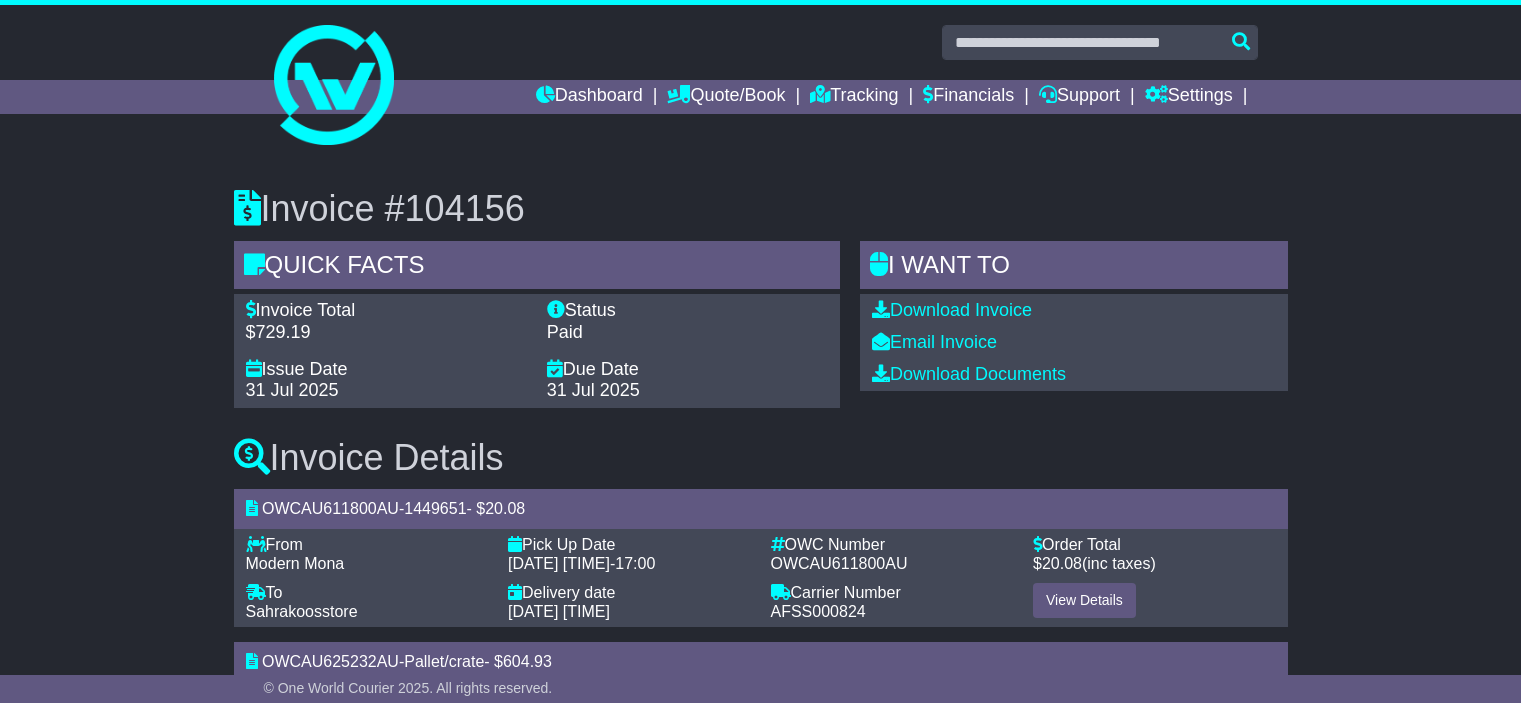 scroll, scrollTop: 240, scrollLeft: 0, axis: vertical 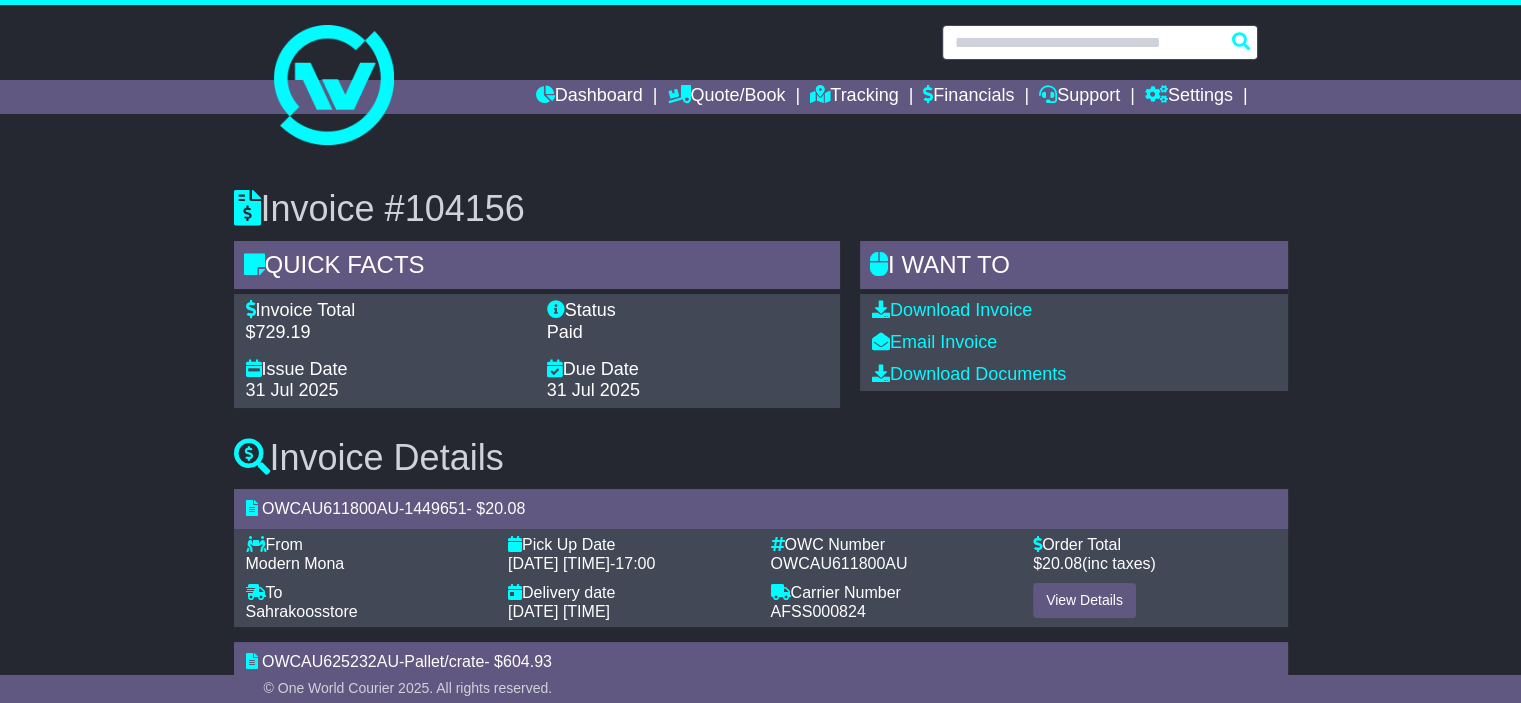 click at bounding box center (1100, 42) 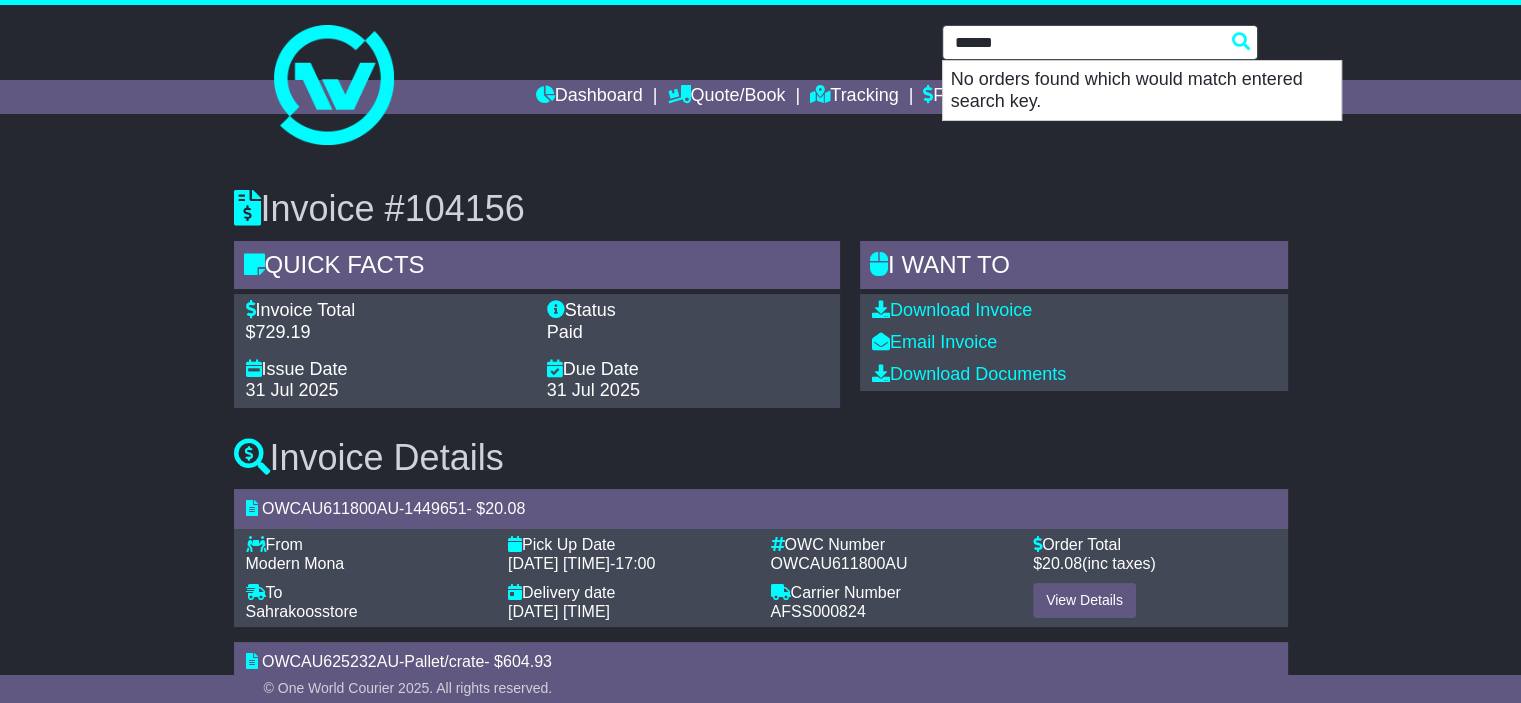 click on "******" at bounding box center [1100, 42] 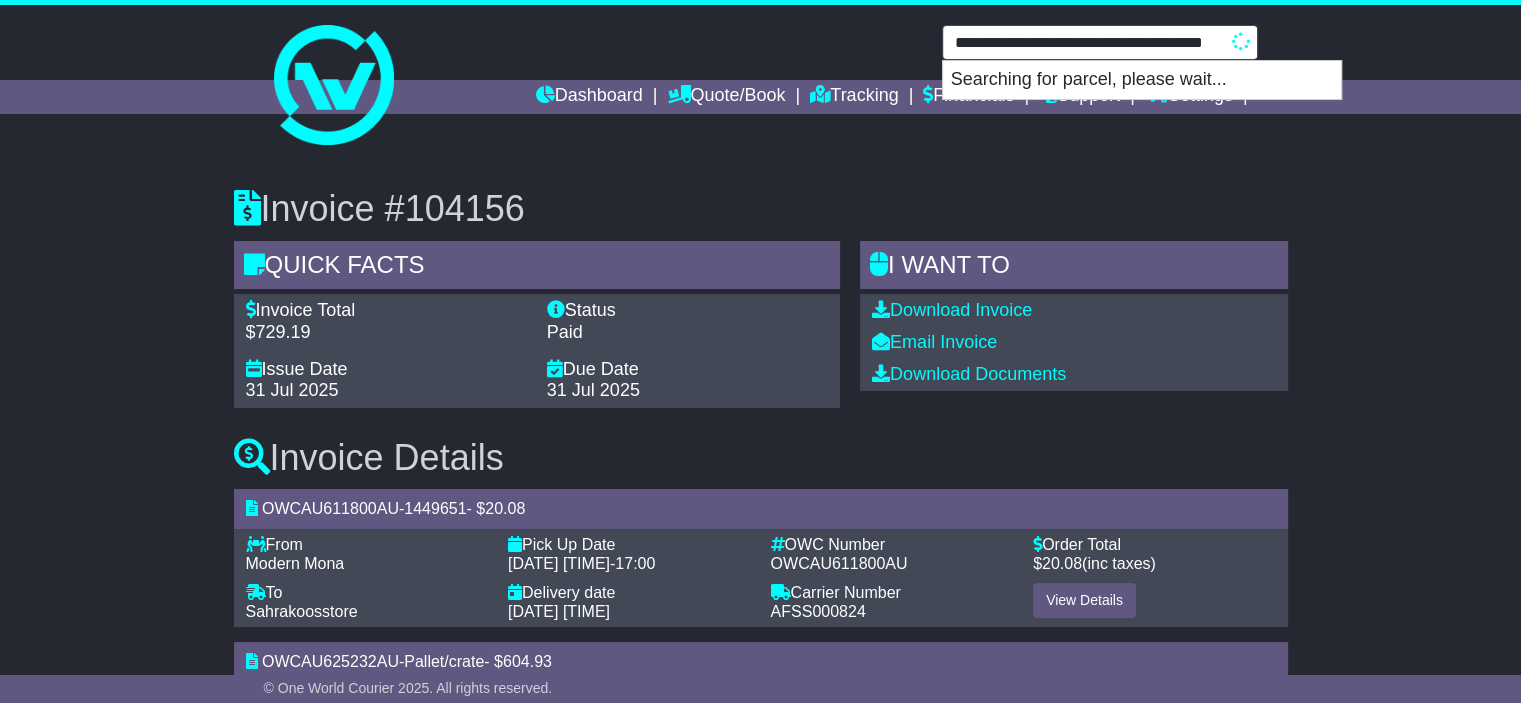 scroll, scrollTop: 0, scrollLeft: 34, axis: horizontal 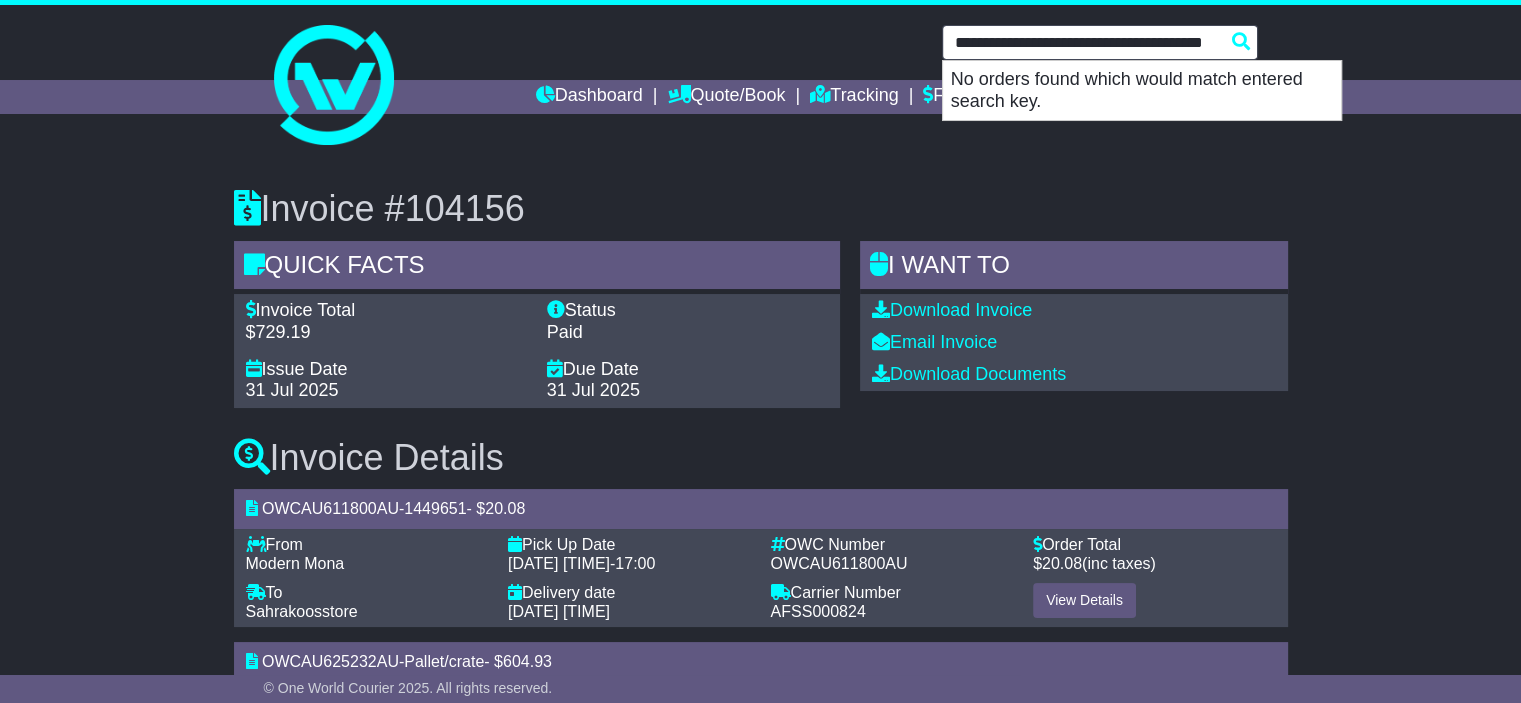 type on "**********" 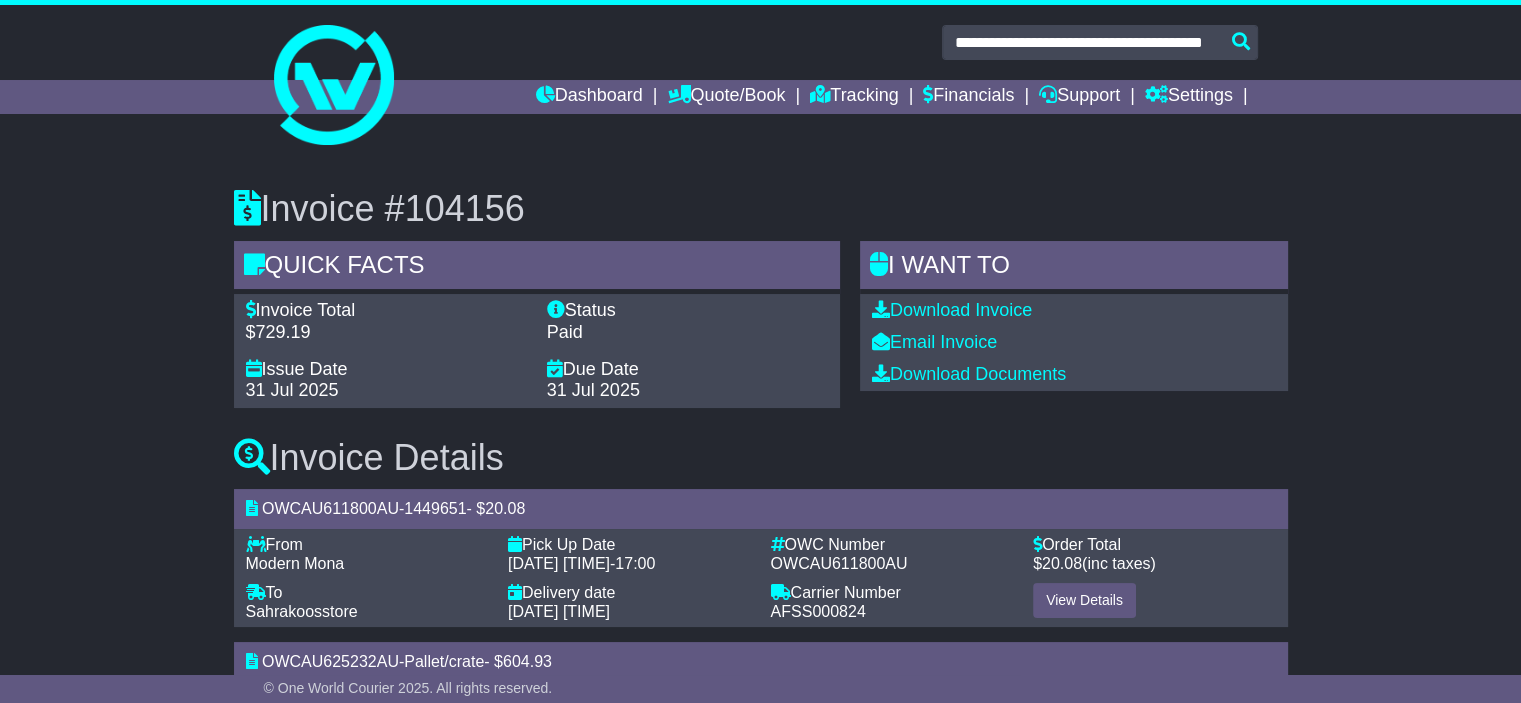 scroll, scrollTop: 0, scrollLeft: 0, axis: both 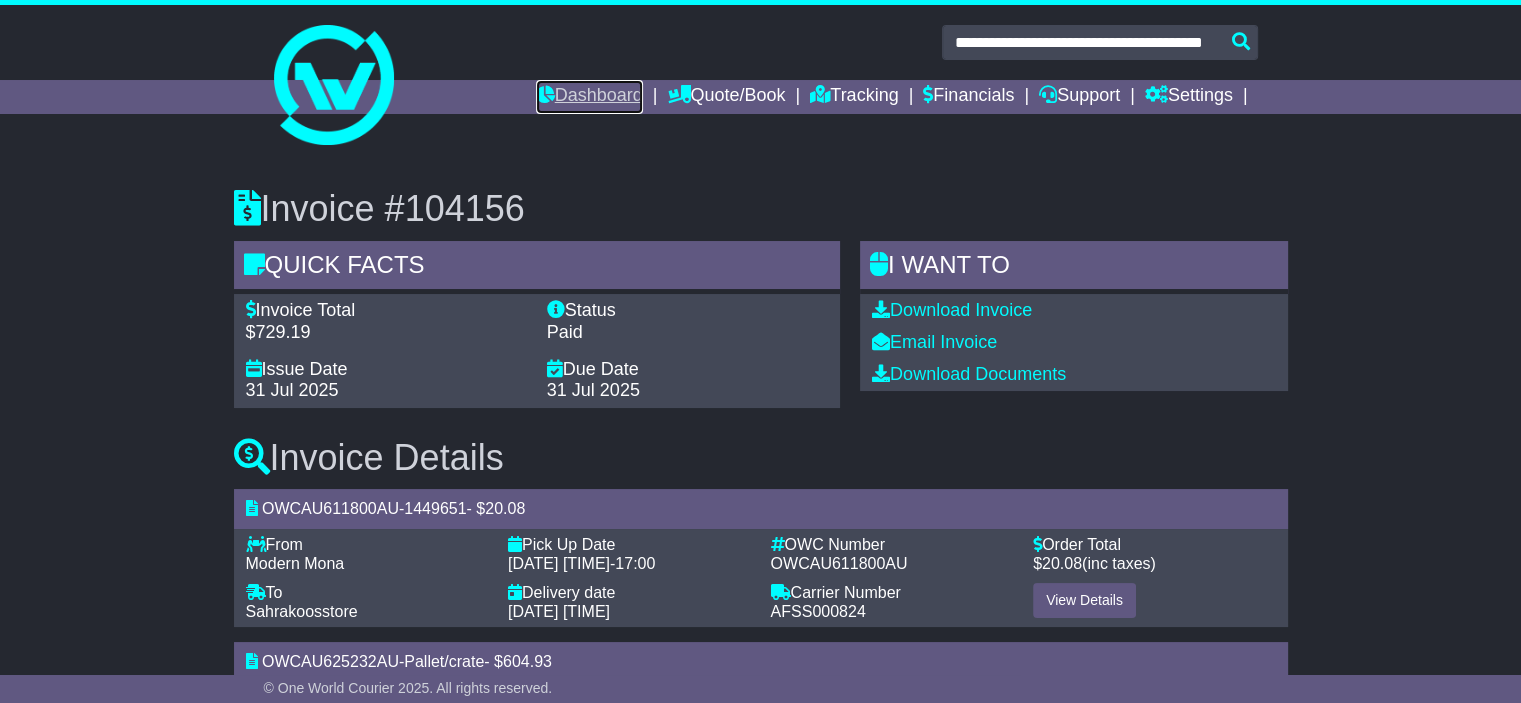 click on "Dashboard" at bounding box center (589, 97) 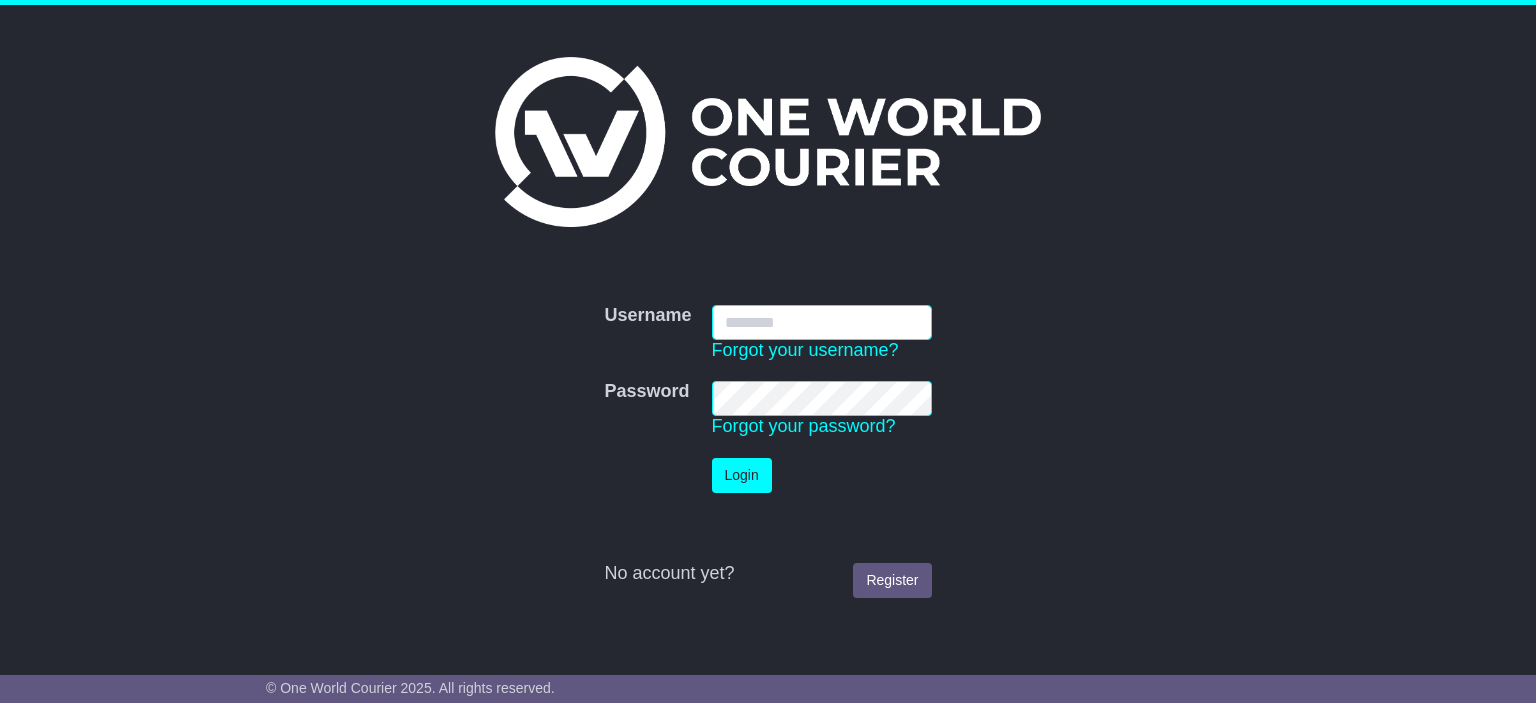 scroll, scrollTop: 0, scrollLeft: 0, axis: both 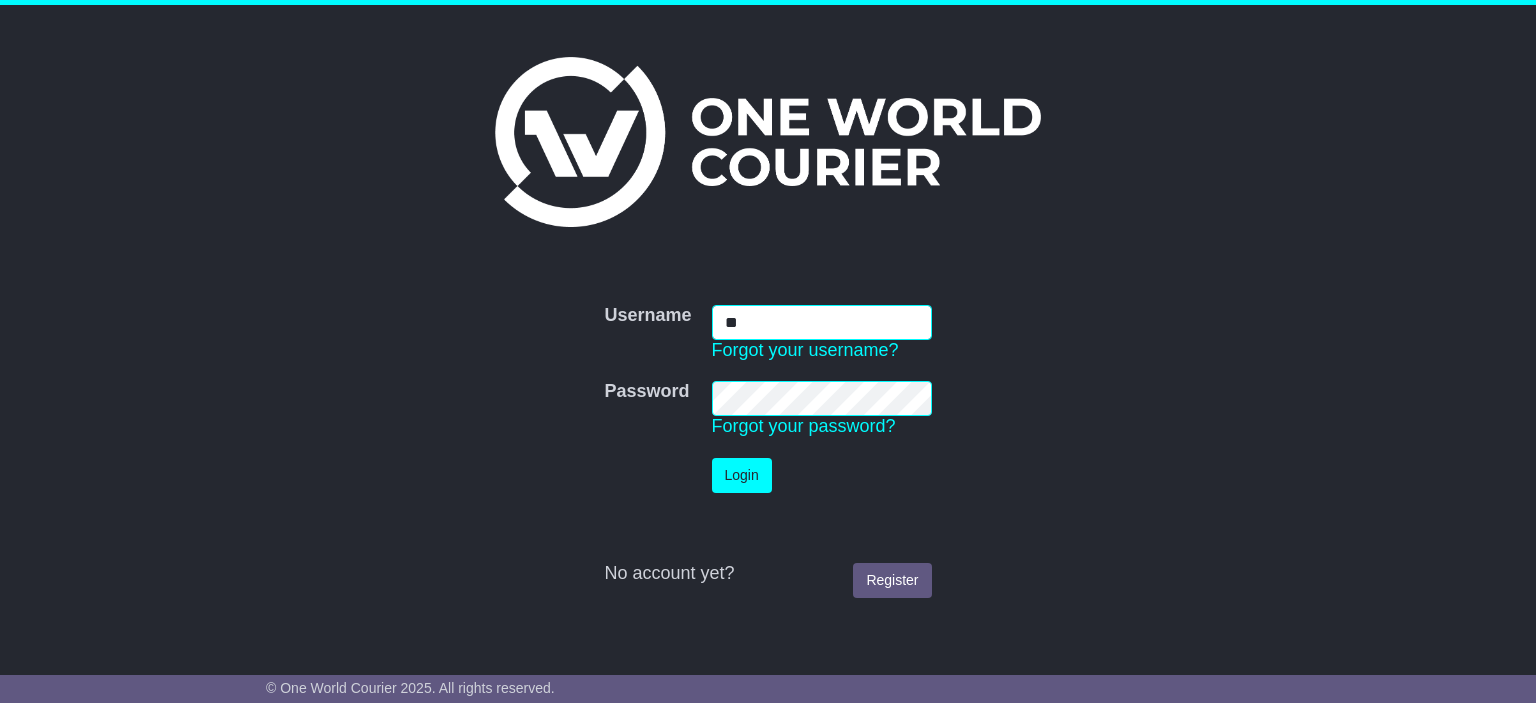 type on "**********" 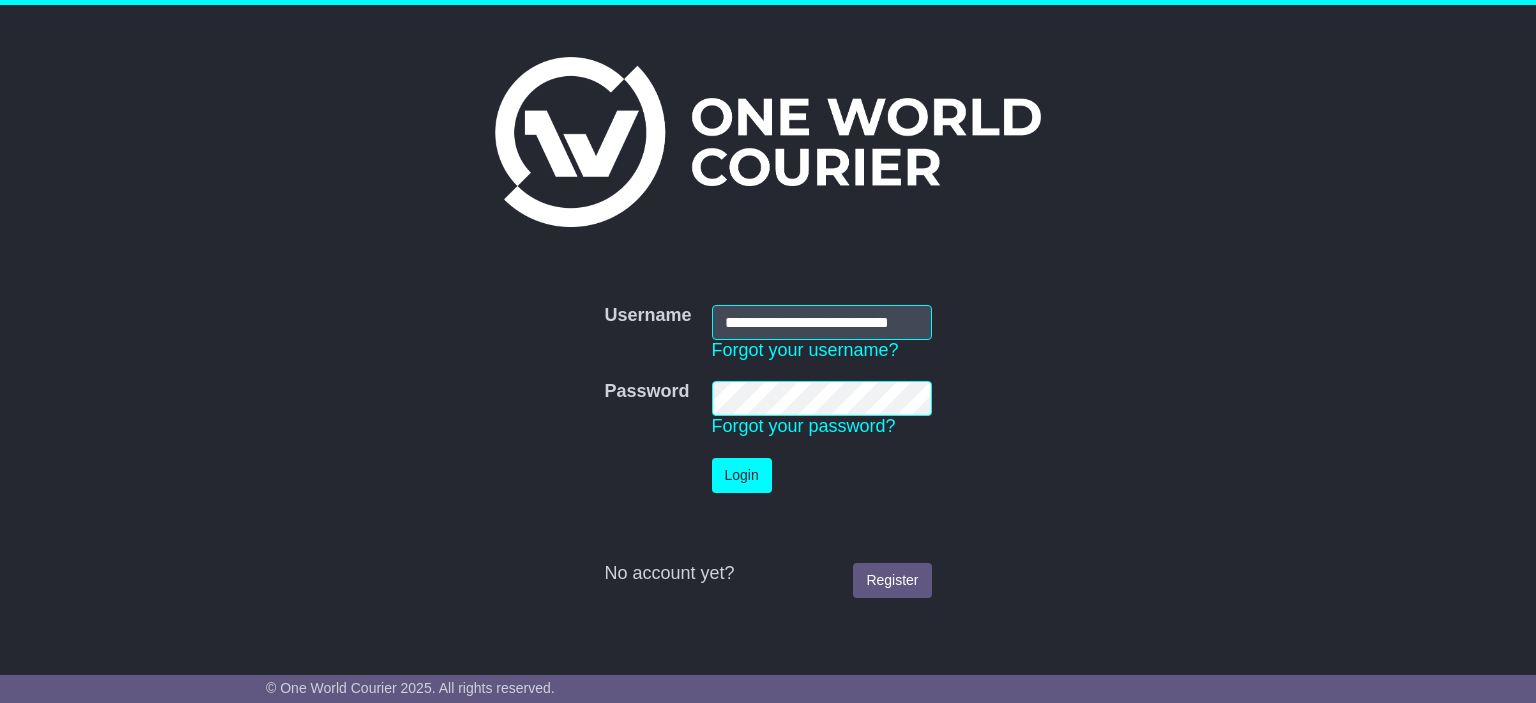 click on "Login" at bounding box center [742, 475] 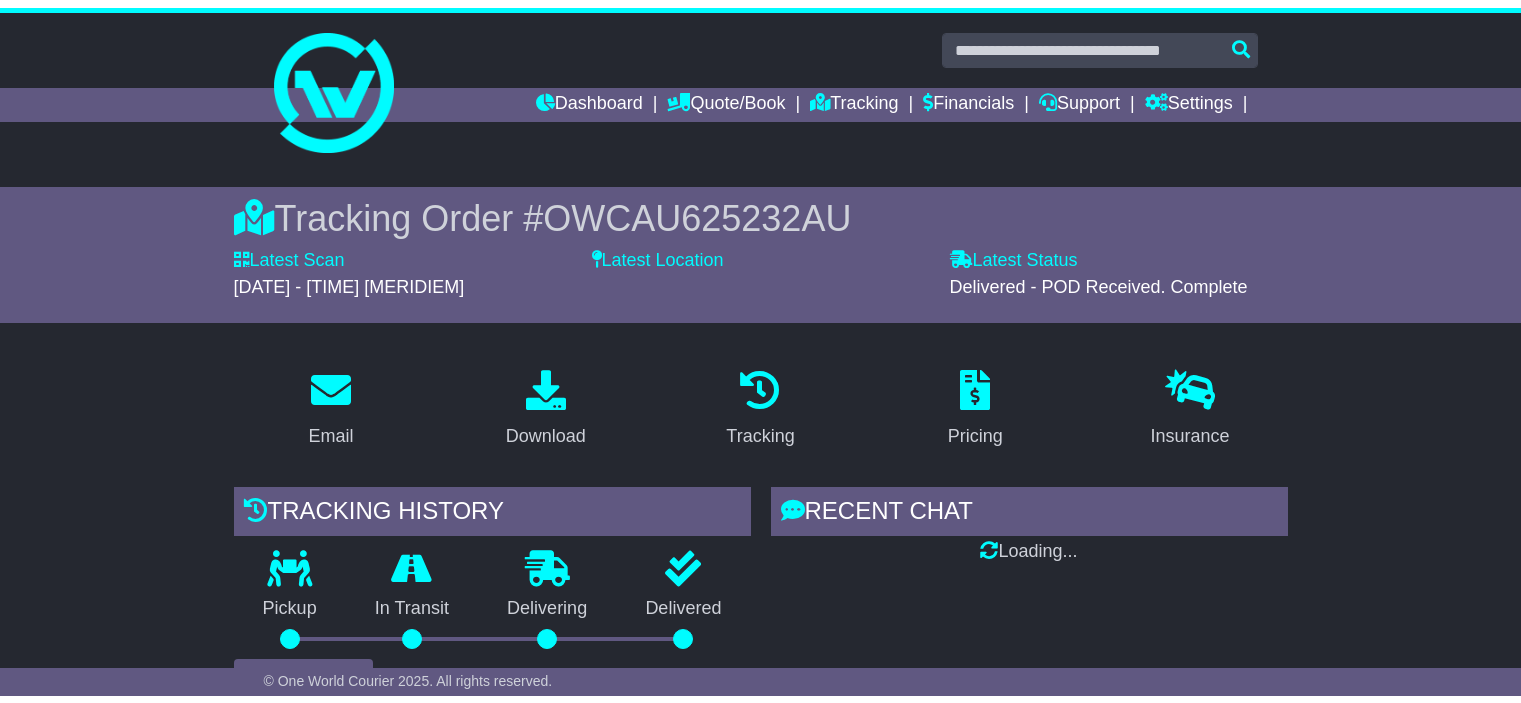 scroll, scrollTop: 0, scrollLeft: 0, axis: both 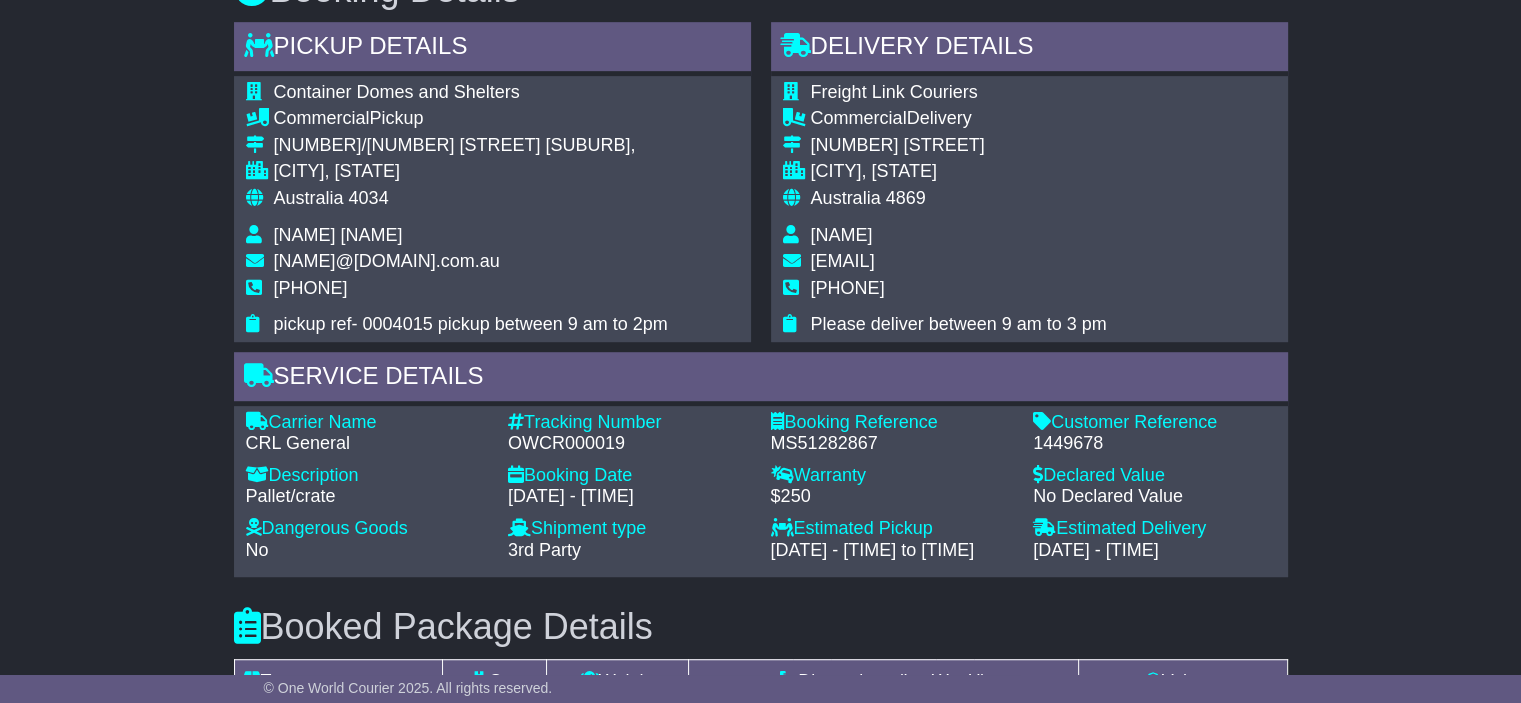 click on "1449678" at bounding box center [1154, 444] 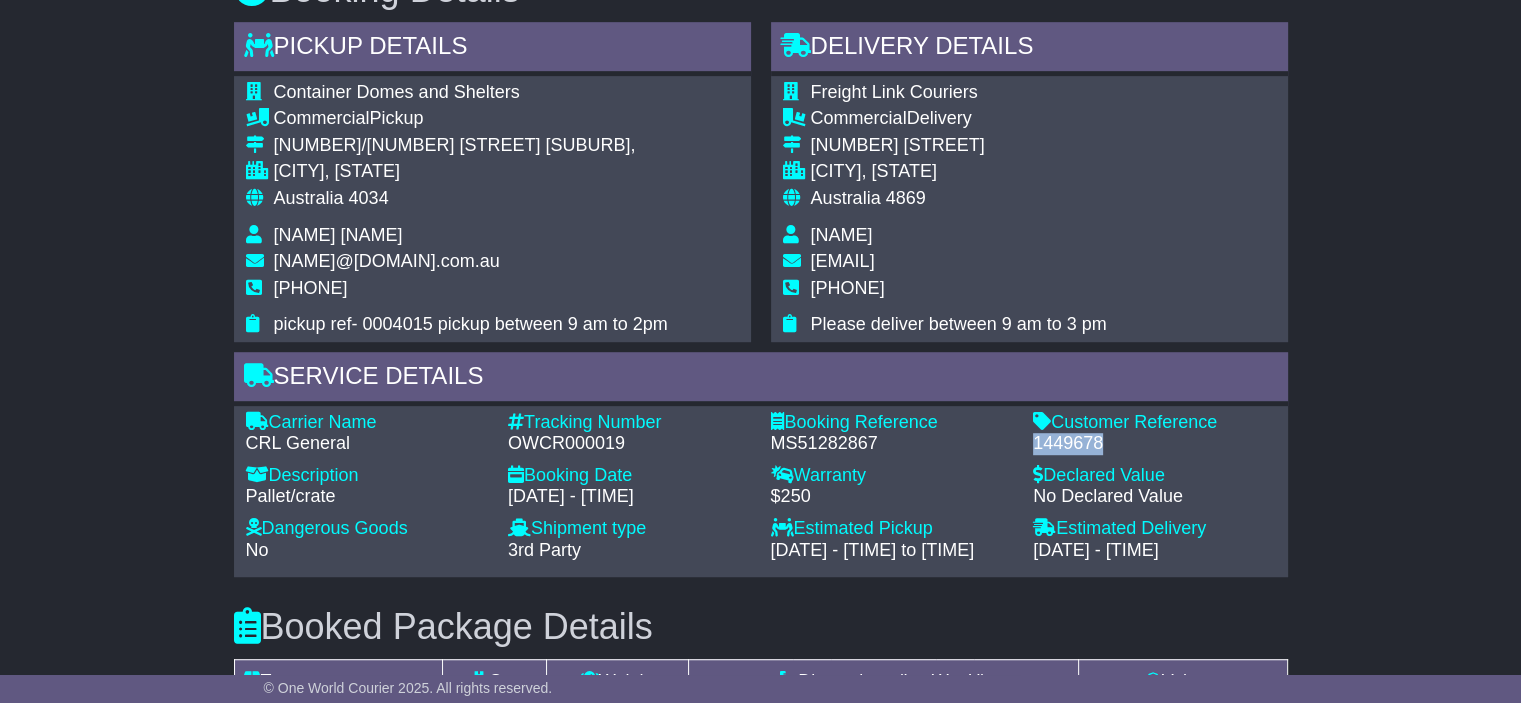 click on "1449678" at bounding box center [1154, 444] 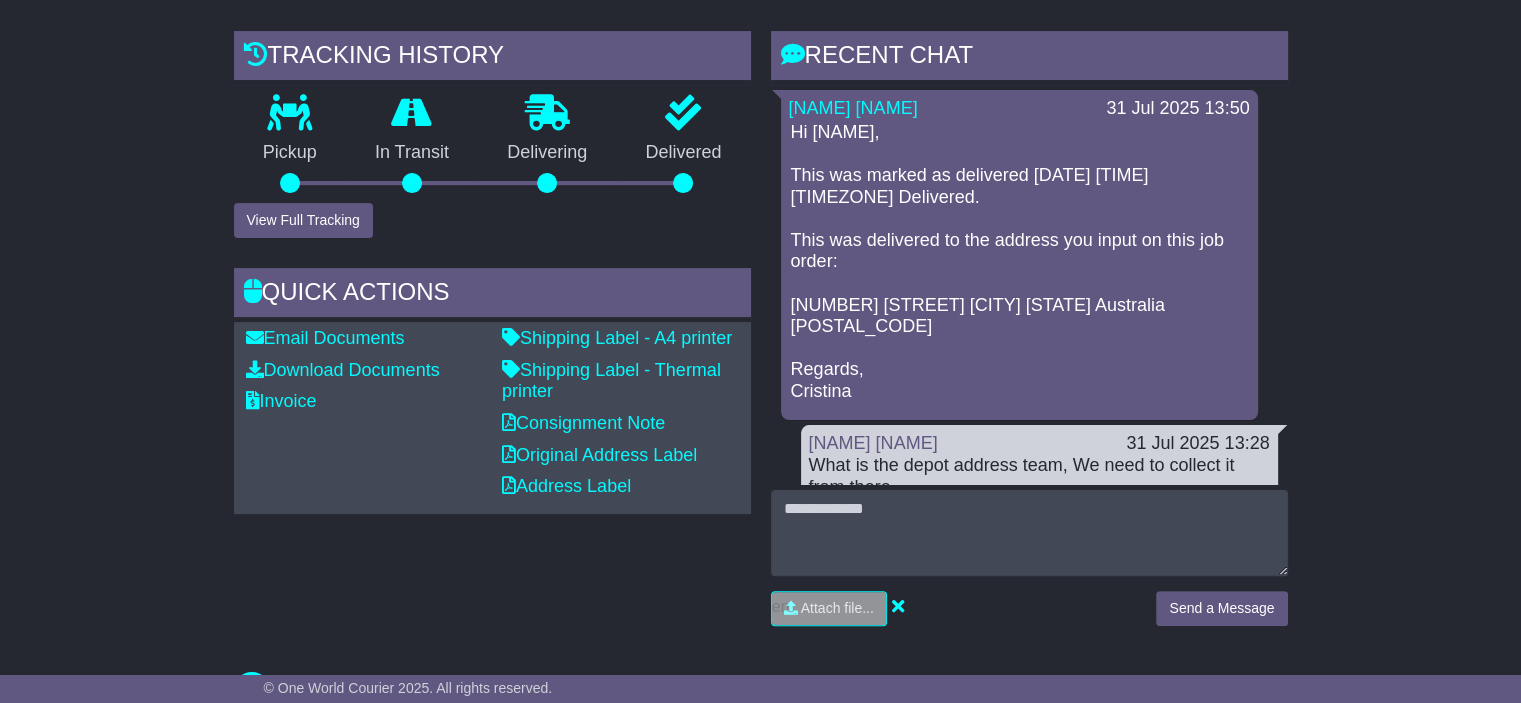scroll, scrollTop: 546, scrollLeft: 0, axis: vertical 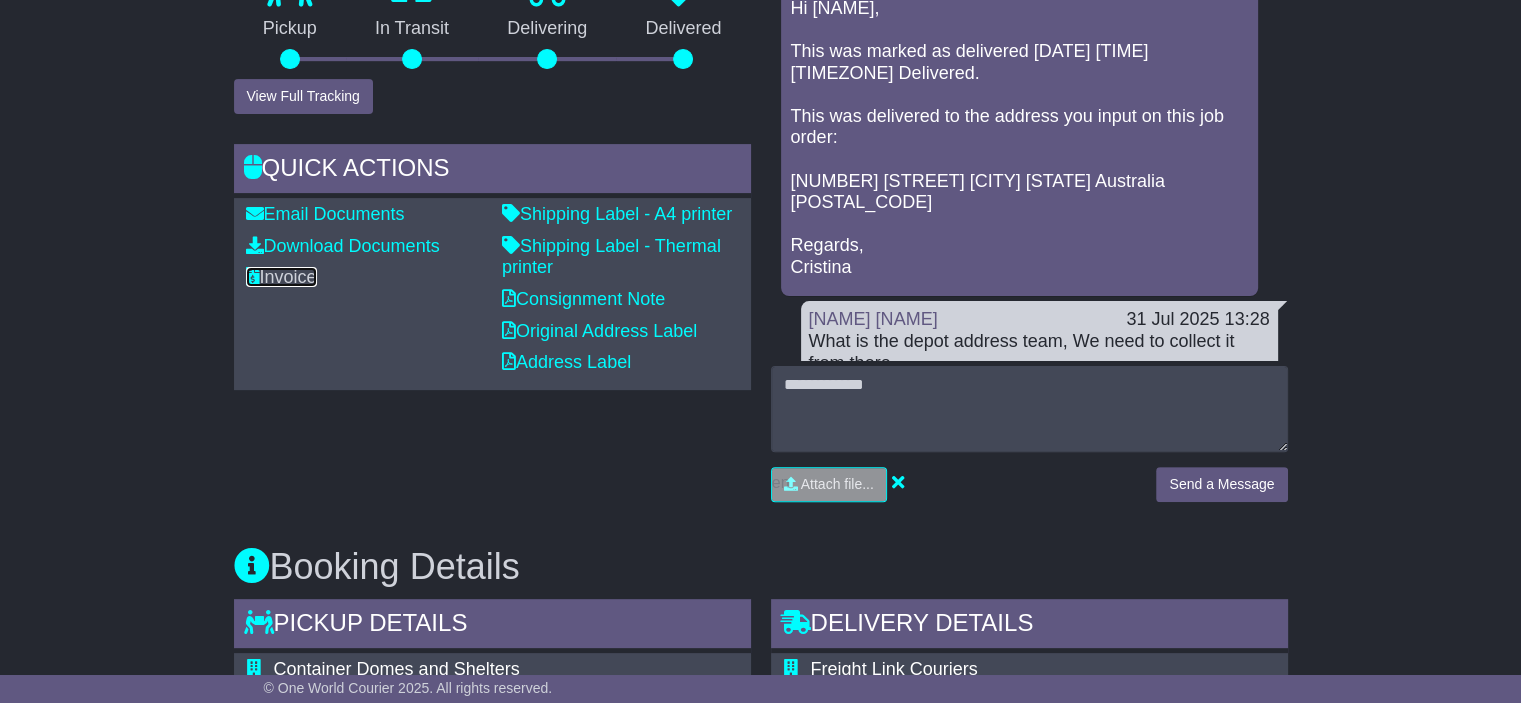 click on "Invoice" at bounding box center [281, 277] 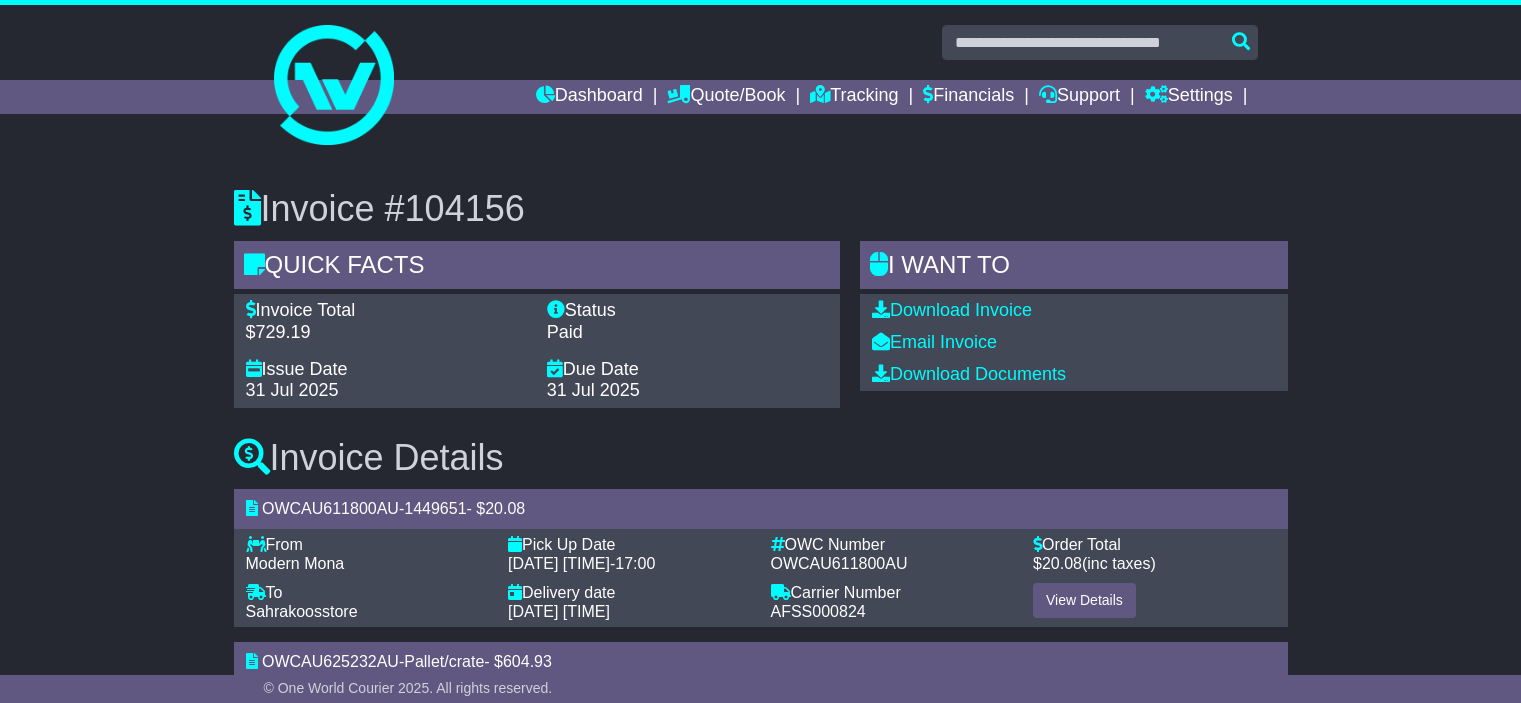 scroll, scrollTop: 0, scrollLeft: 0, axis: both 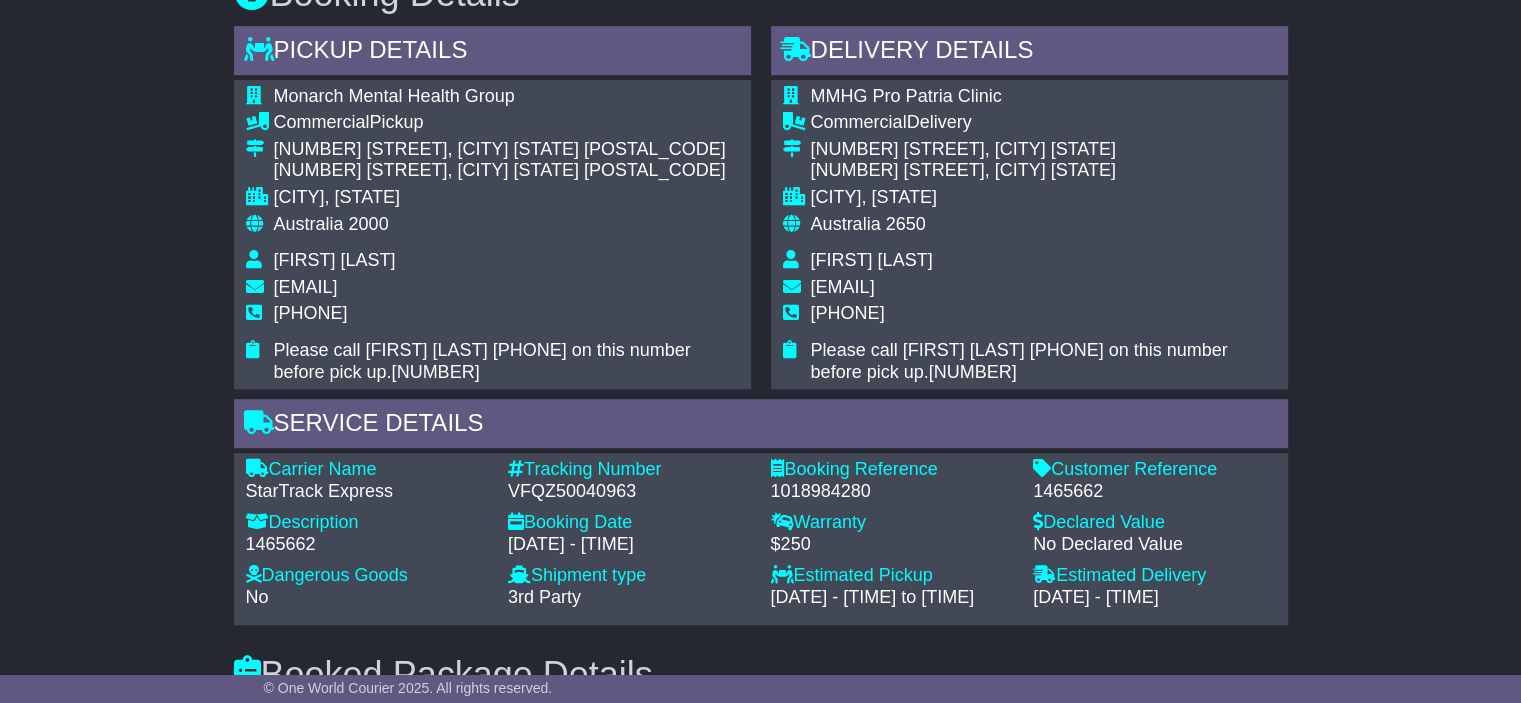 click on "1465662" at bounding box center (1154, 492) 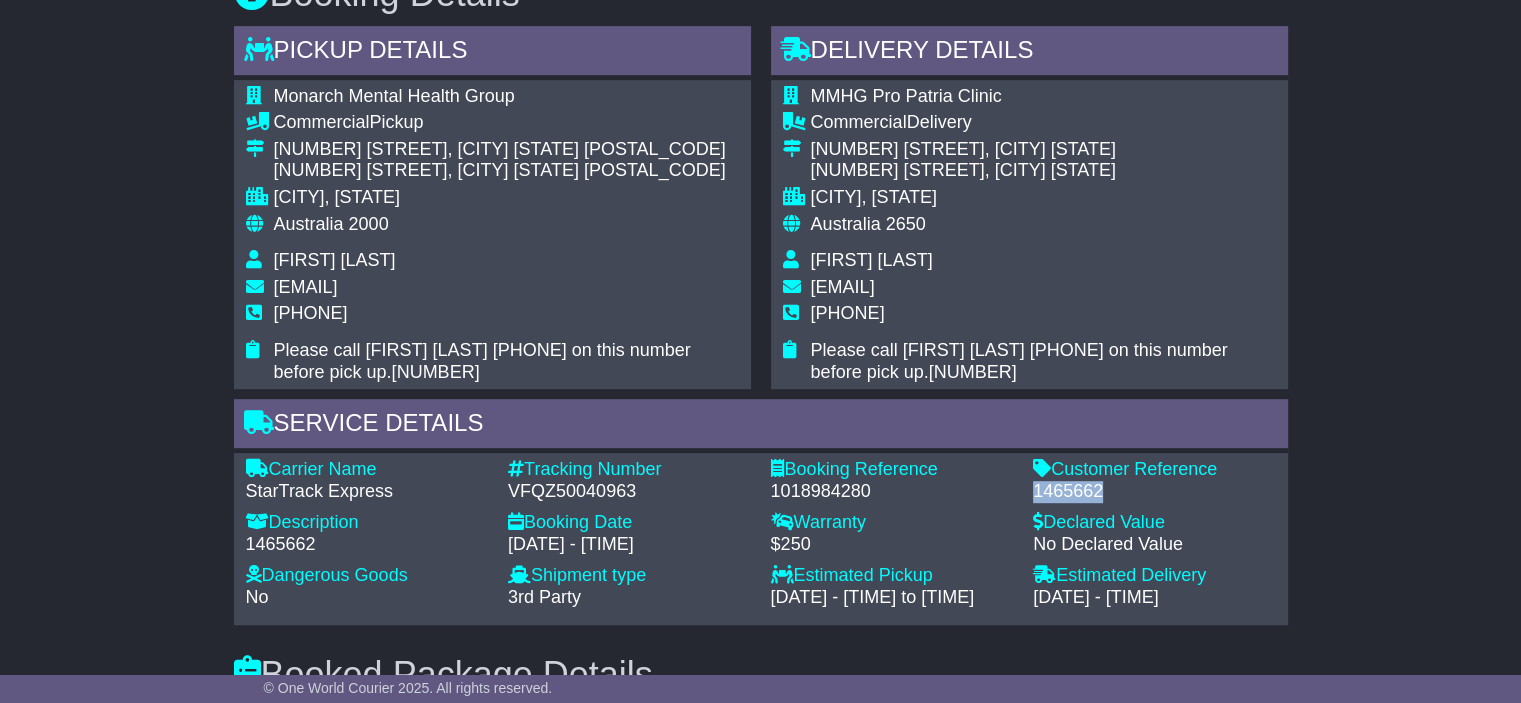 click on "1465662" at bounding box center [1154, 492] 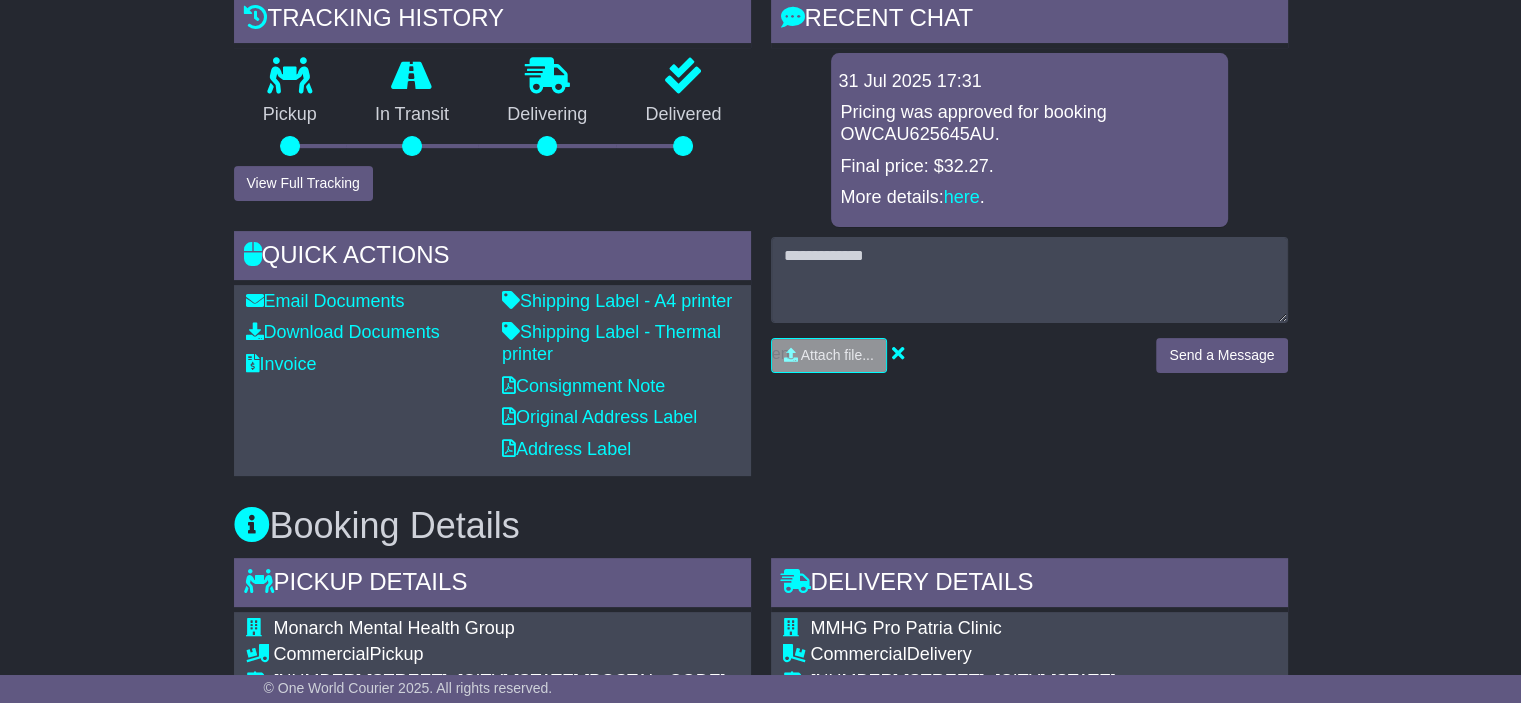scroll, scrollTop: 500, scrollLeft: 0, axis: vertical 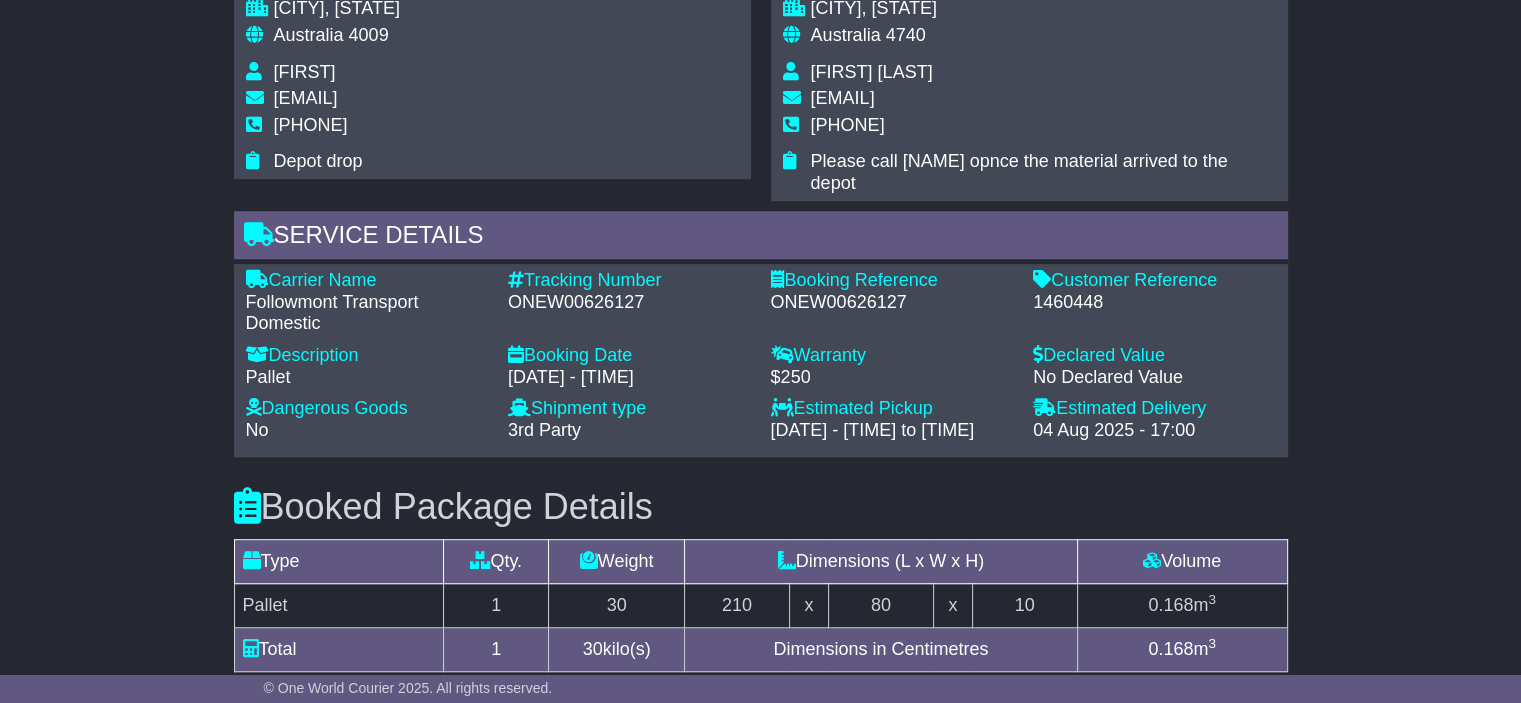 click on "1460448" at bounding box center [1154, 303] 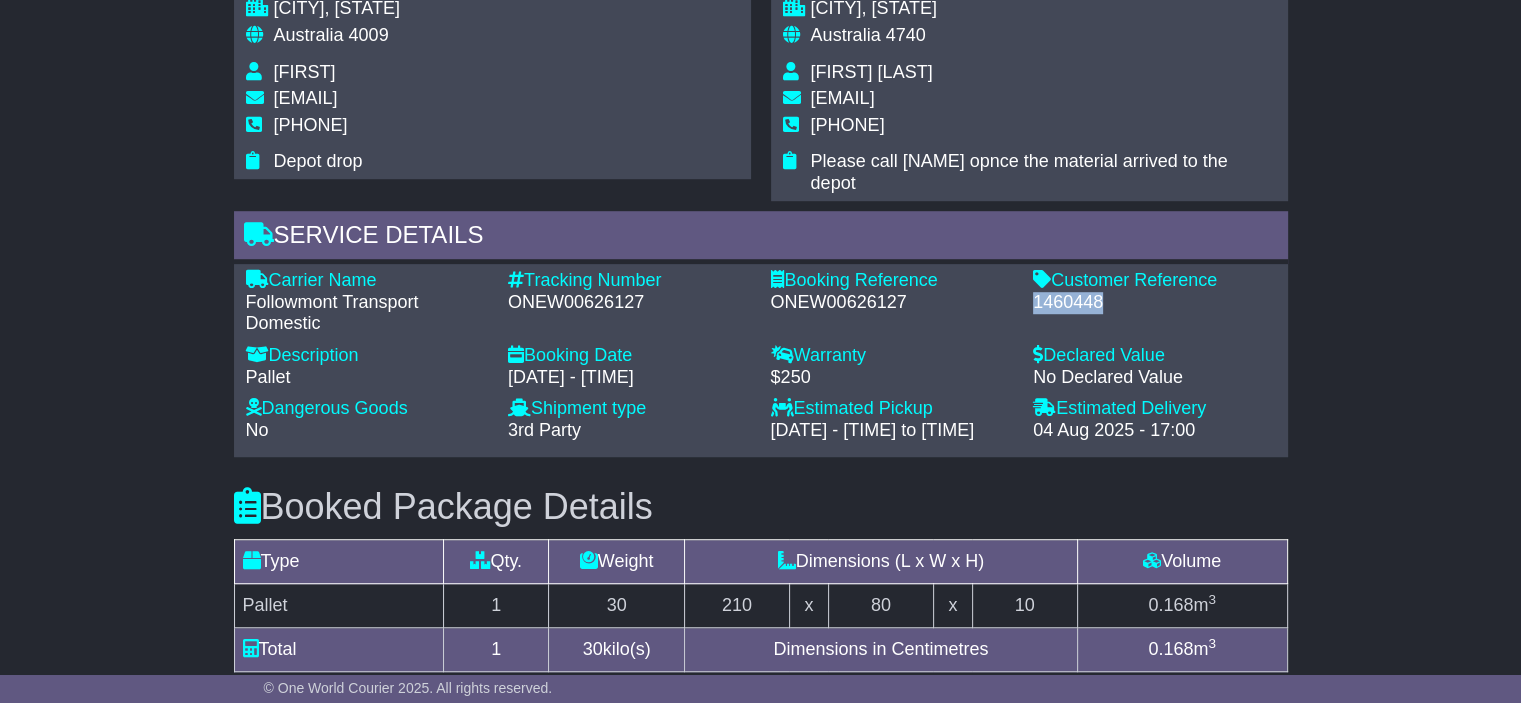 click on "1460448" at bounding box center (1154, 303) 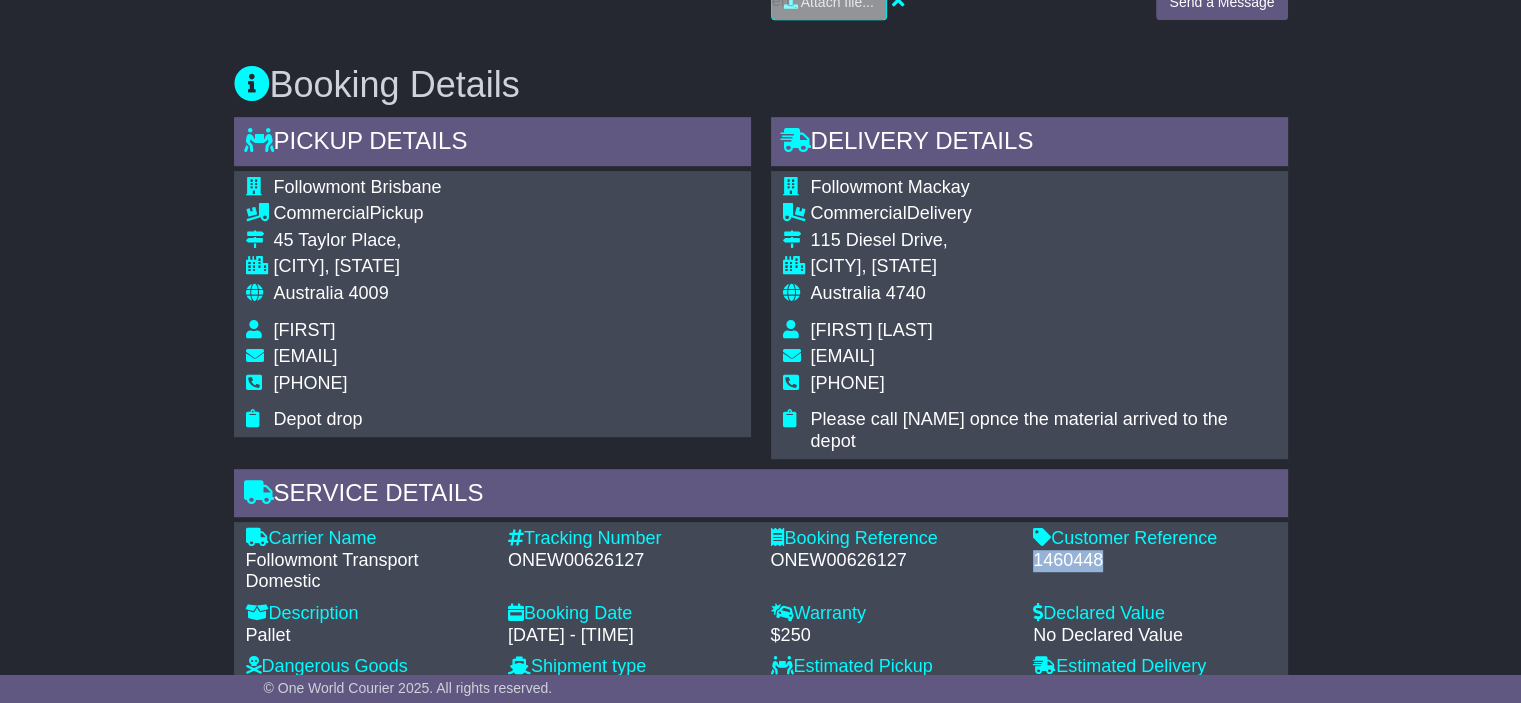 scroll, scrollTop: 1085, scrollLeft: 0, axis: vertical 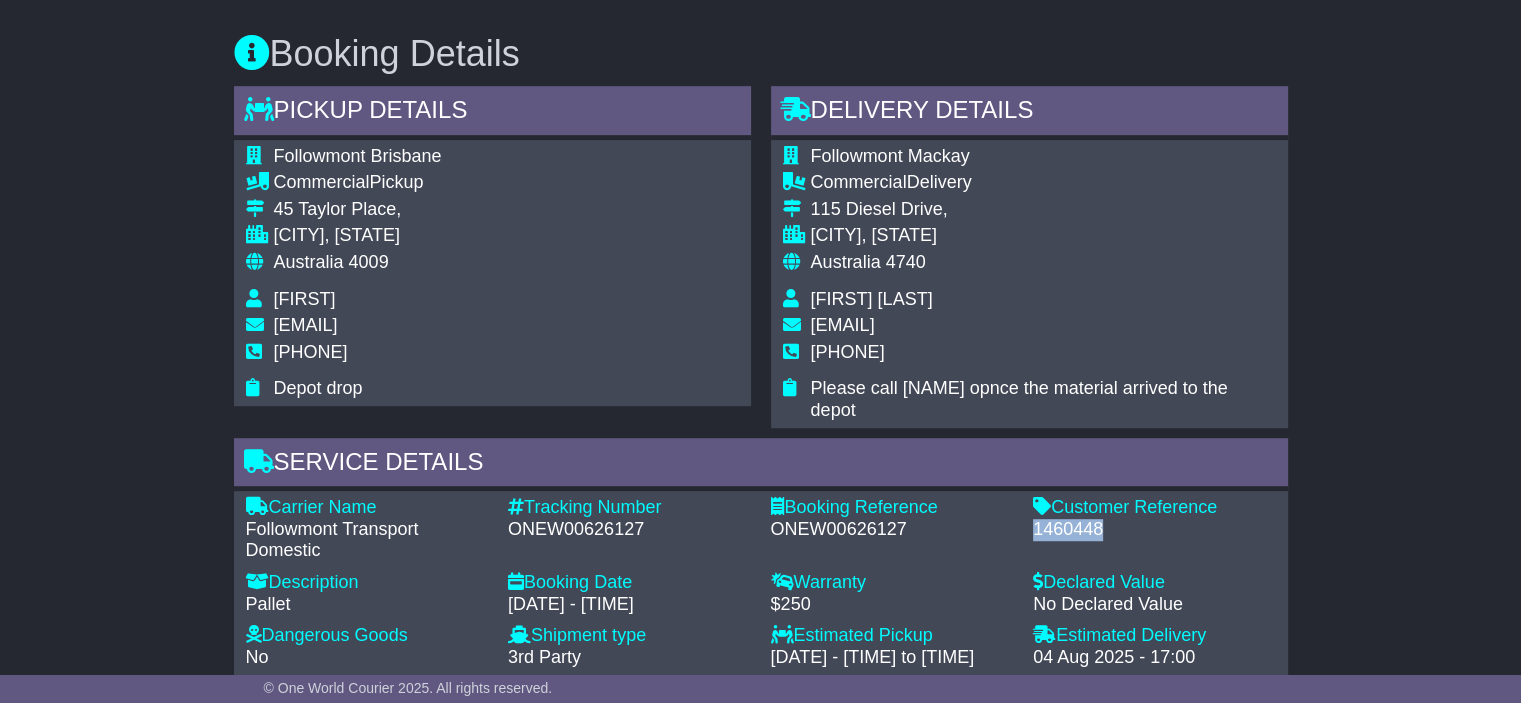 copy on "1460448" 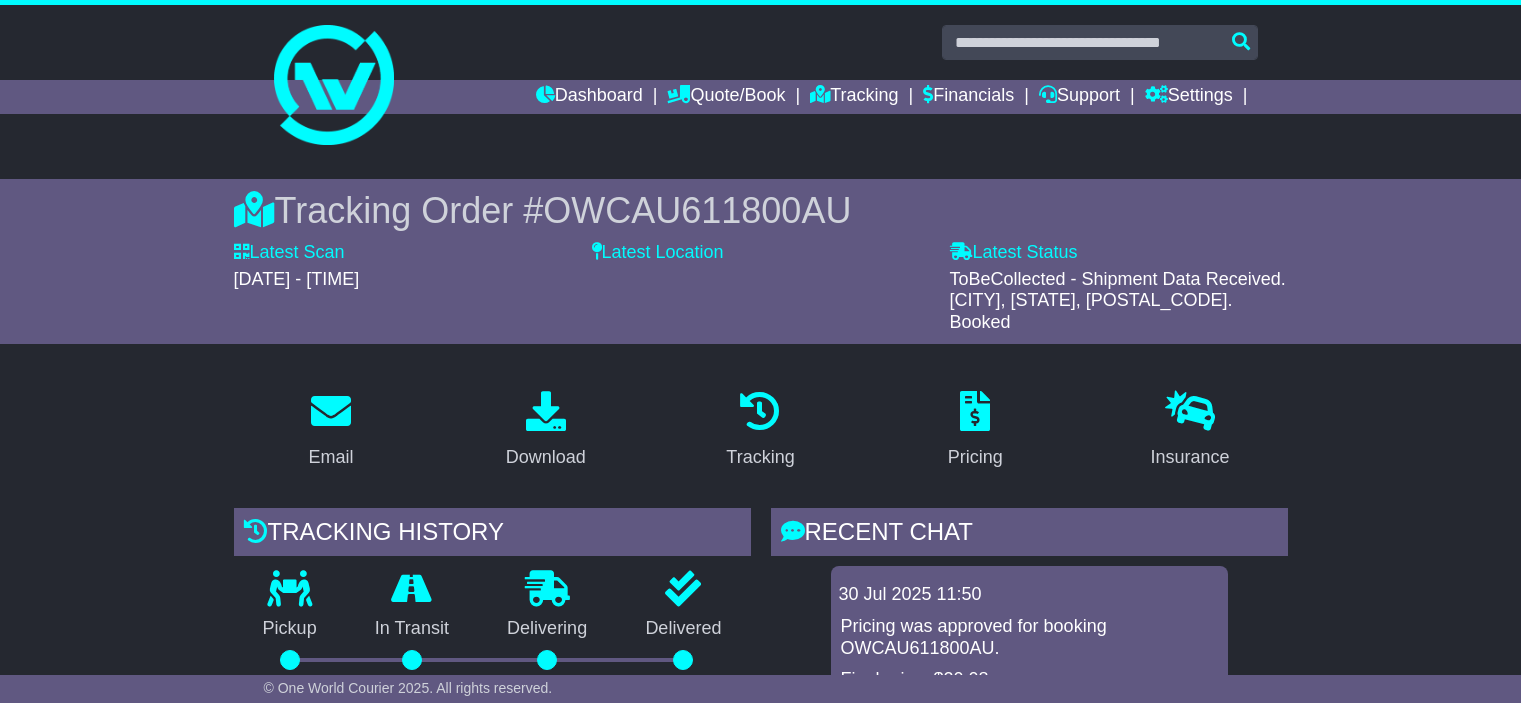 scroll, scrollTop: 0, scrollLeft: 0, axis: both 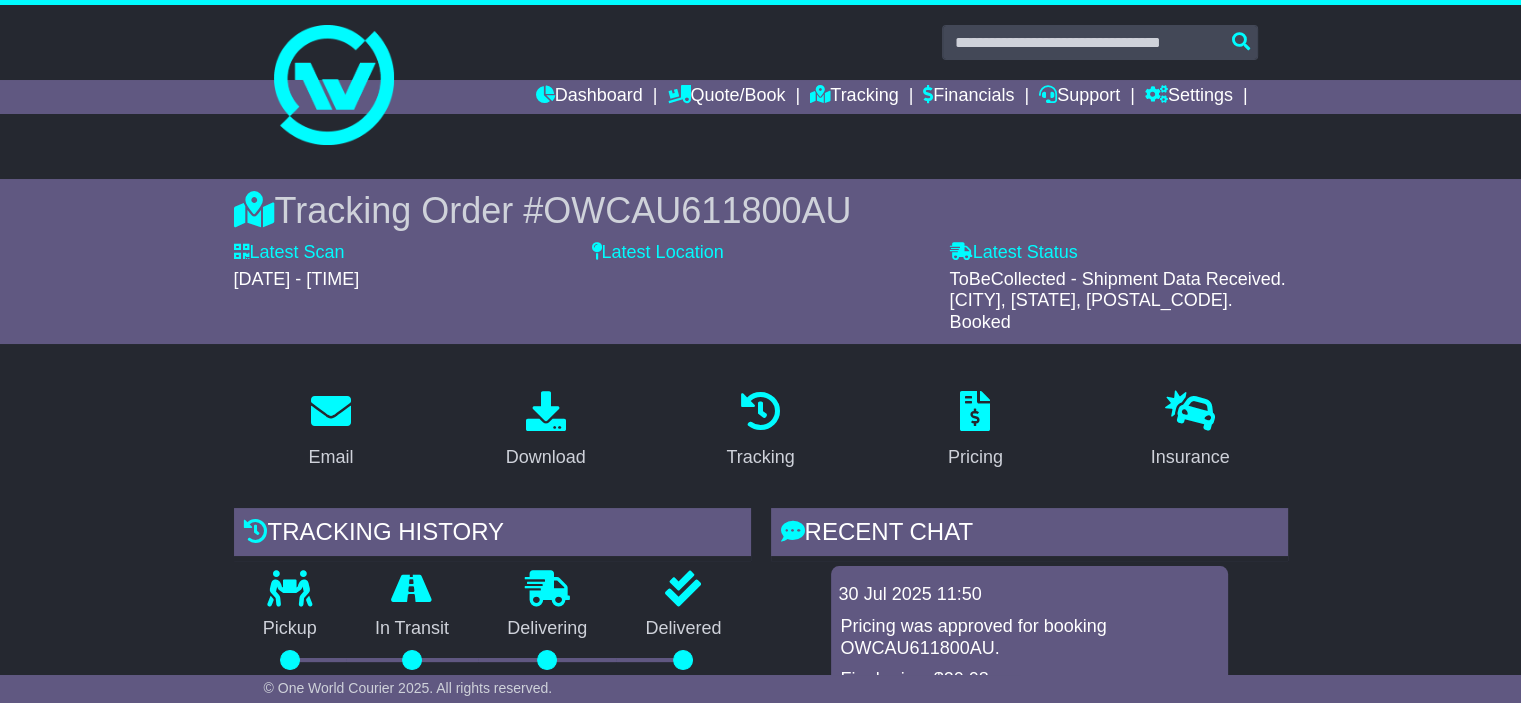 click on "30 Jul 2025 11:50
Pricing was approved for booking OWCAU611800AU.
Final price: $20.08.
More details:  here ." at bounding box center [1029, 653] 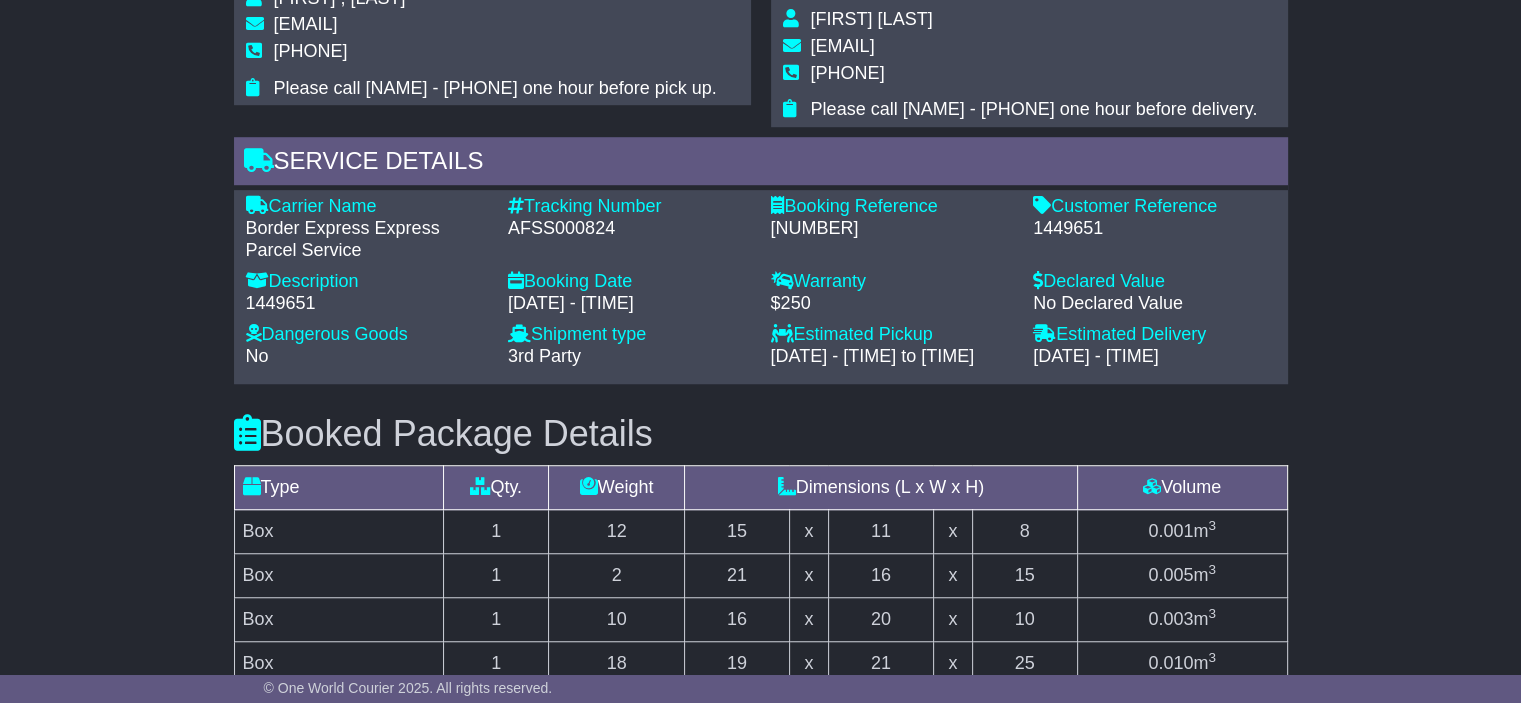 scroll, scrollTop: 1418, scrollLeft: 0, axis: vertical 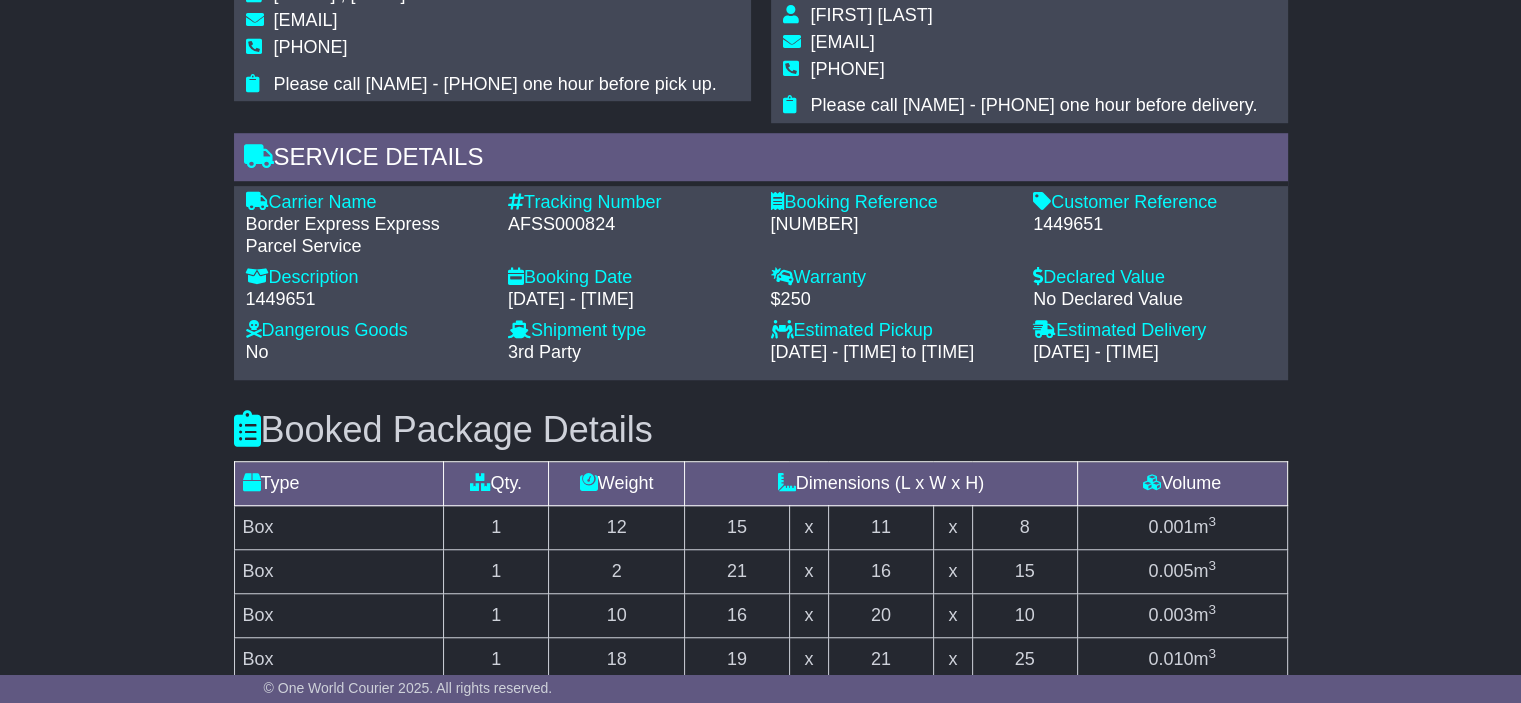 click on "1449651" at bounding box center (1154, 225) 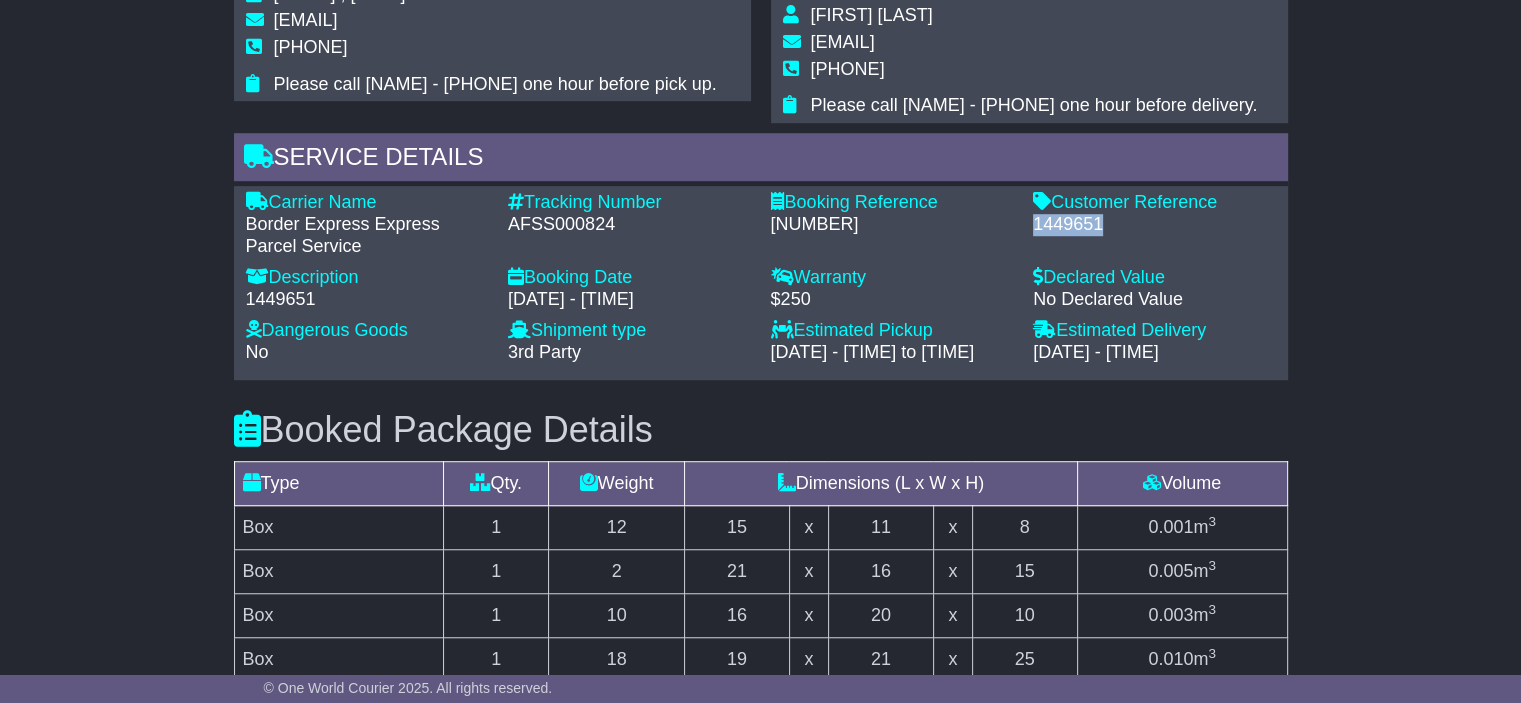 click on "1449651" at bounding box center [1154, 225] 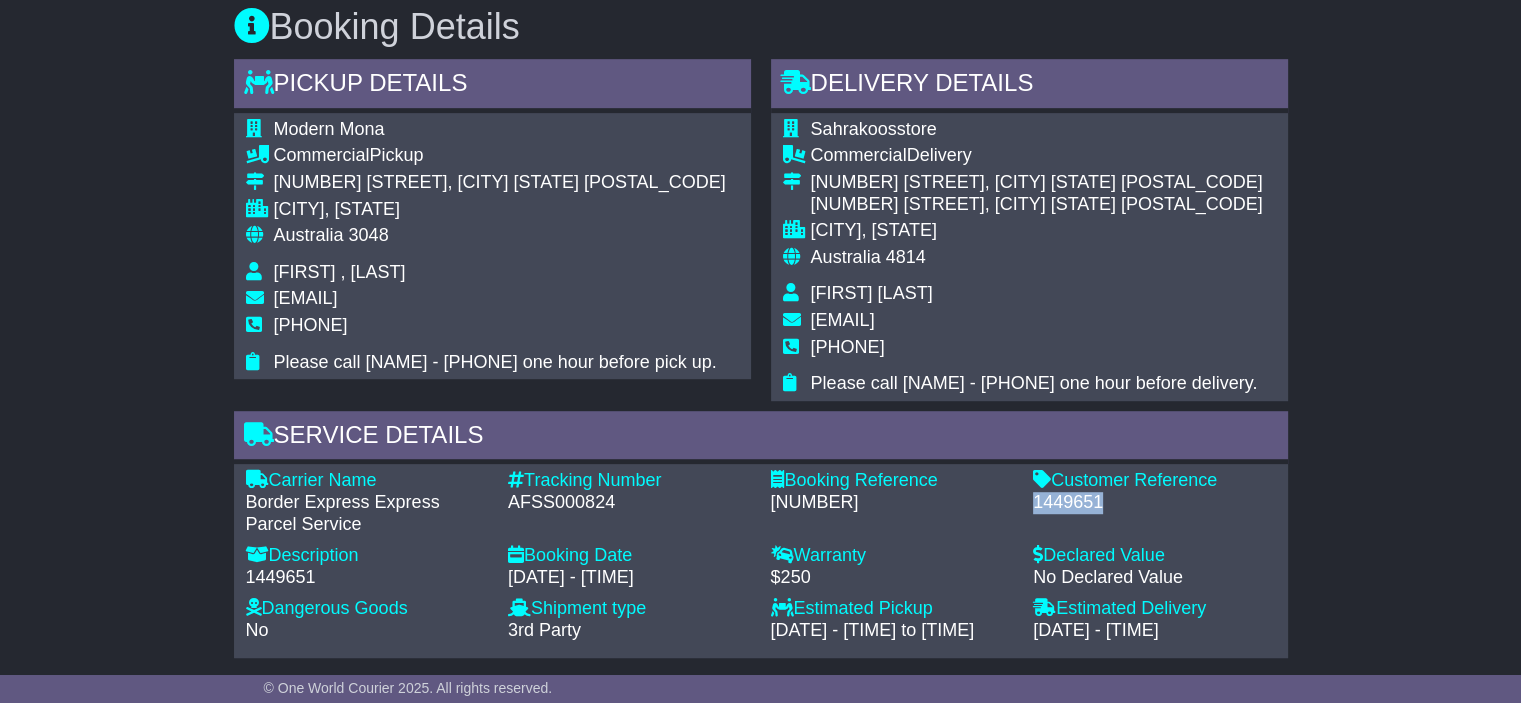 scroll, scrollTop: 1138, scrollLeft: 0, axis: vertical 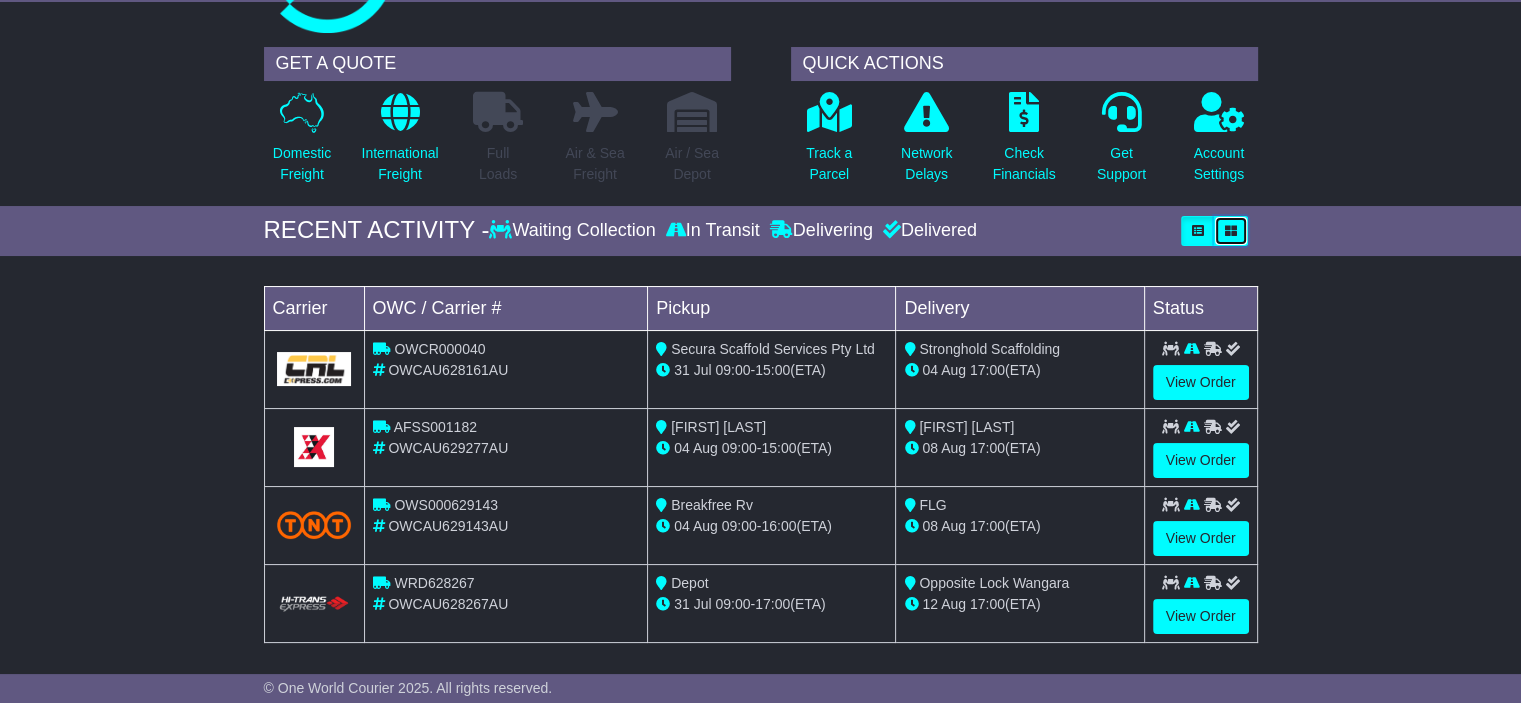 click at bounding box center (1231, 231) 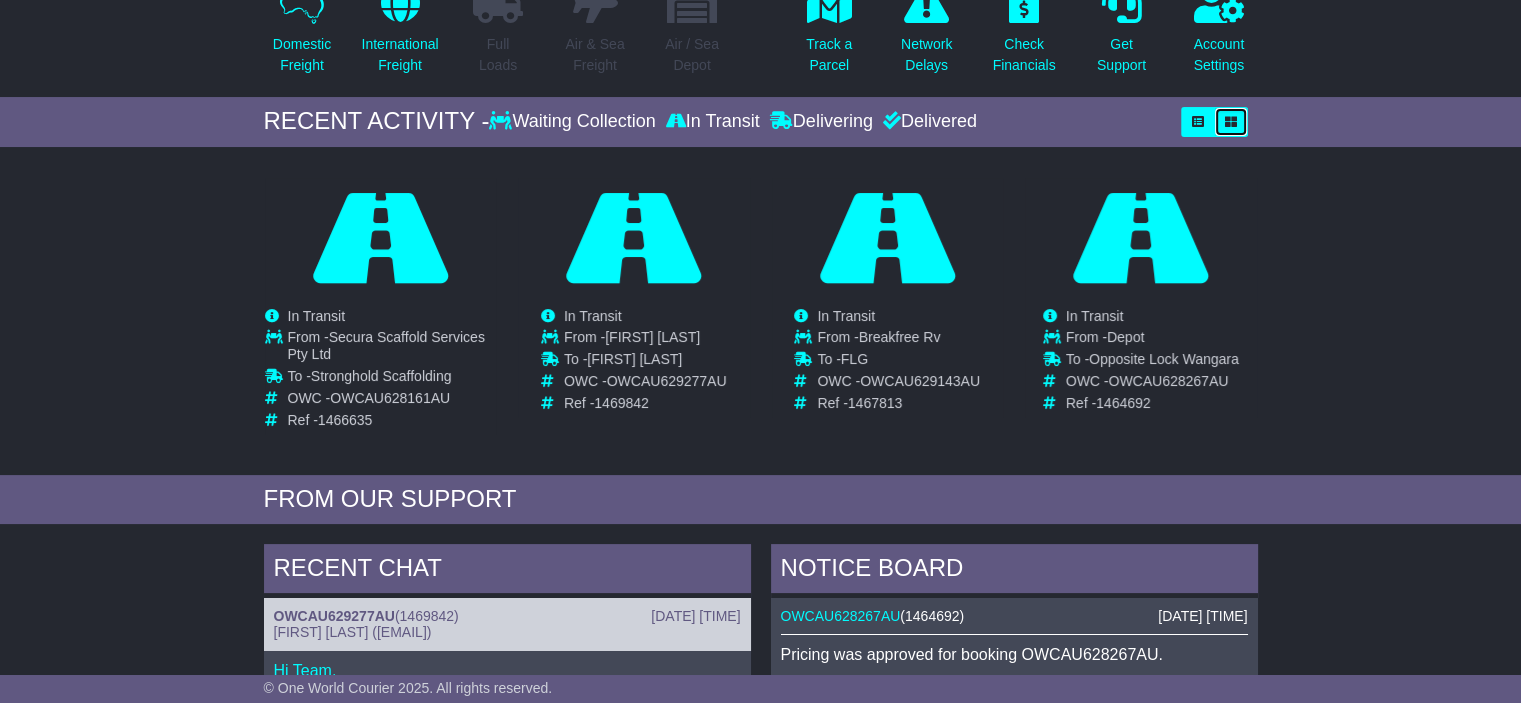 scroll, scrollTop: 103, scrollLeft: 0, axis: vertical 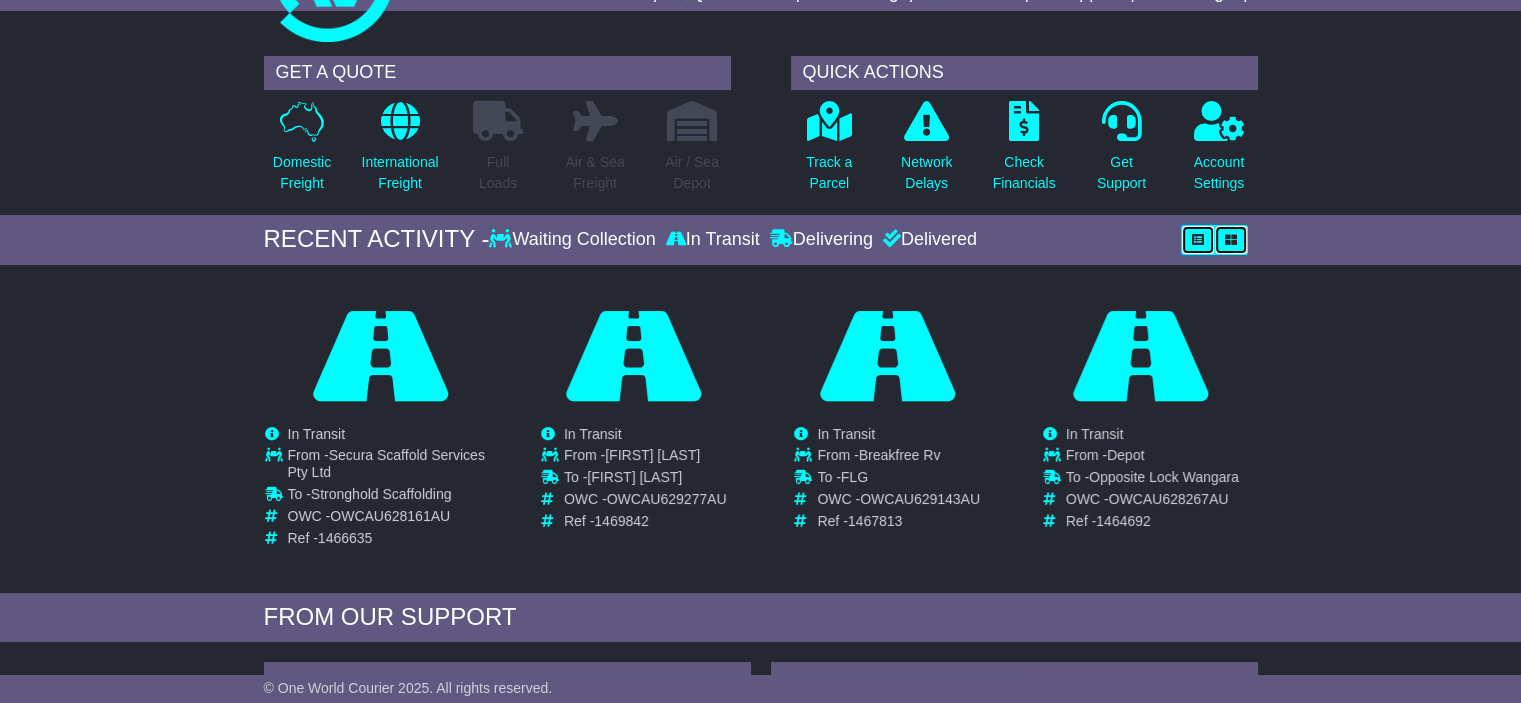 click at bounding box center [1198, 240] 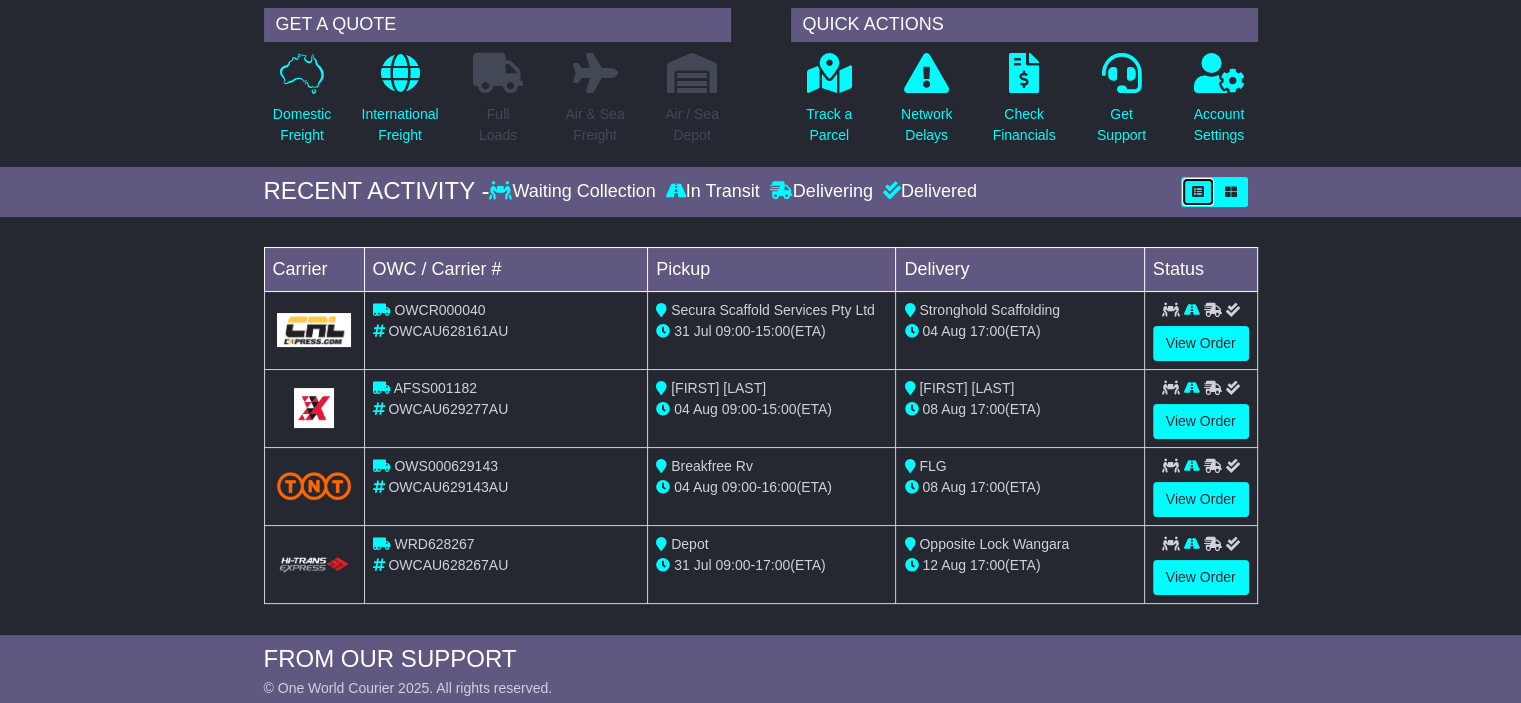scroll, scrollTop: 27, scrollLeft: 0, axis: vertical 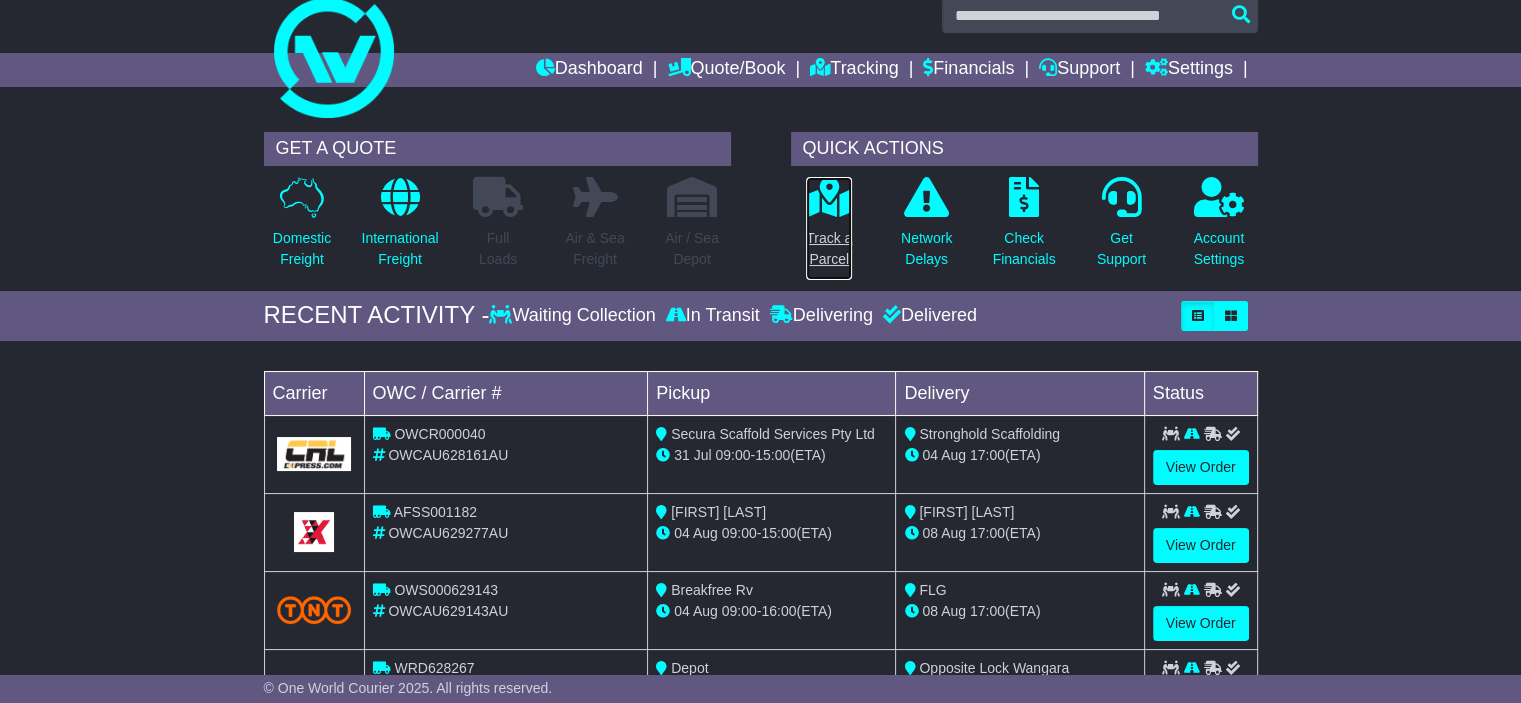 click on "Track a Parcel" at bounding box center [829, 249] 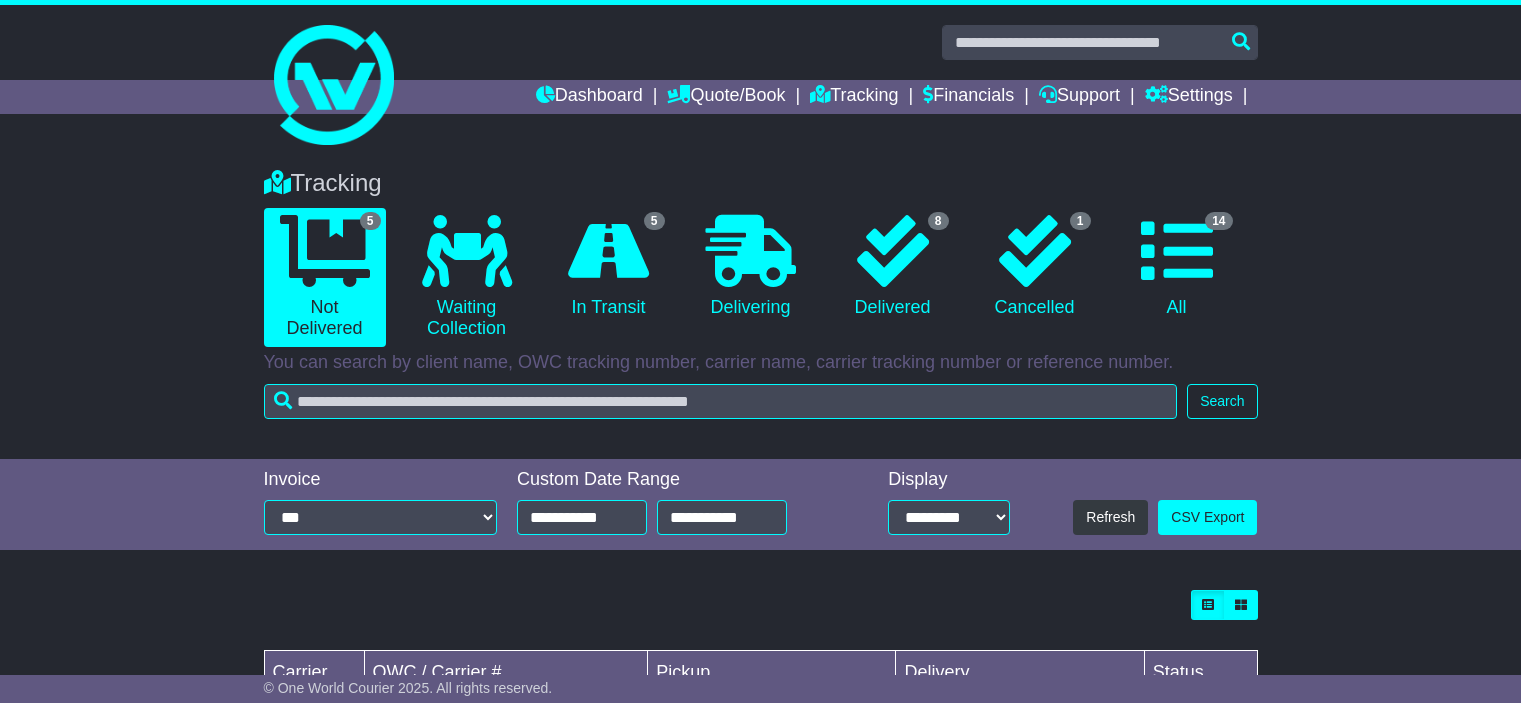 scroll, scrollTop: 0, scrollLeft: 0, axis: both 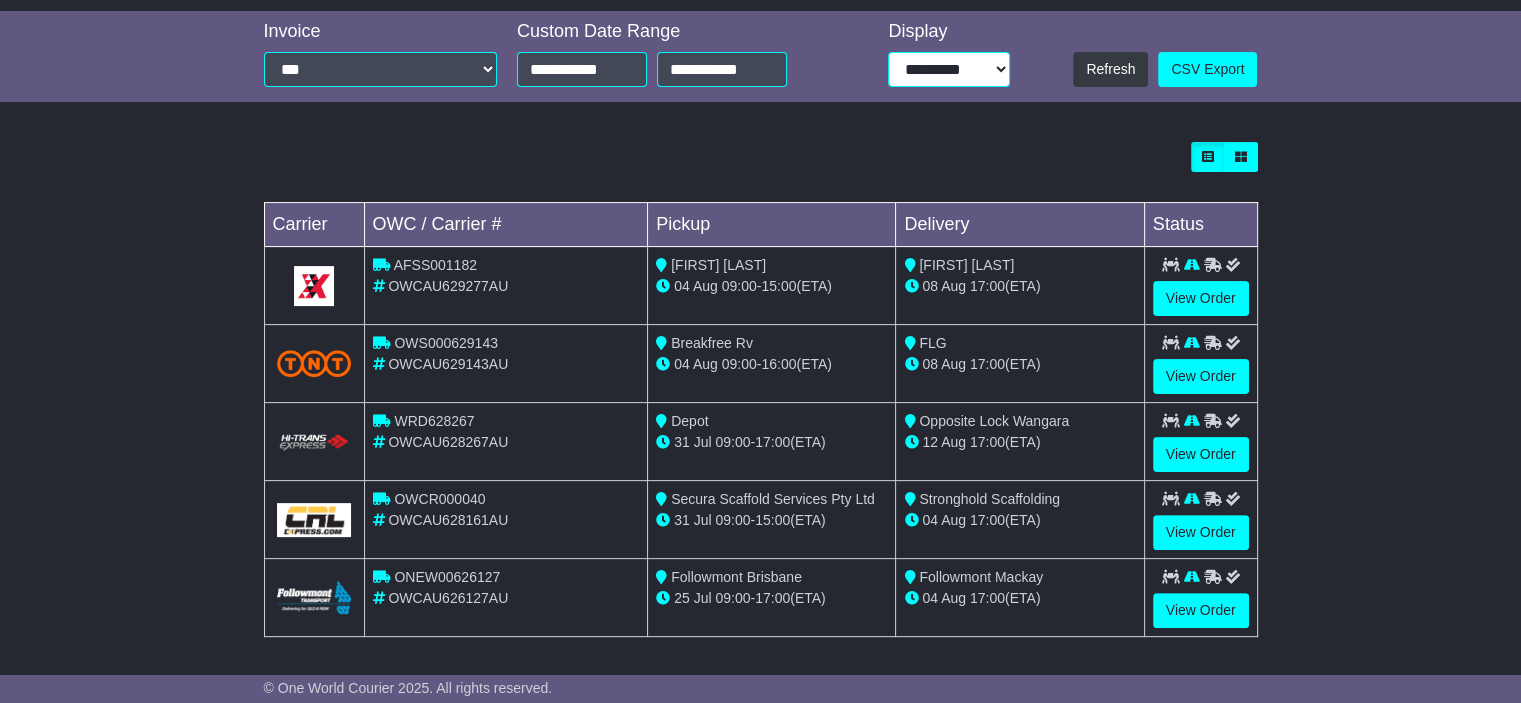 click on "**********" at bounding box center [949, 69] 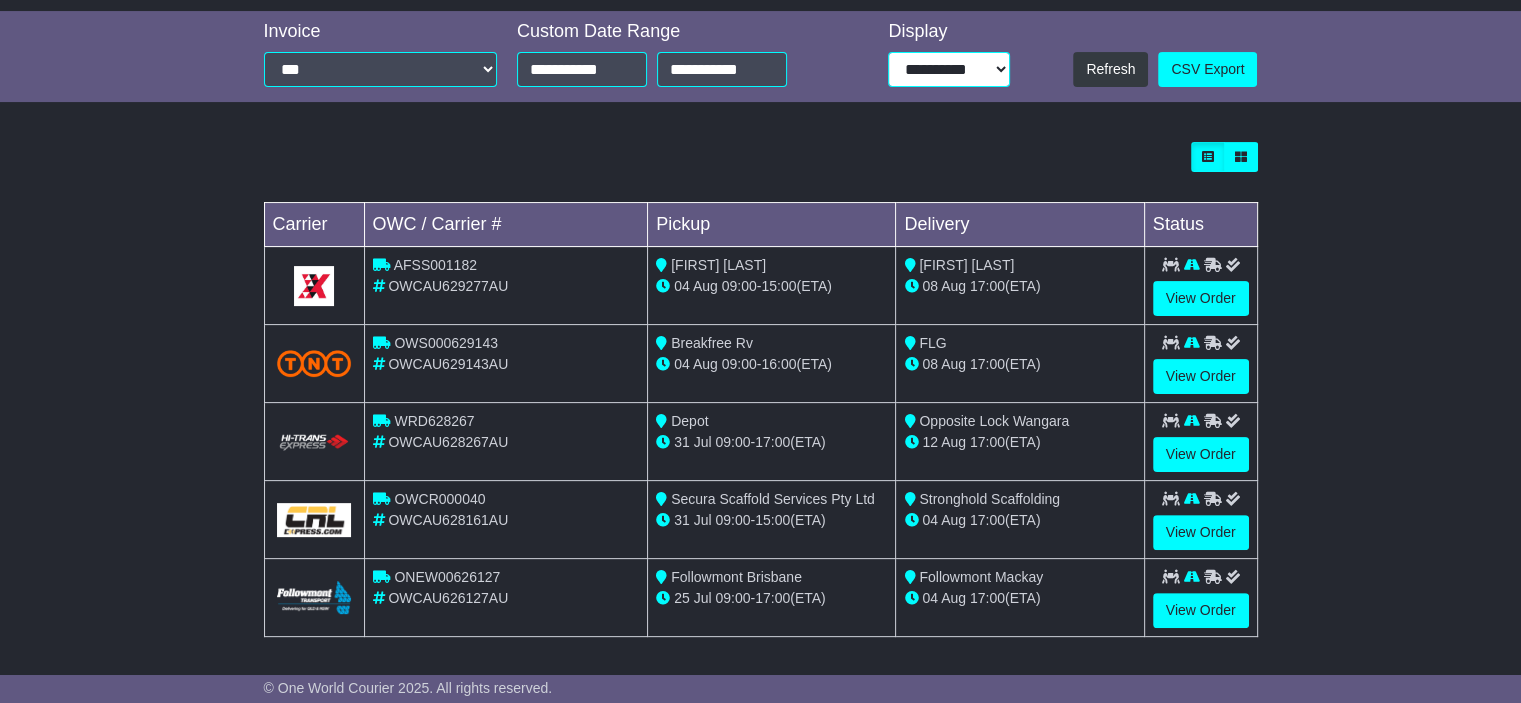 click on "**********" at bounding box center (949, 69) 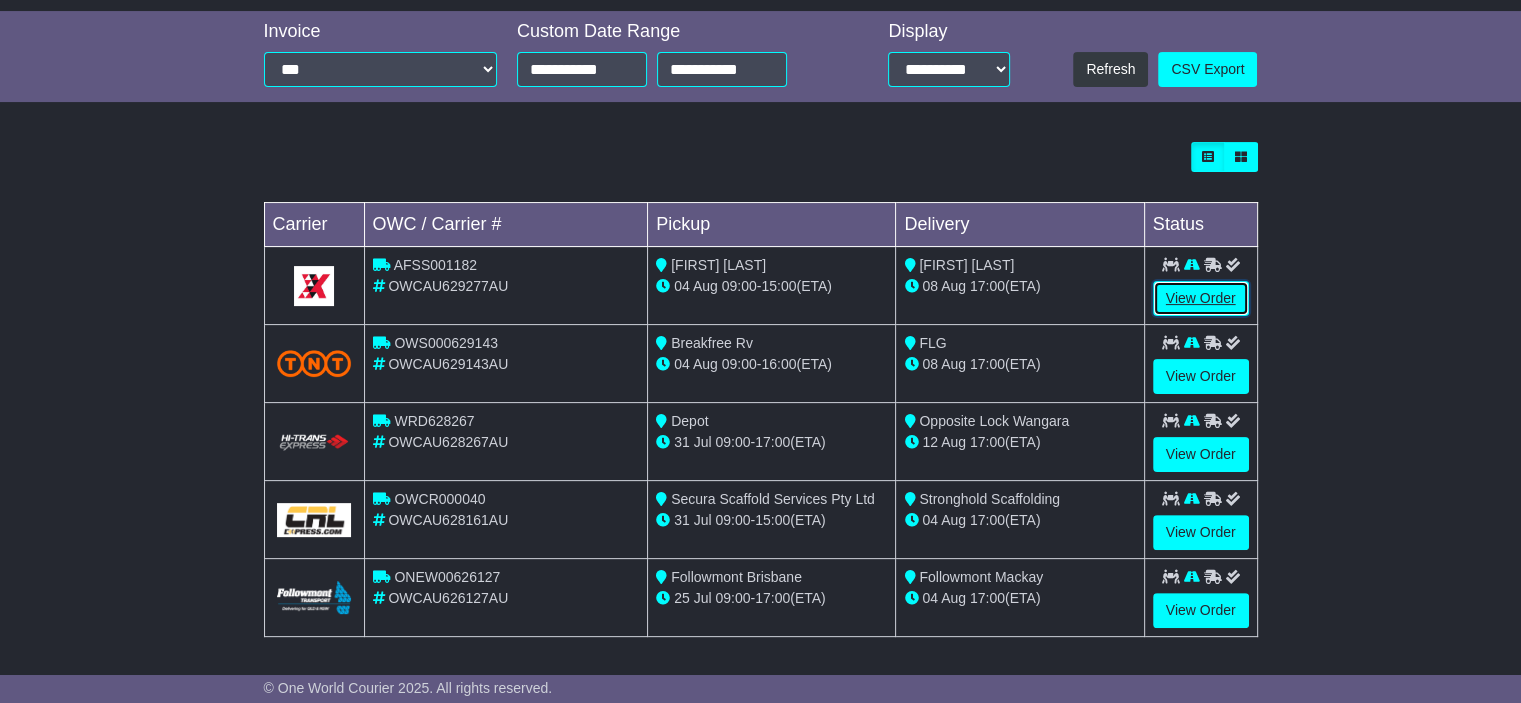 click on "View Order" at bounding box center (1201, 298) 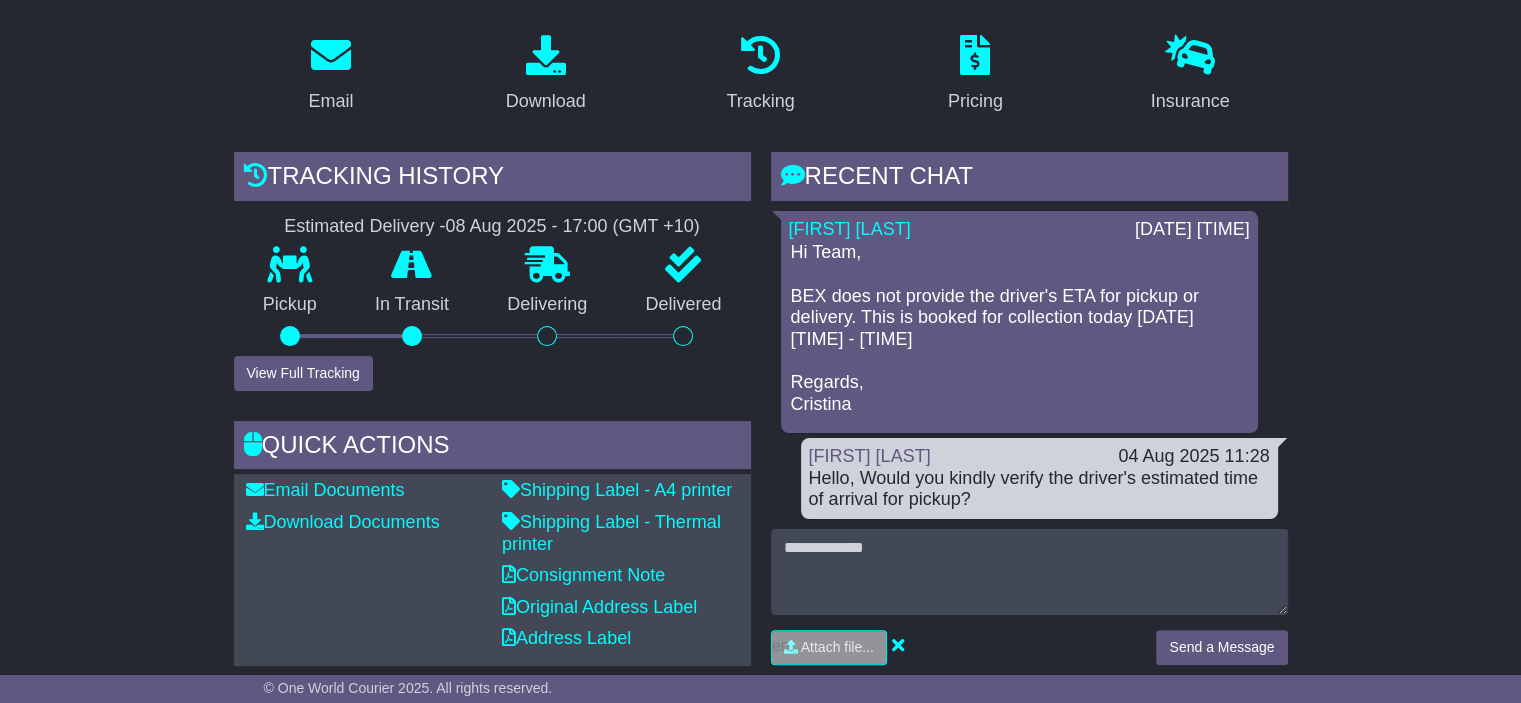 scroll, scrollTop: 0, scrollLeft: 0, axis: both 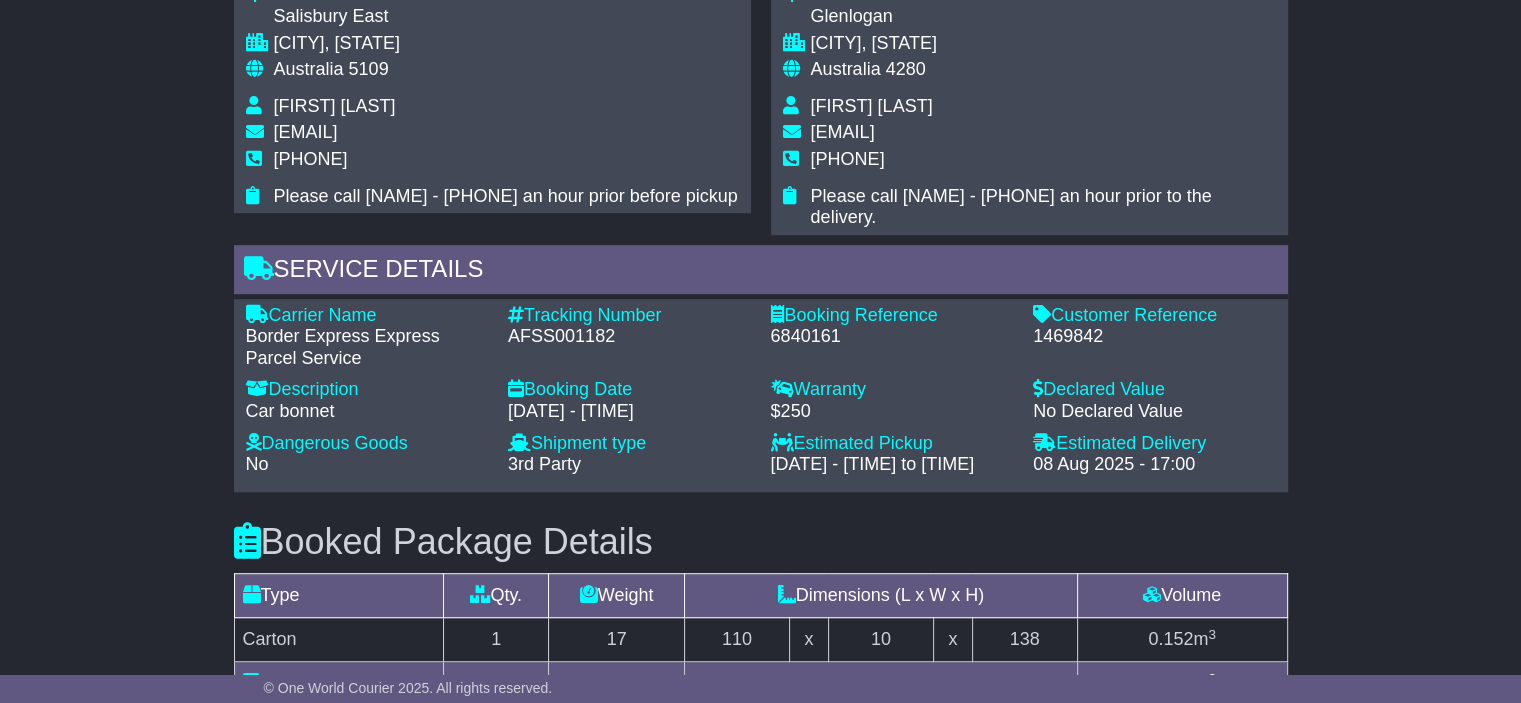 click on "1469842" at bounding box center [1154, 337] 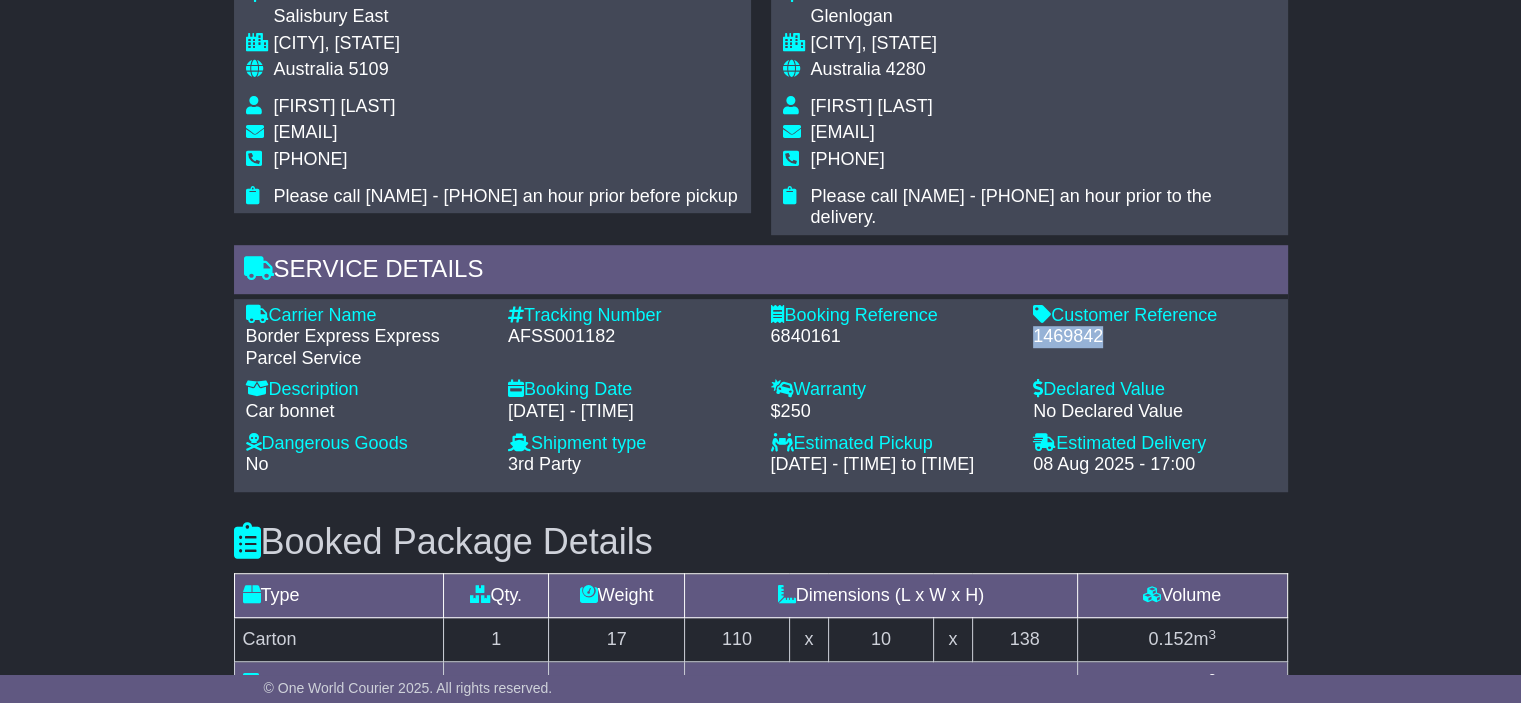 click on "1469842" at bounding box center [1154, 337] 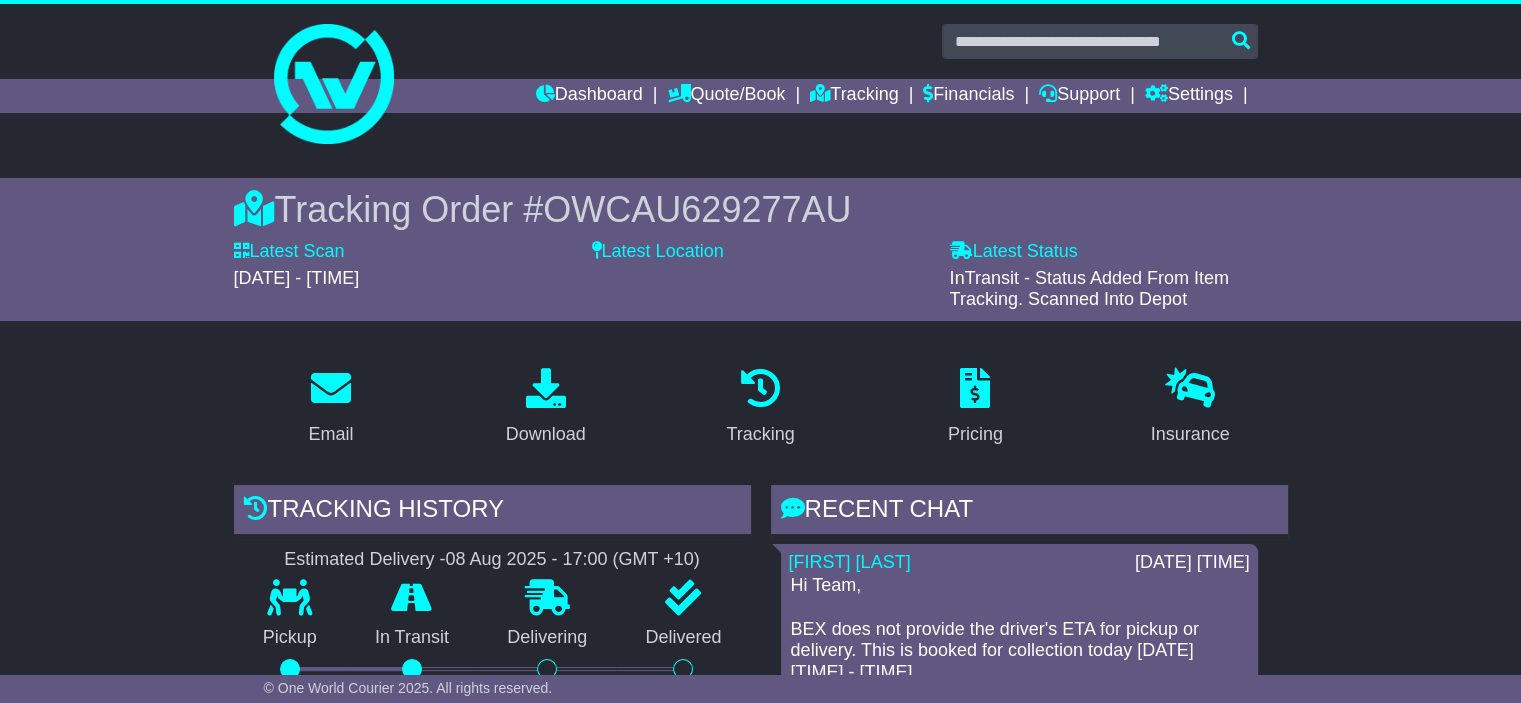 scroll, scrollTop: 0, scrollLeft: 0, axis: both 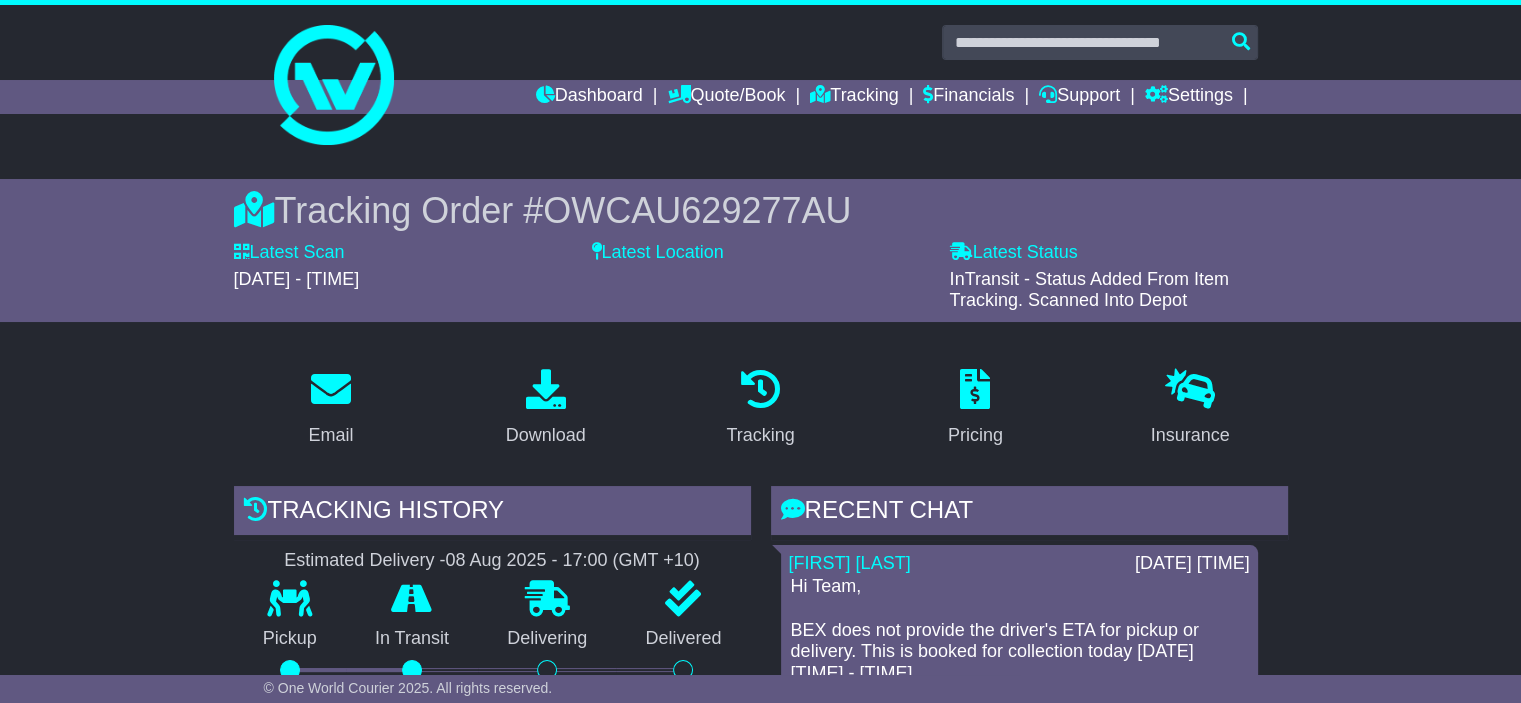 click on "OWCAU629277AU" at bounding box center (697, 210) 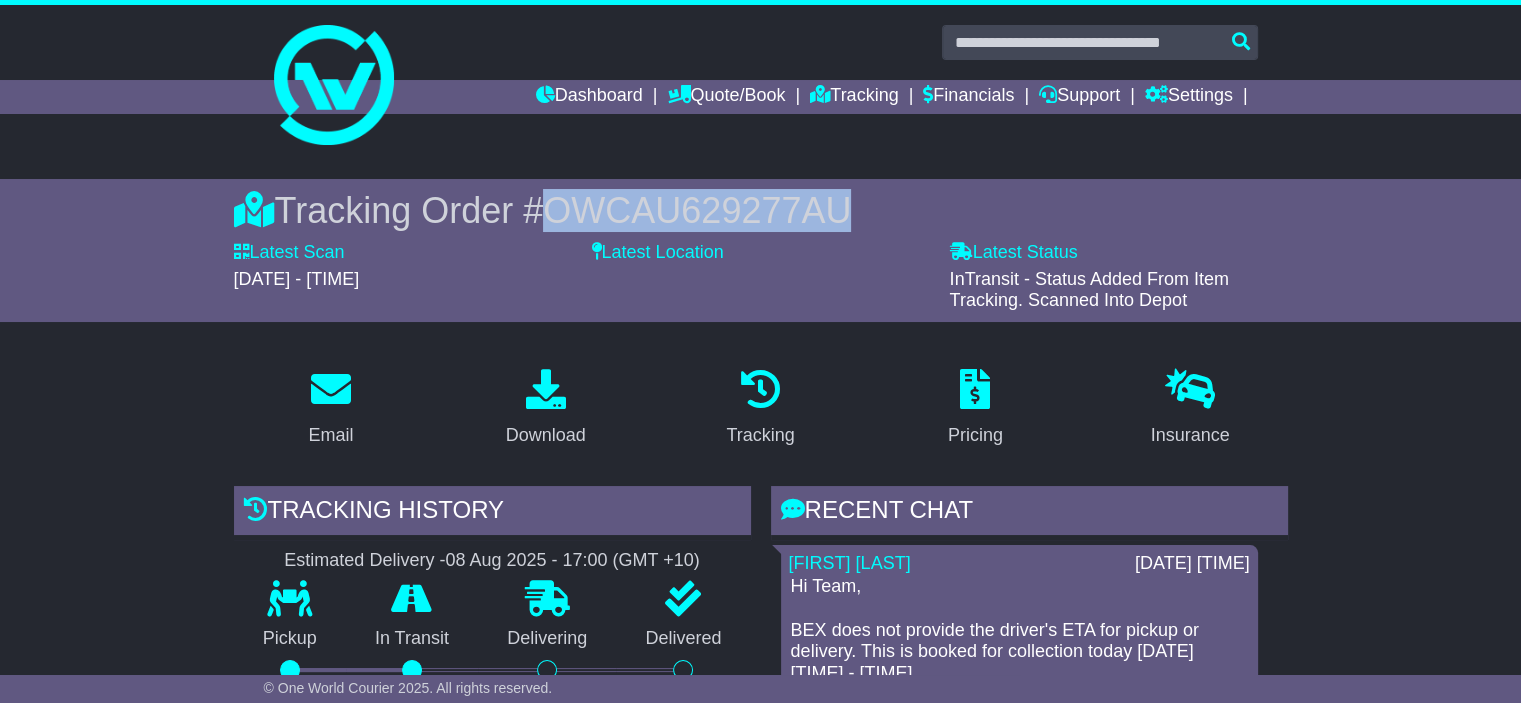 click on "OWCAU629277AU" at bounding box center [697, 210] 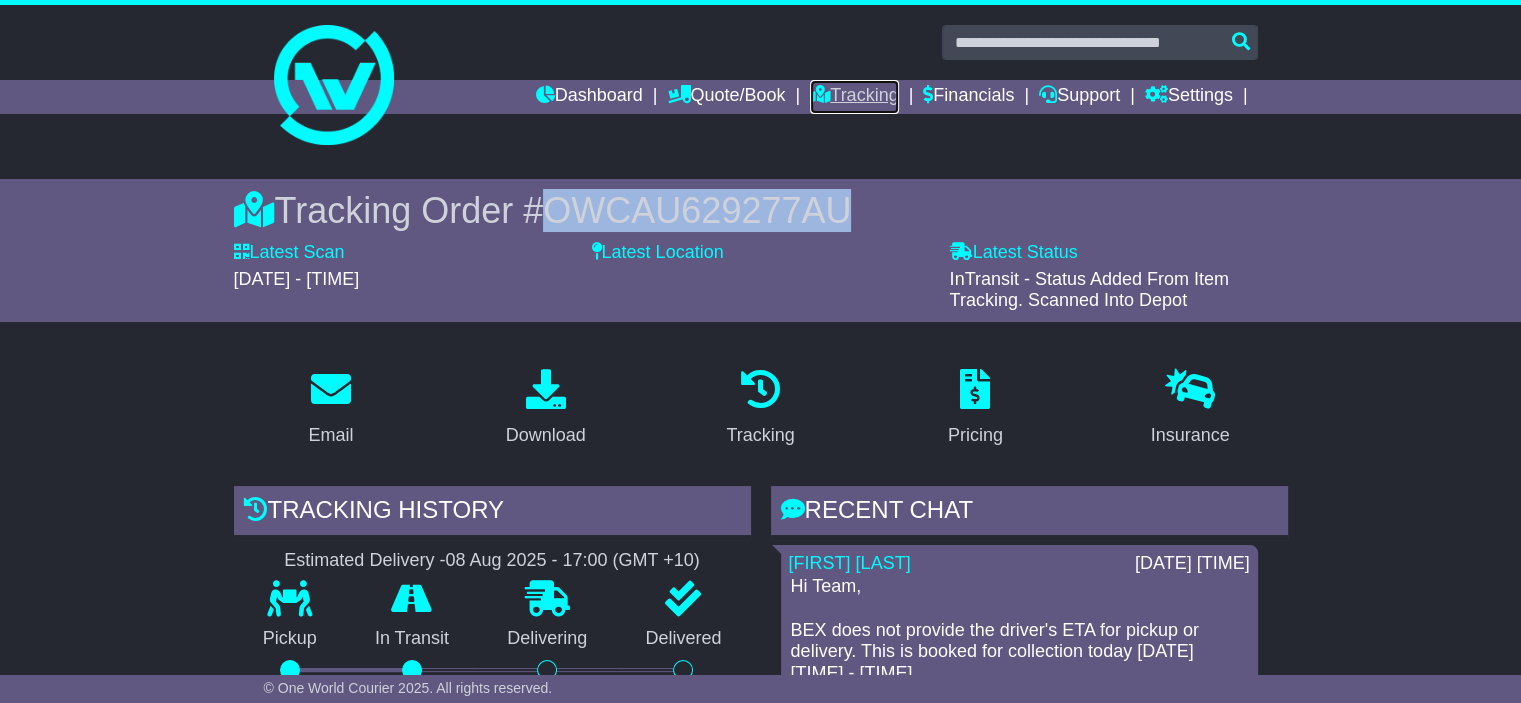 click on "Tracking" at bounding box center [854, 97] 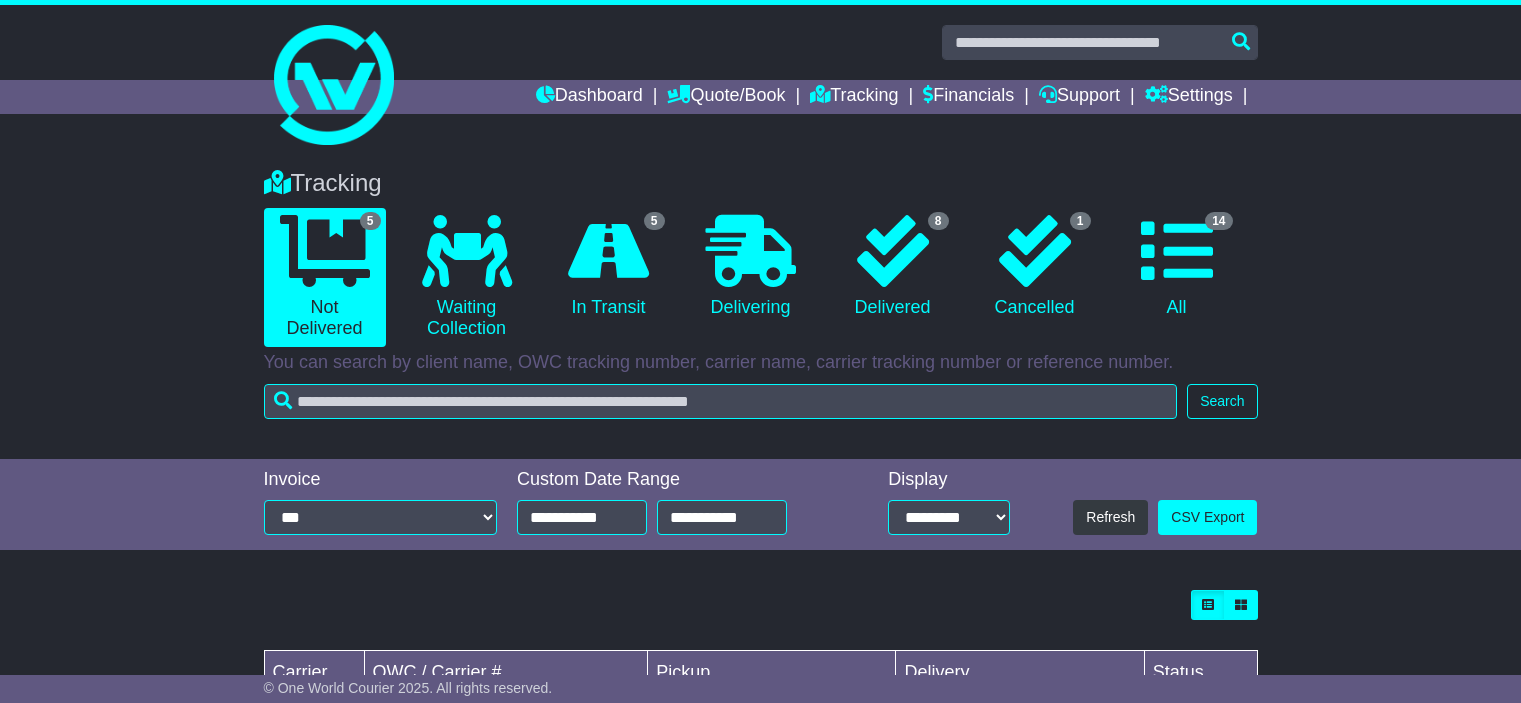 scroll, scrollTop: 0, scrollLeft: 0, axis: both 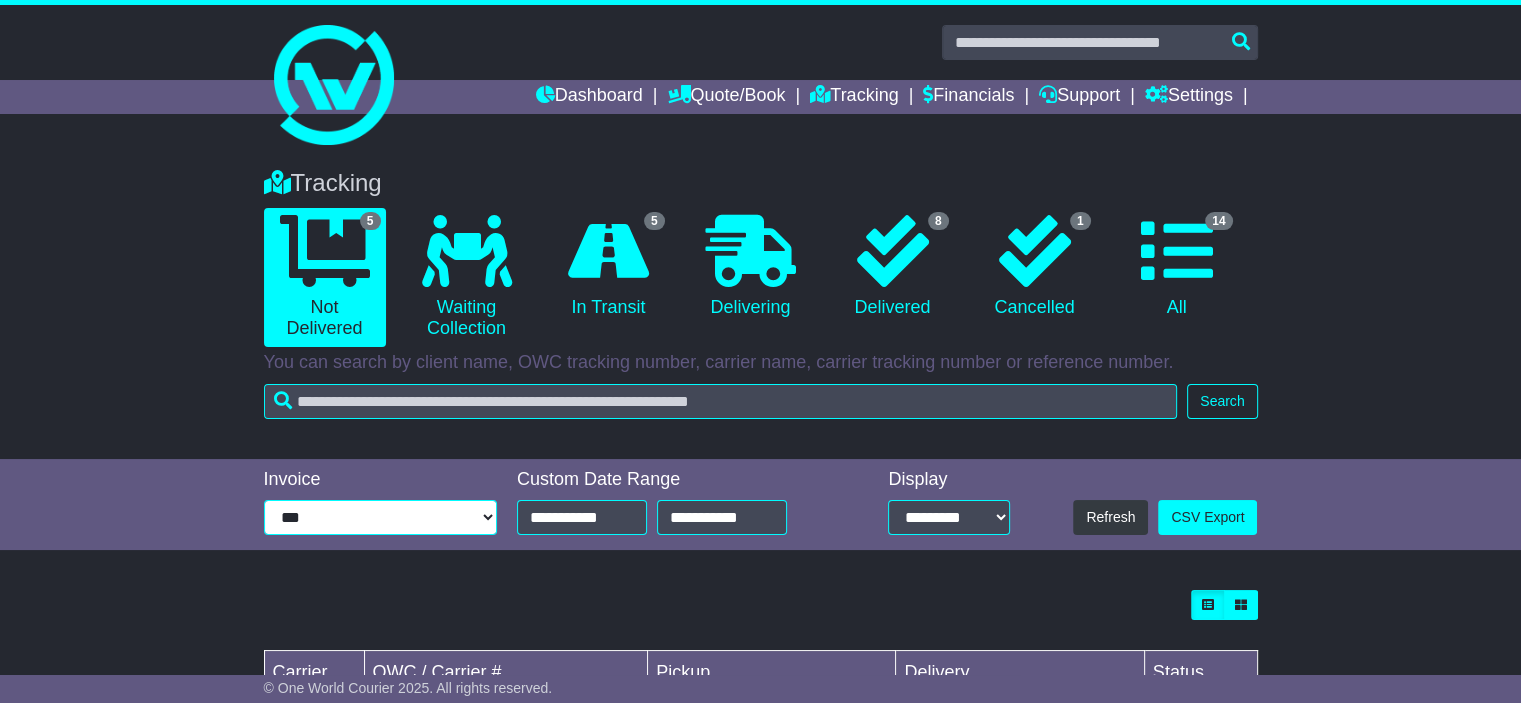 click on "**********" at bounding box center [380, 517] 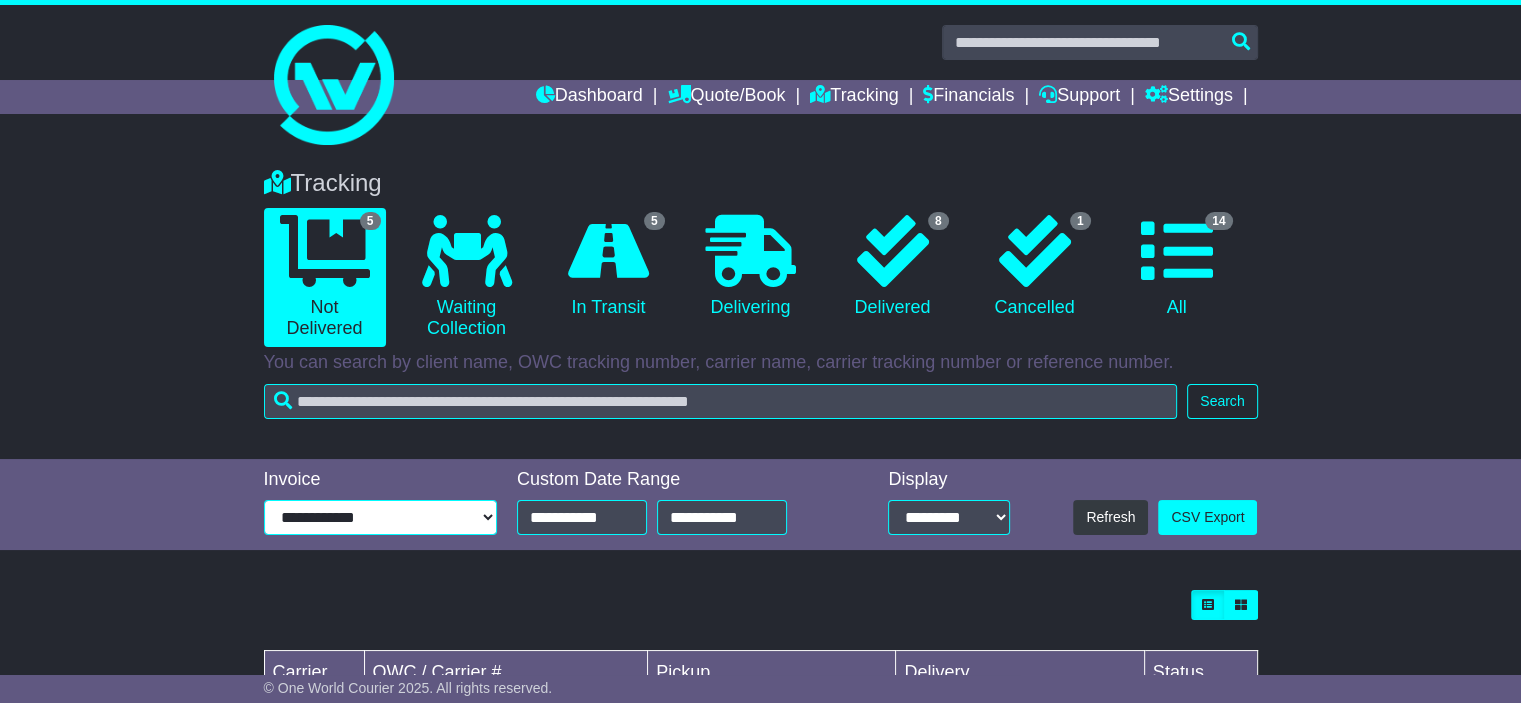 click on "**********" at bounding box center (380, 517) 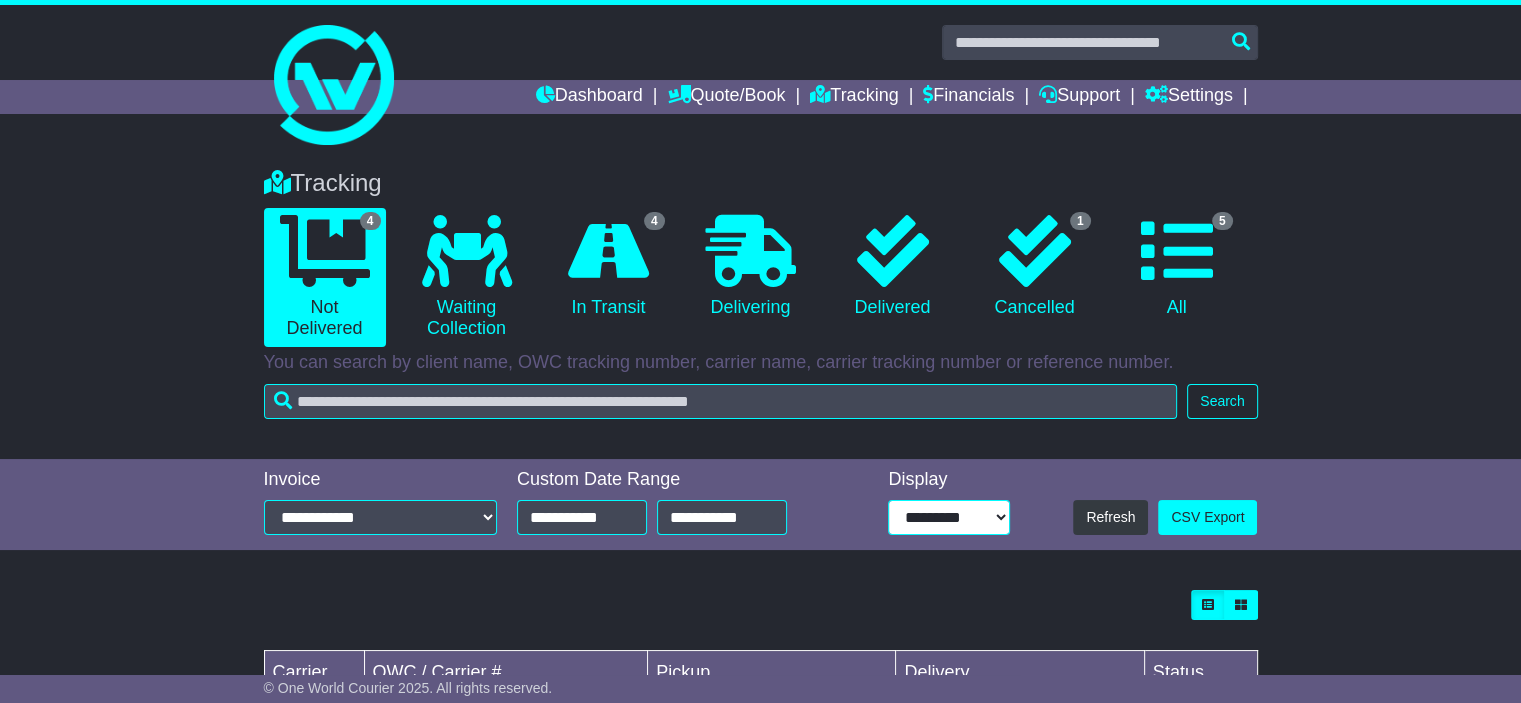 click on "**********" at bounding box center [949, 517] 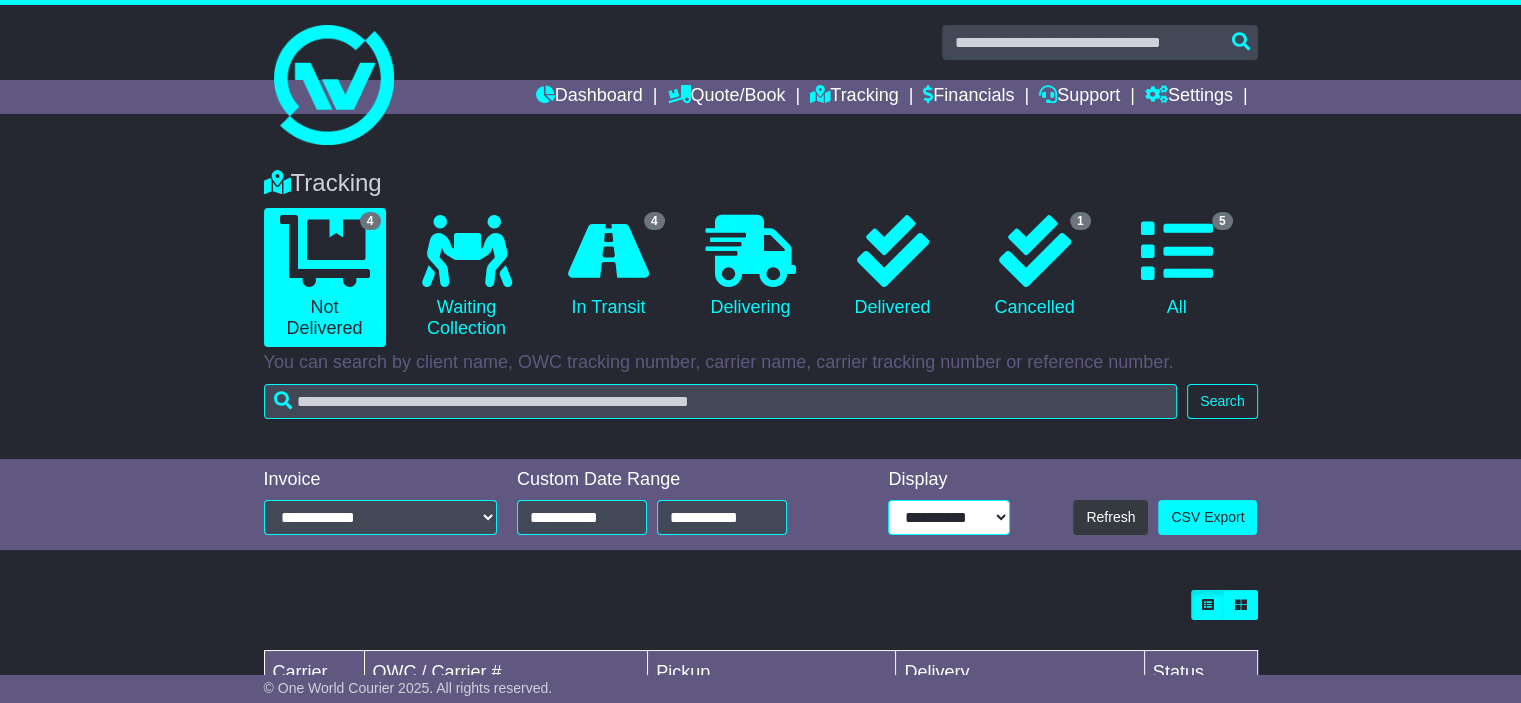 click on "**********" at bounding box center (949, 517) 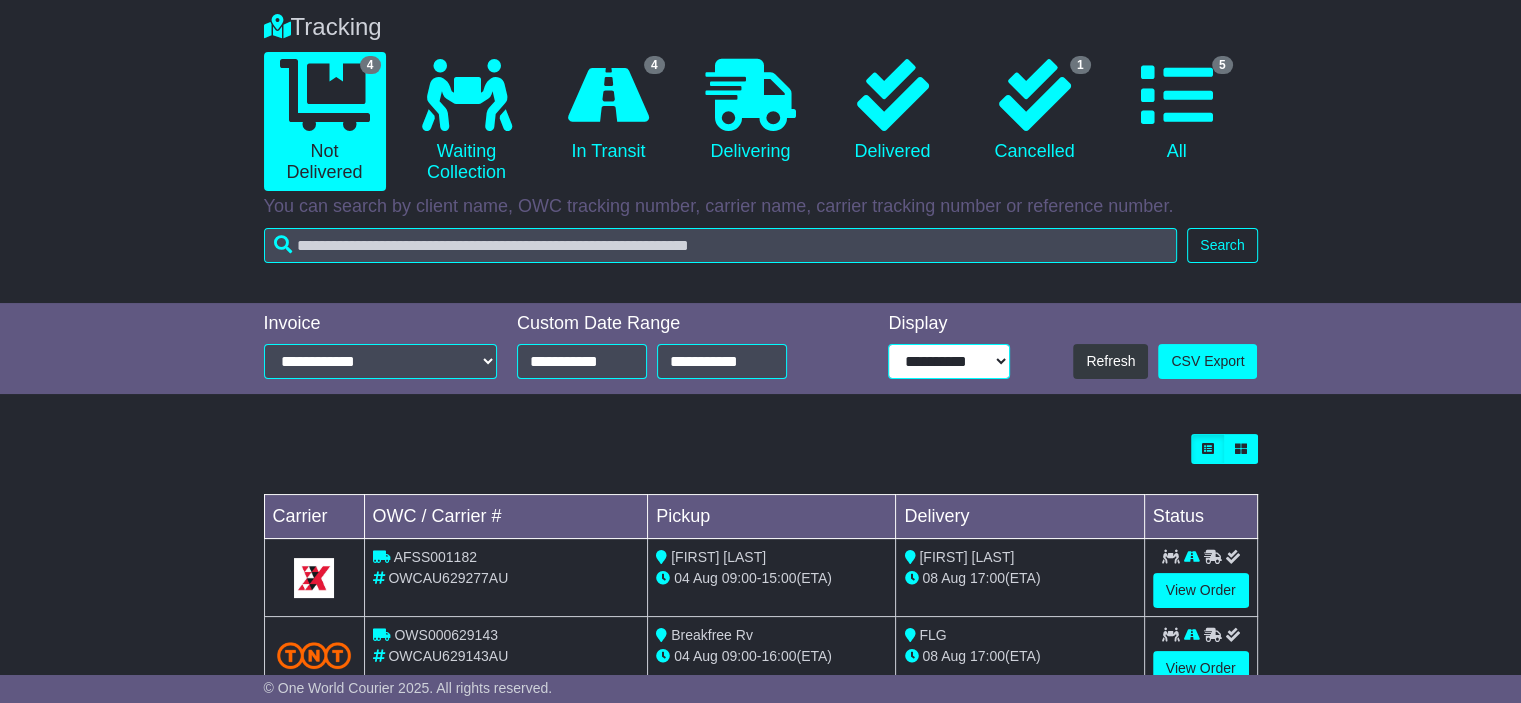 scroll, scrollTop: 372, scrollLeft: 0, axis: vertical 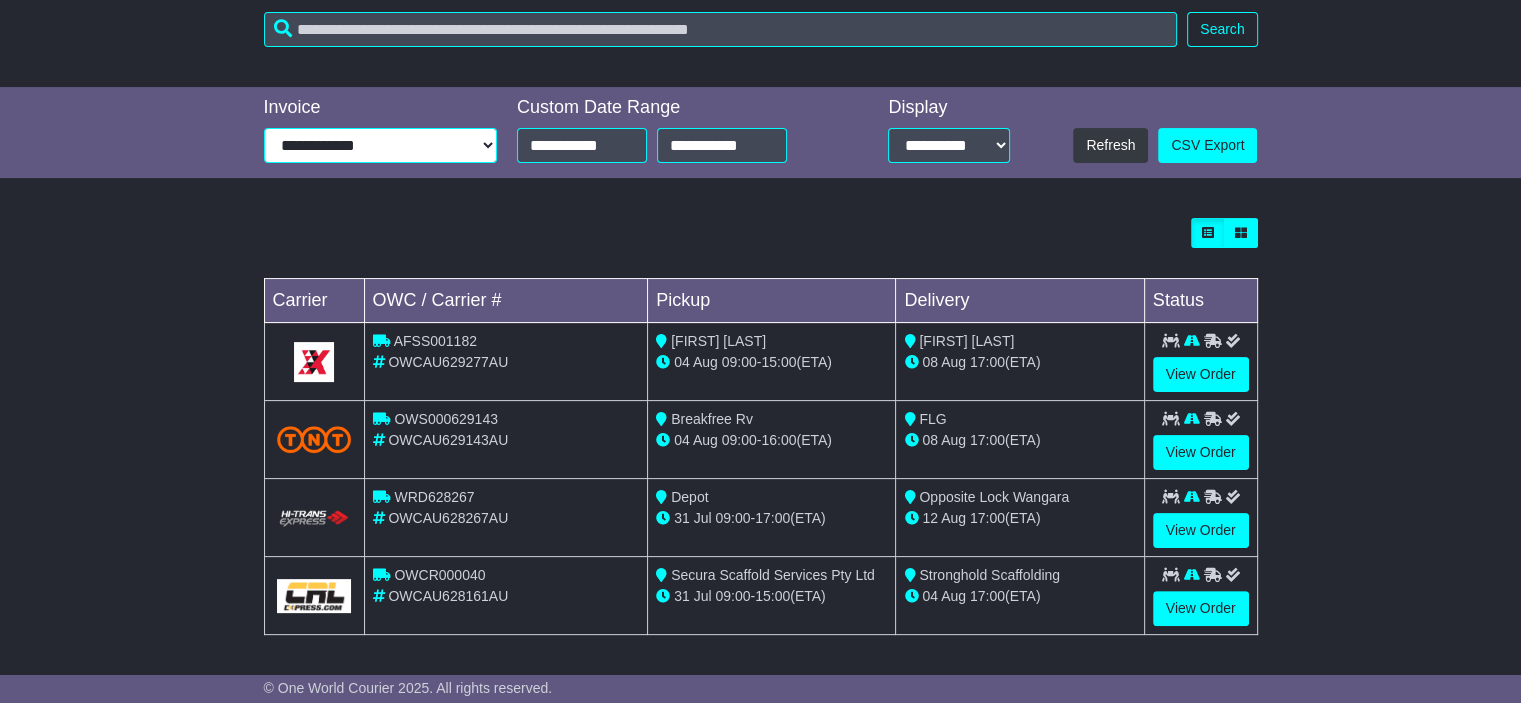 click on "**********" at bounding box center [380, 145] 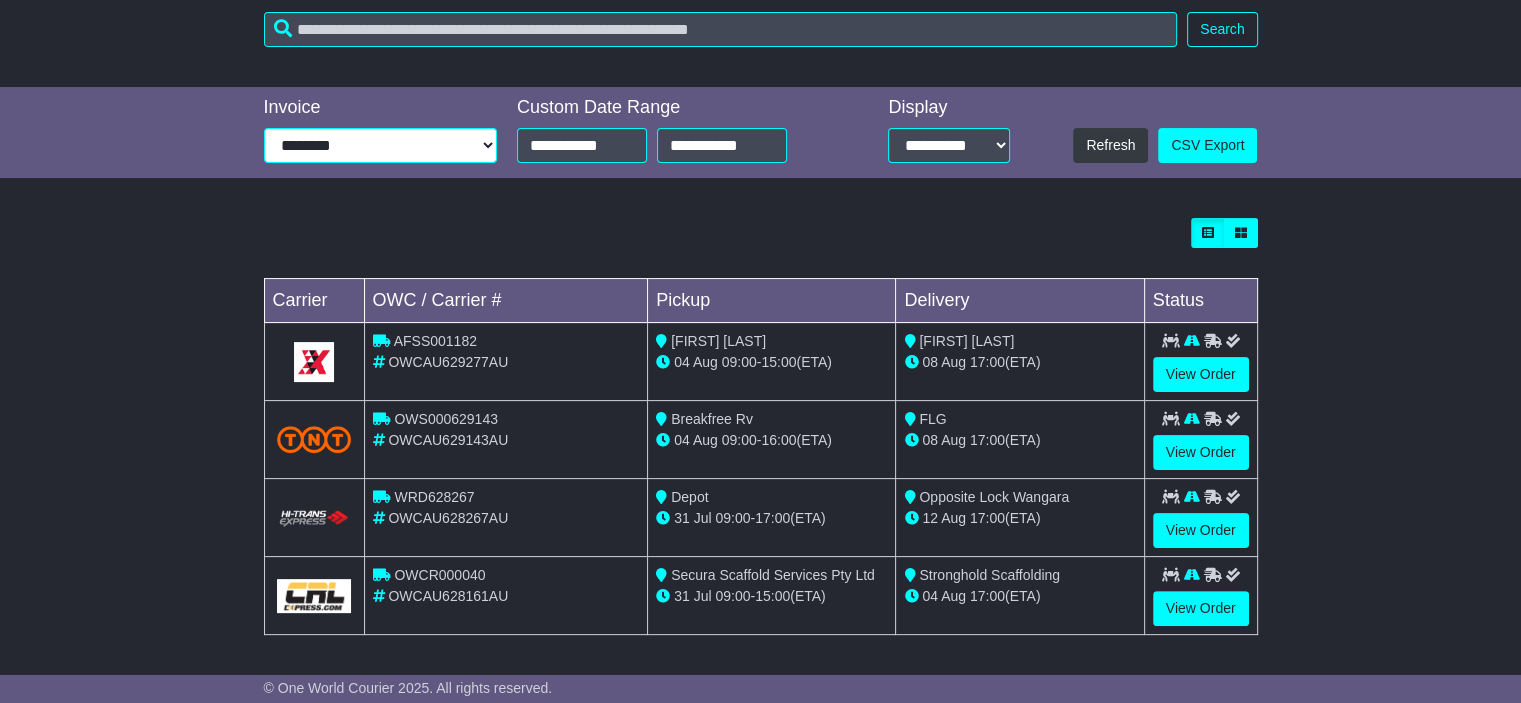 click on "**********" at bounding box center (380, 145) 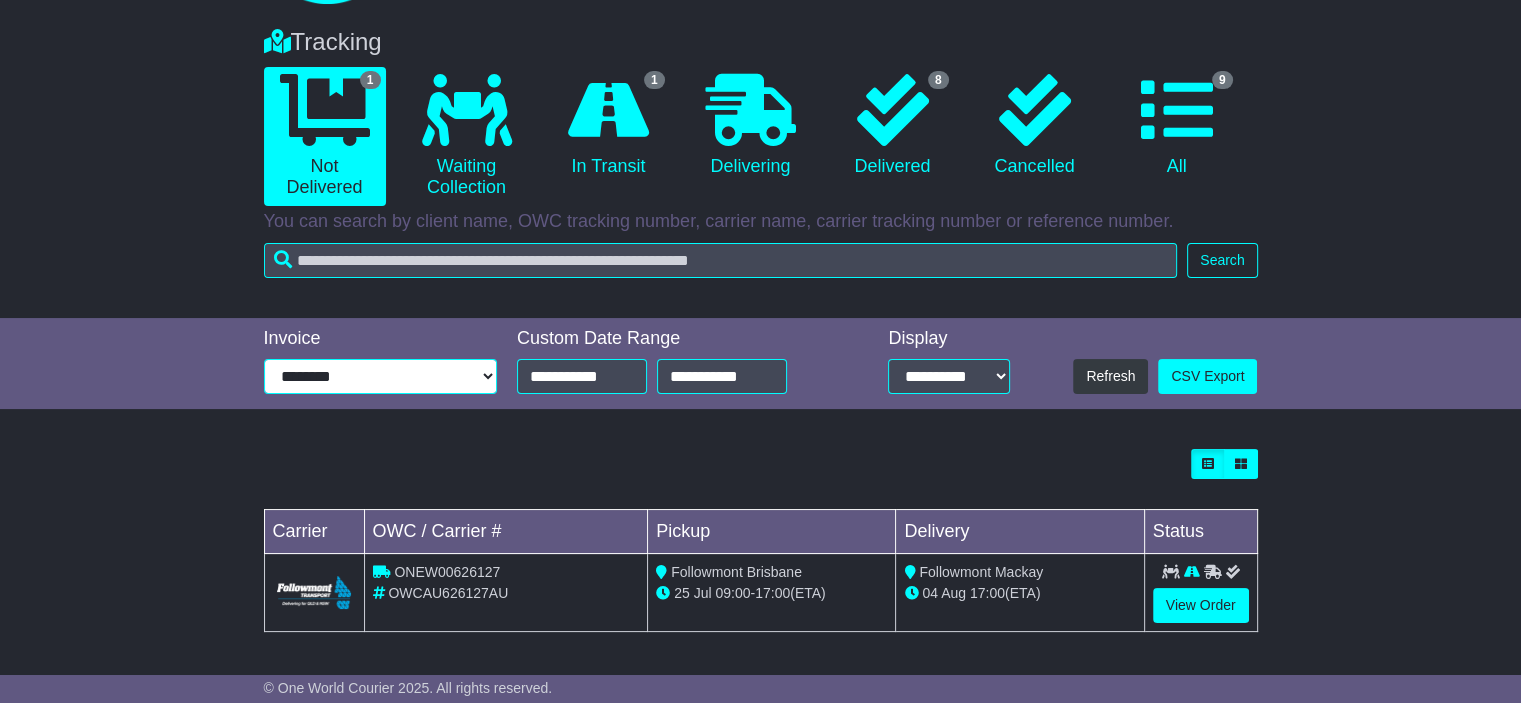 scroll, scrollTop: 139, scrollLeft: 0, axis: vertical 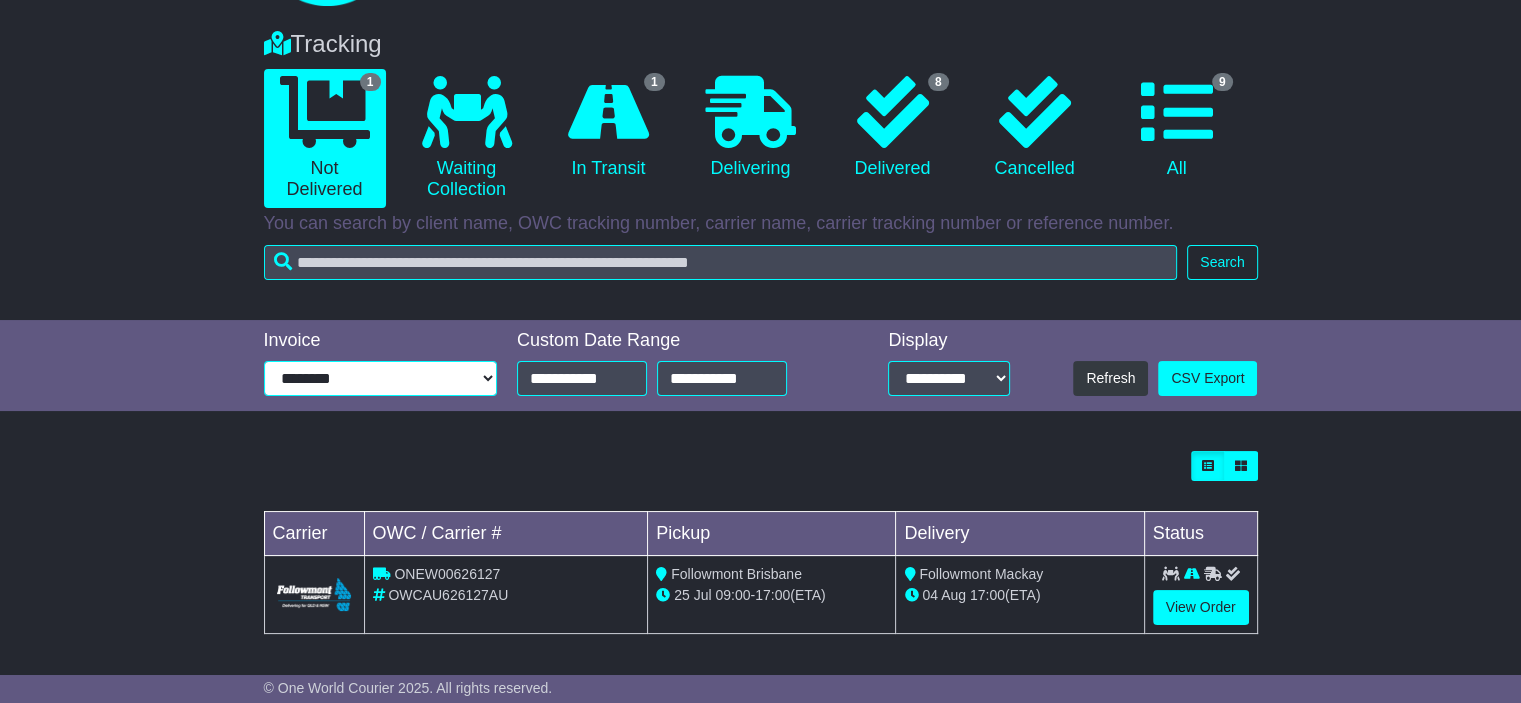 click on "**********" at bounding box center [380, 378] 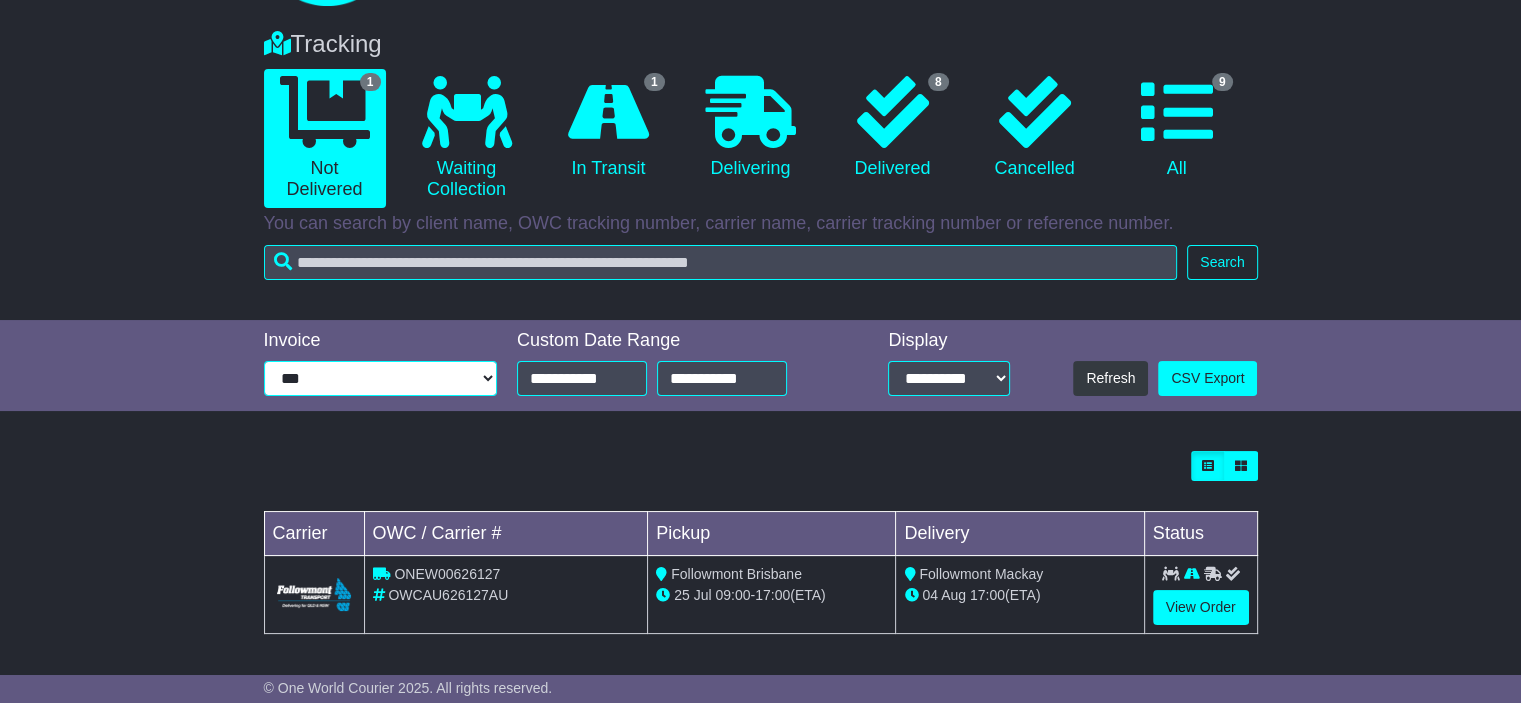 click on "**********" at bounding box center [380, 378] 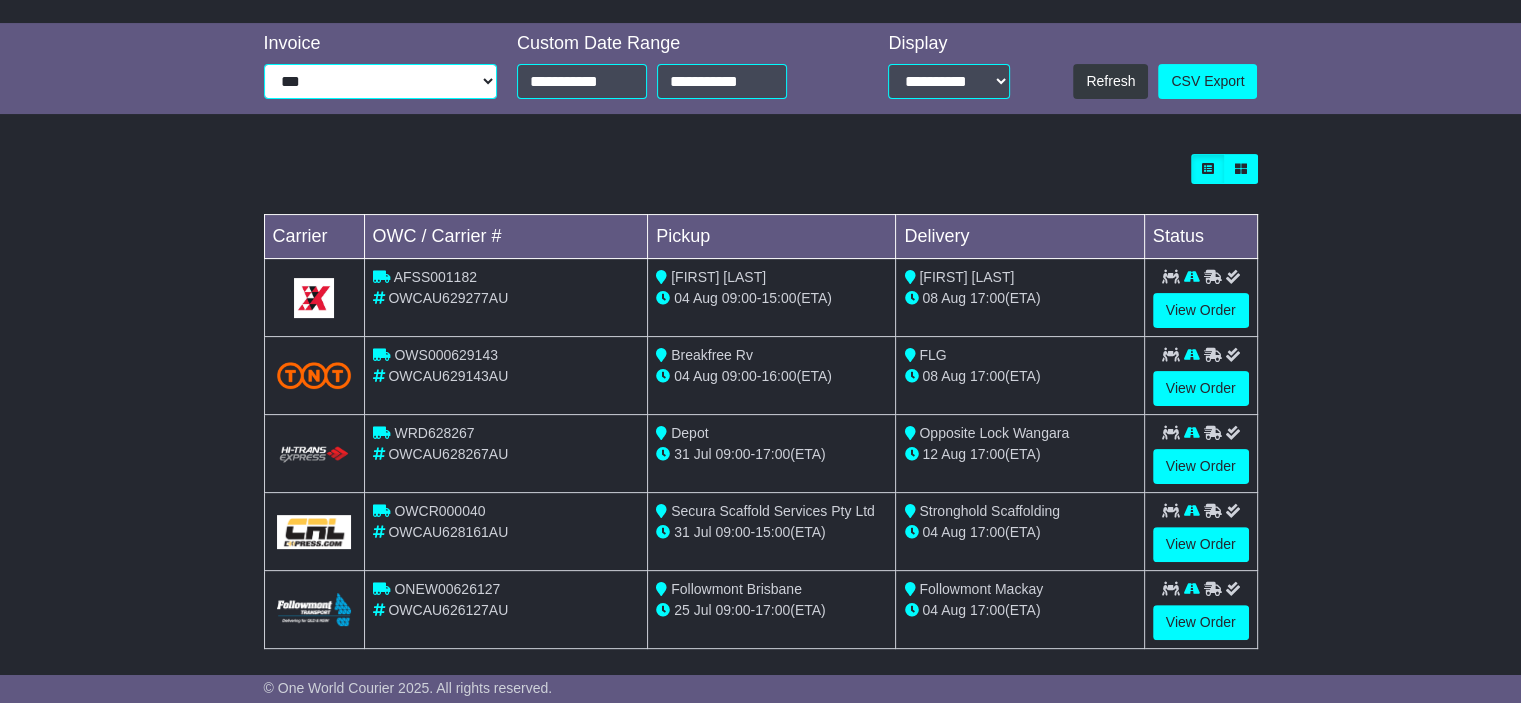 scroll, scrollTop: 448, scrollLeft: 0, axis: vertical 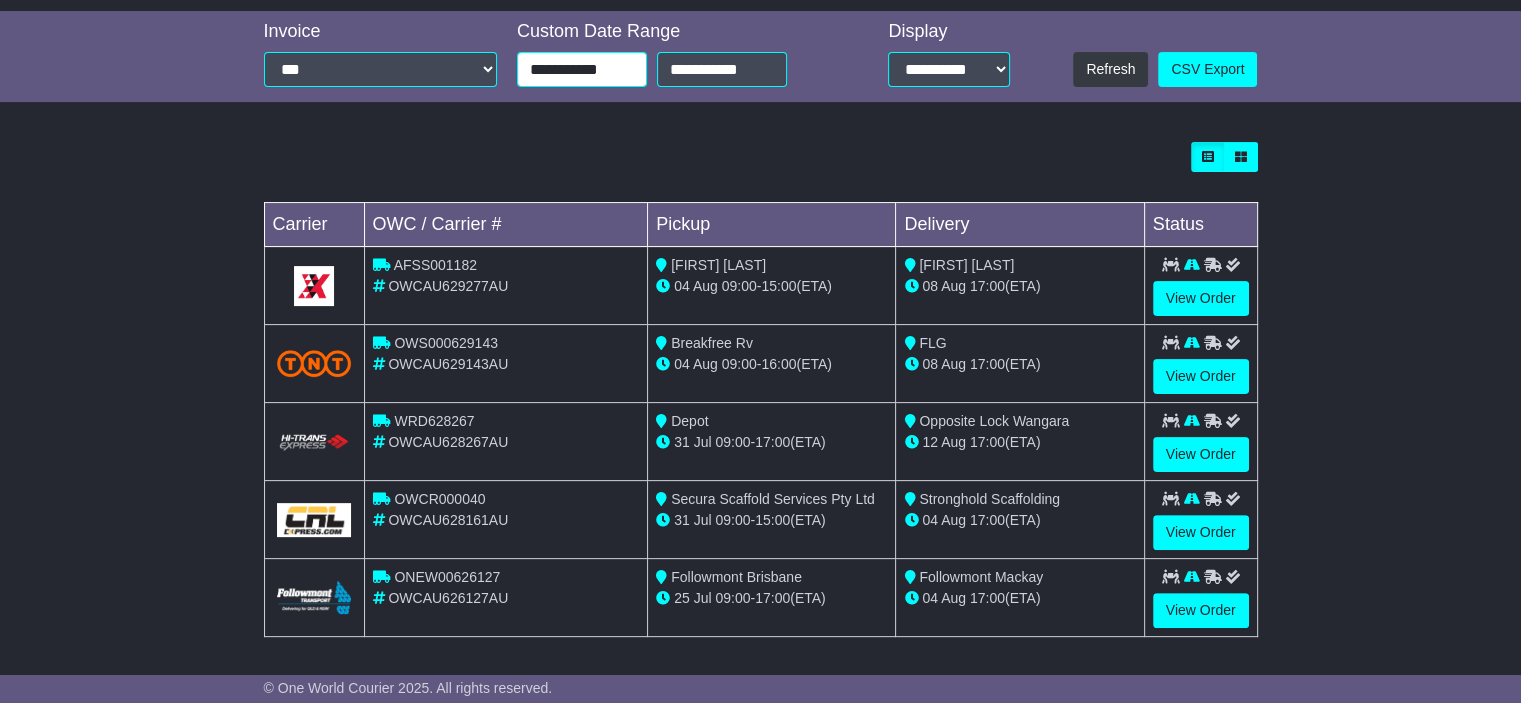 click on "**********" at bounding box center (582, 69) 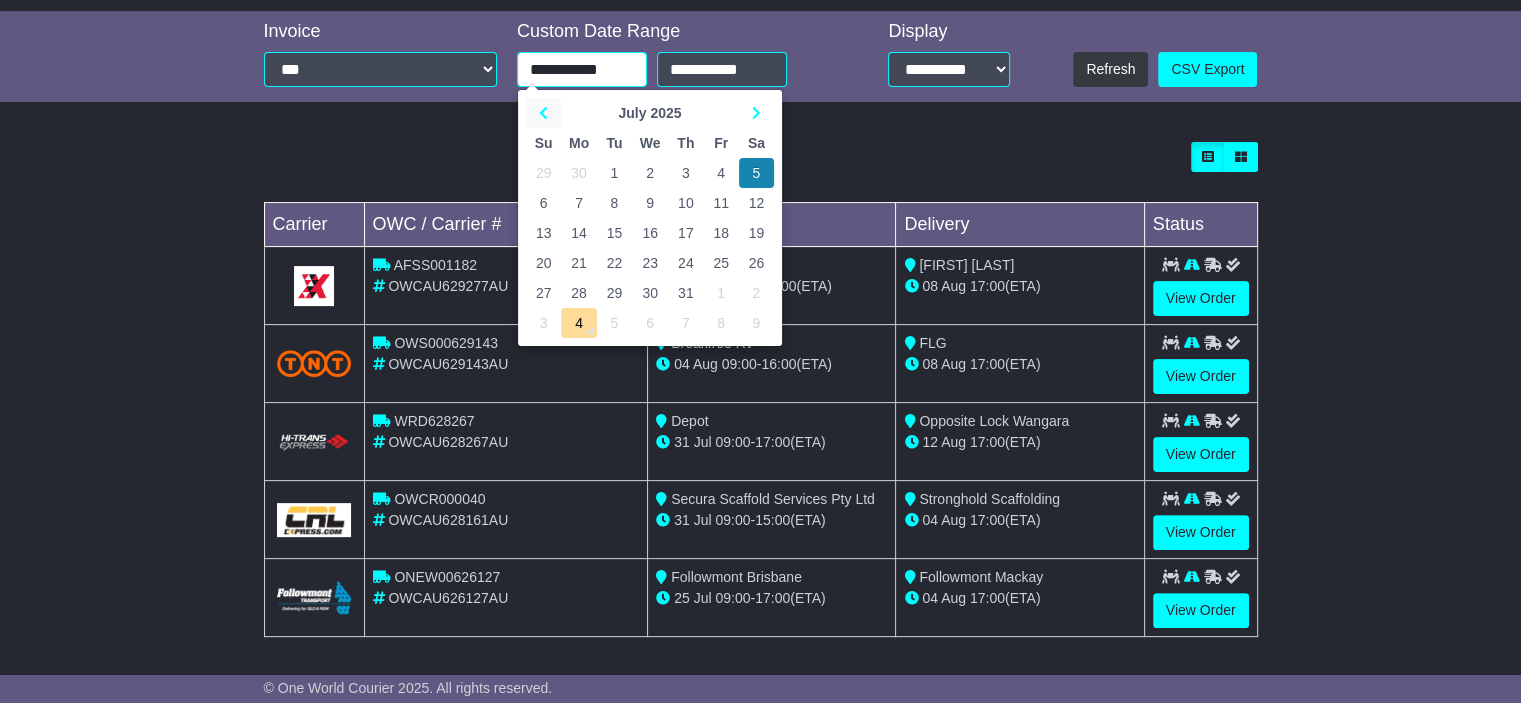 click at bounding box center (543, 113) 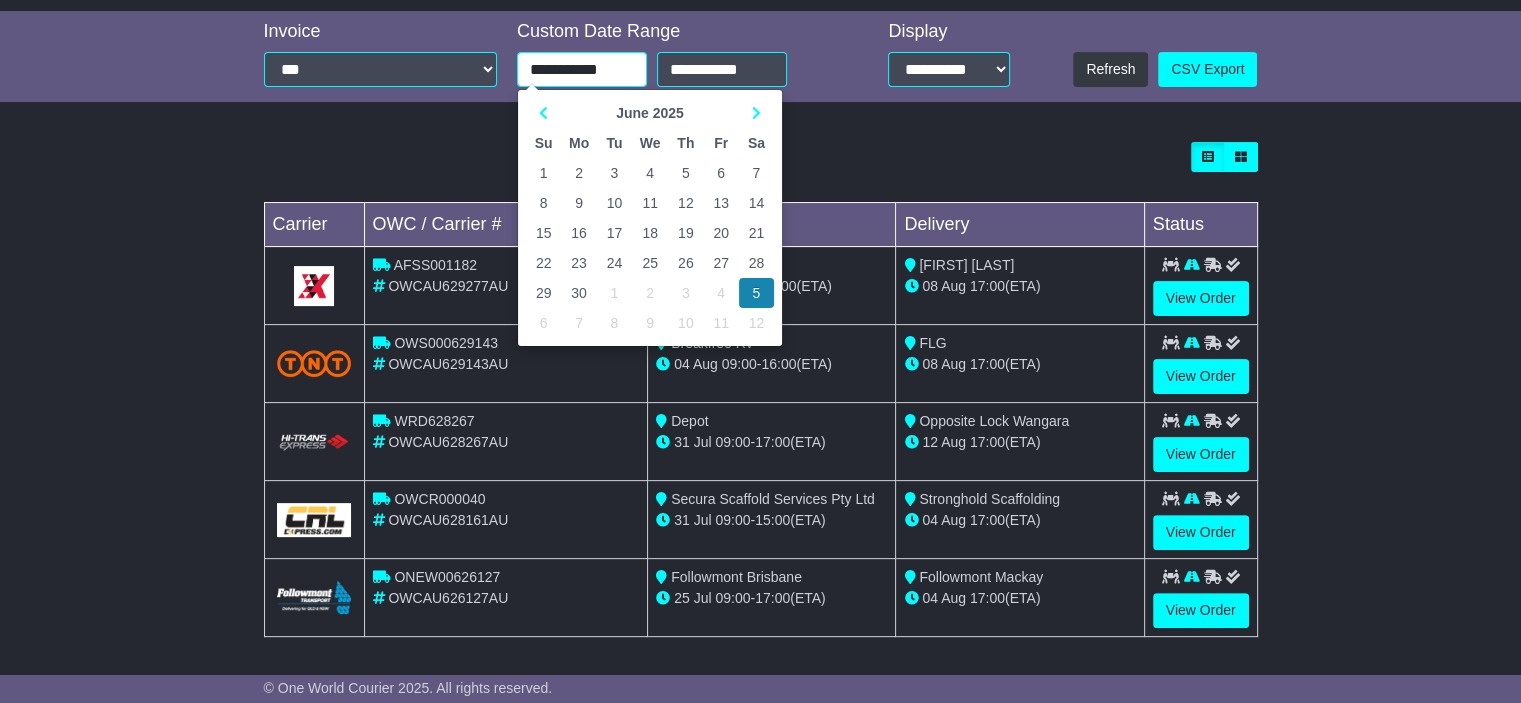 click on "1" at bounding box center [543, 173] 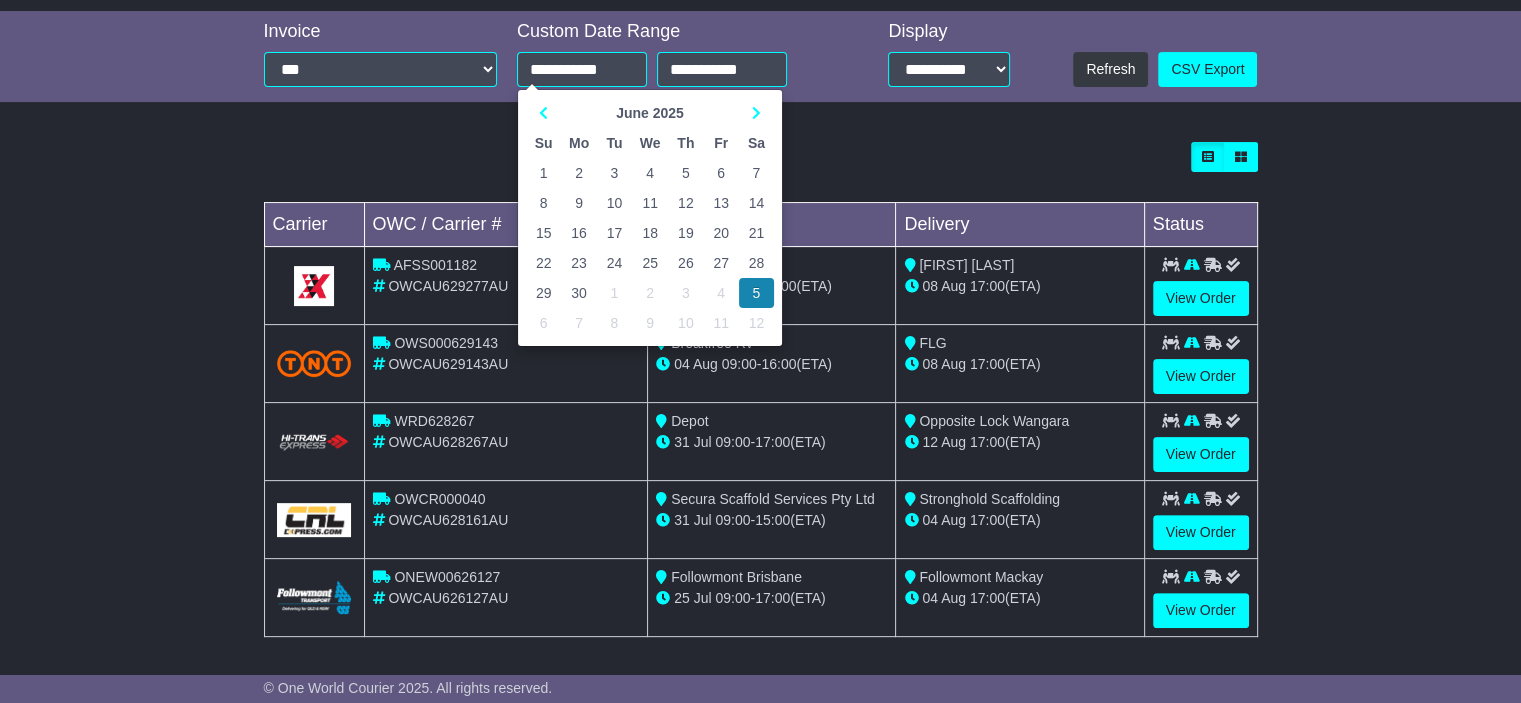 type on "**********" 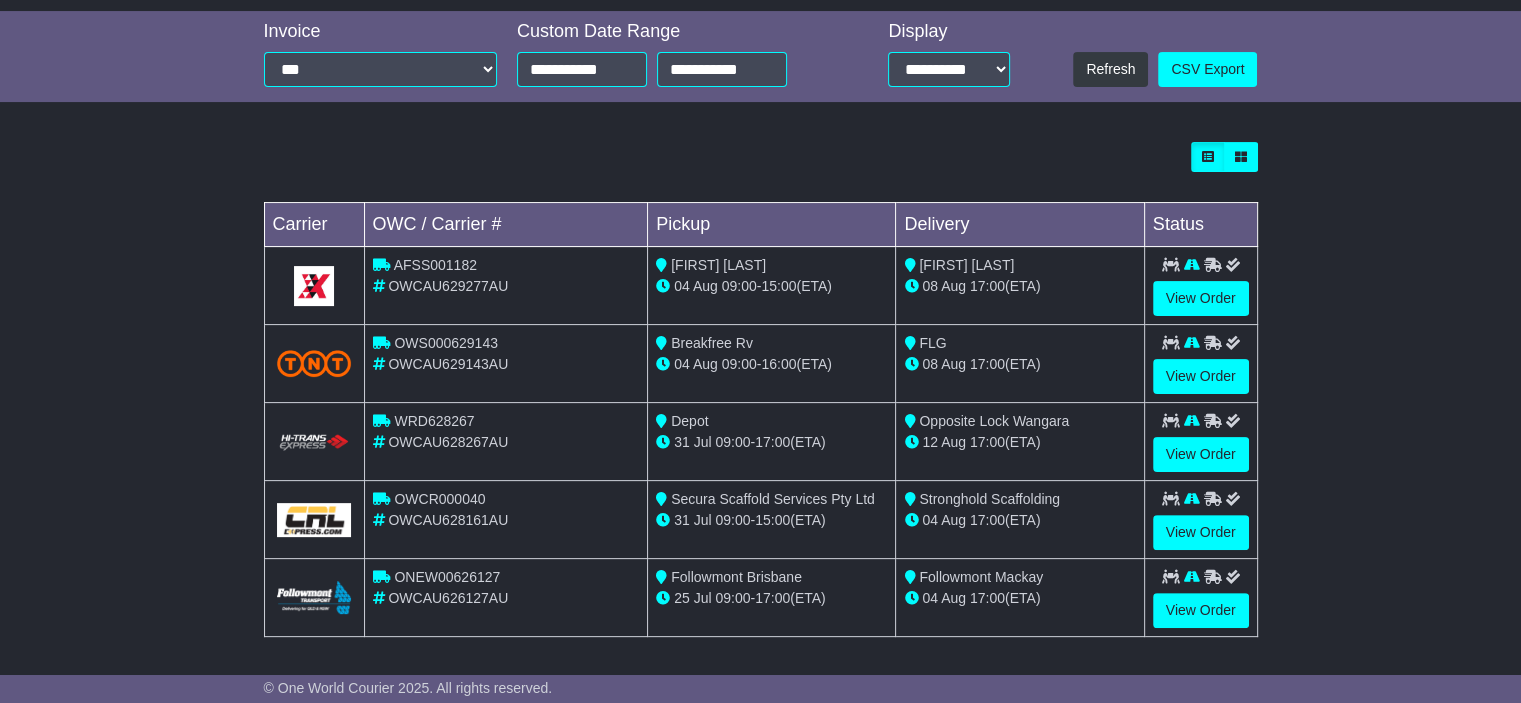 click on "Loading...
No bookings found
Carrier
OWC / Carrier #
Pickup
Delivery
Status
AFSS001182
OWCAU629277AU
Sam dalfonso
04 Aug  -" at bounding box center [760, 400] 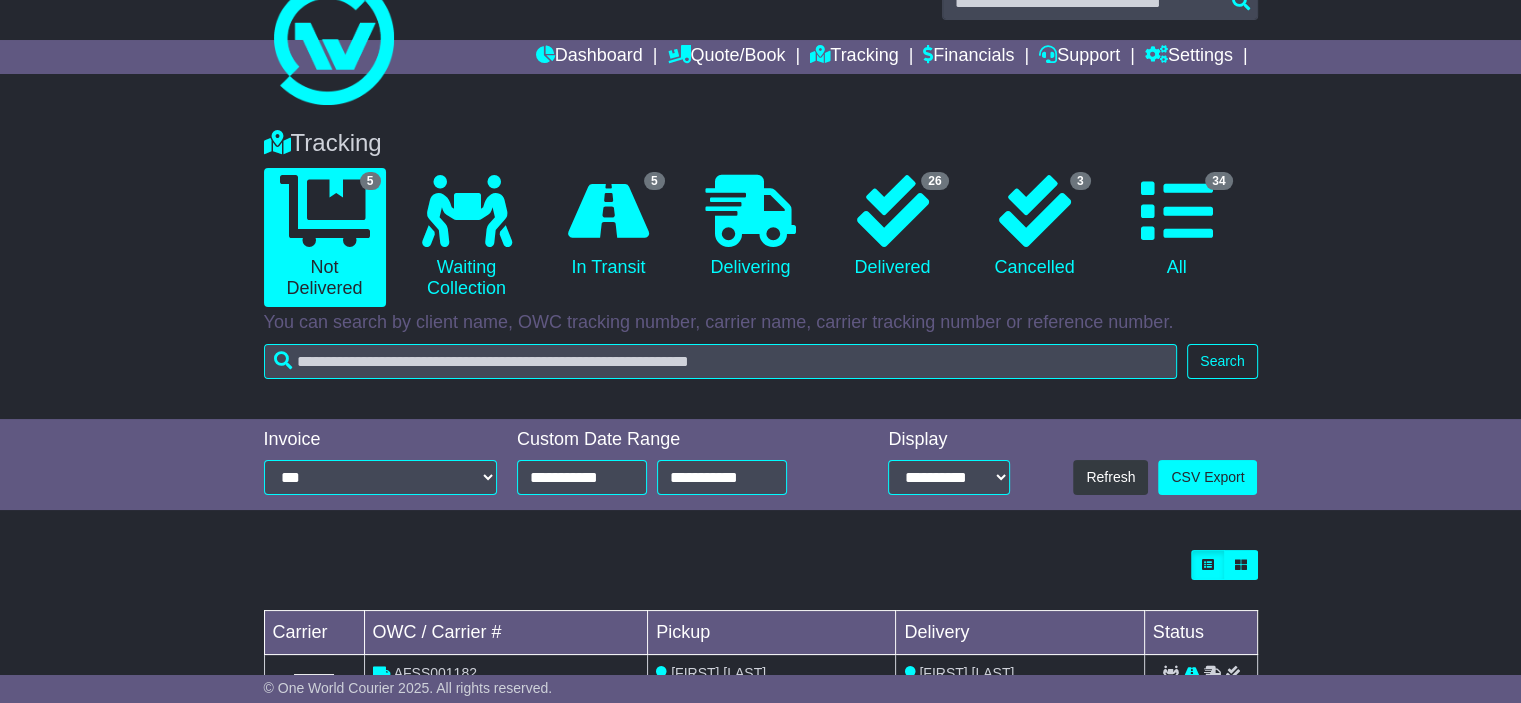scroll, scrollTop: 0, scrollLeft: 0, axis: both 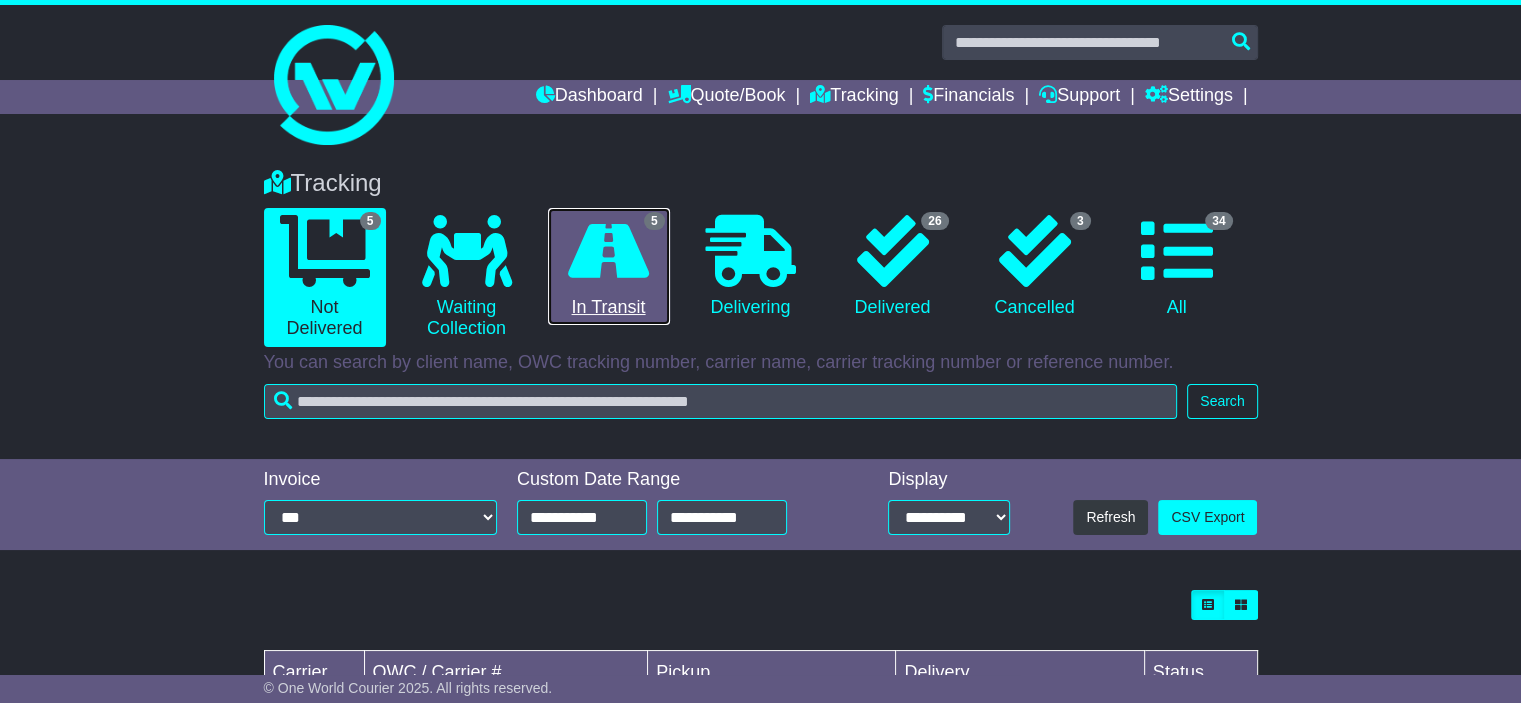 click at bounding box center (608, 251) 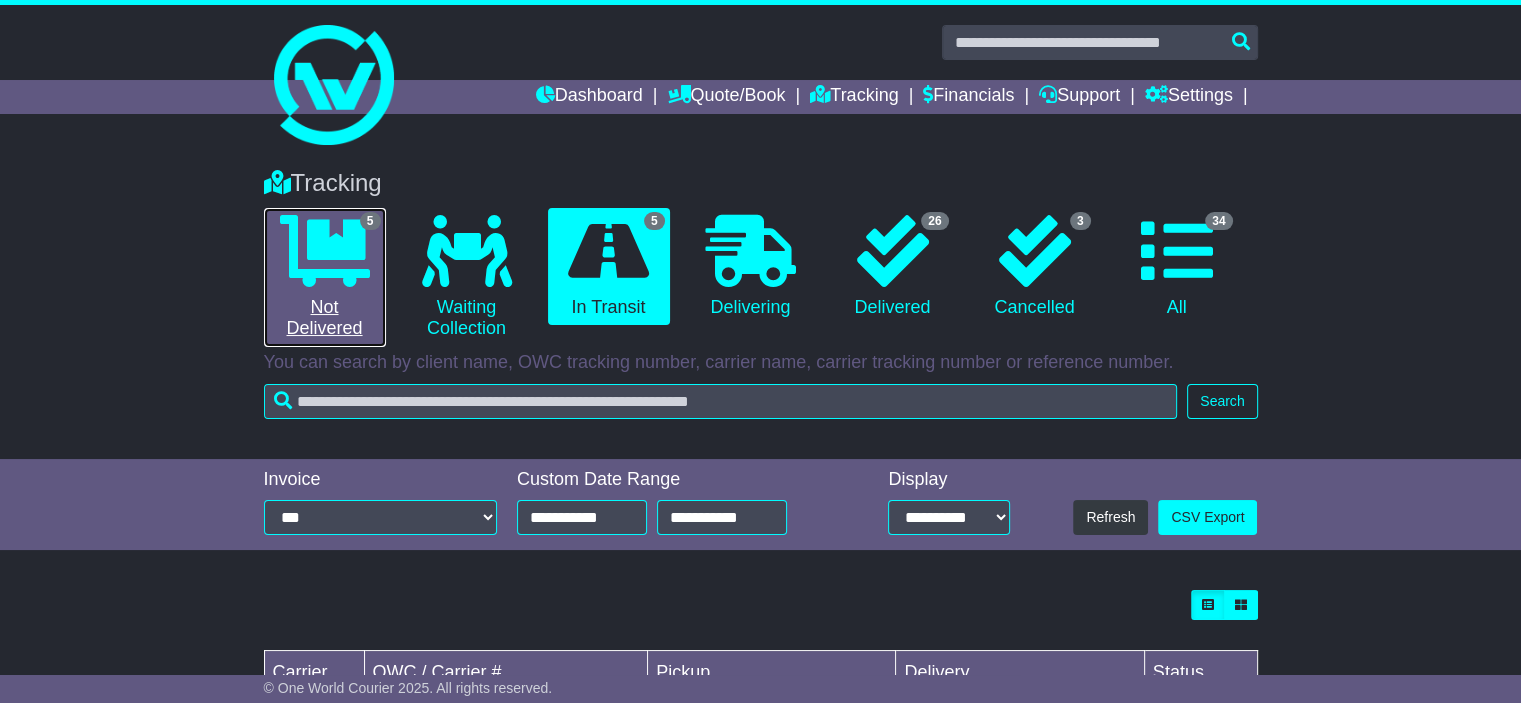 click at bounding box center (325, 251) 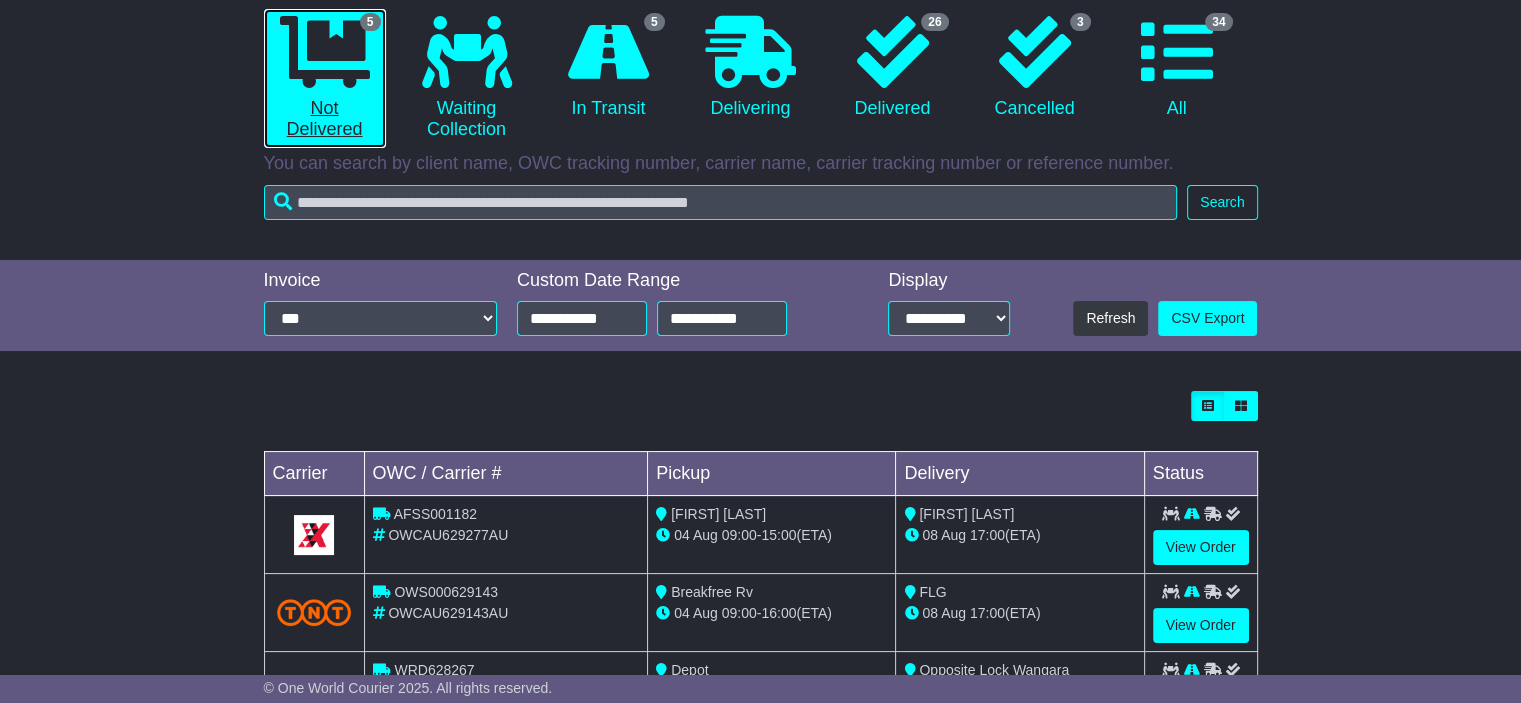 scroll, scrollTop: 0, scrollLeft: 0, axis: both 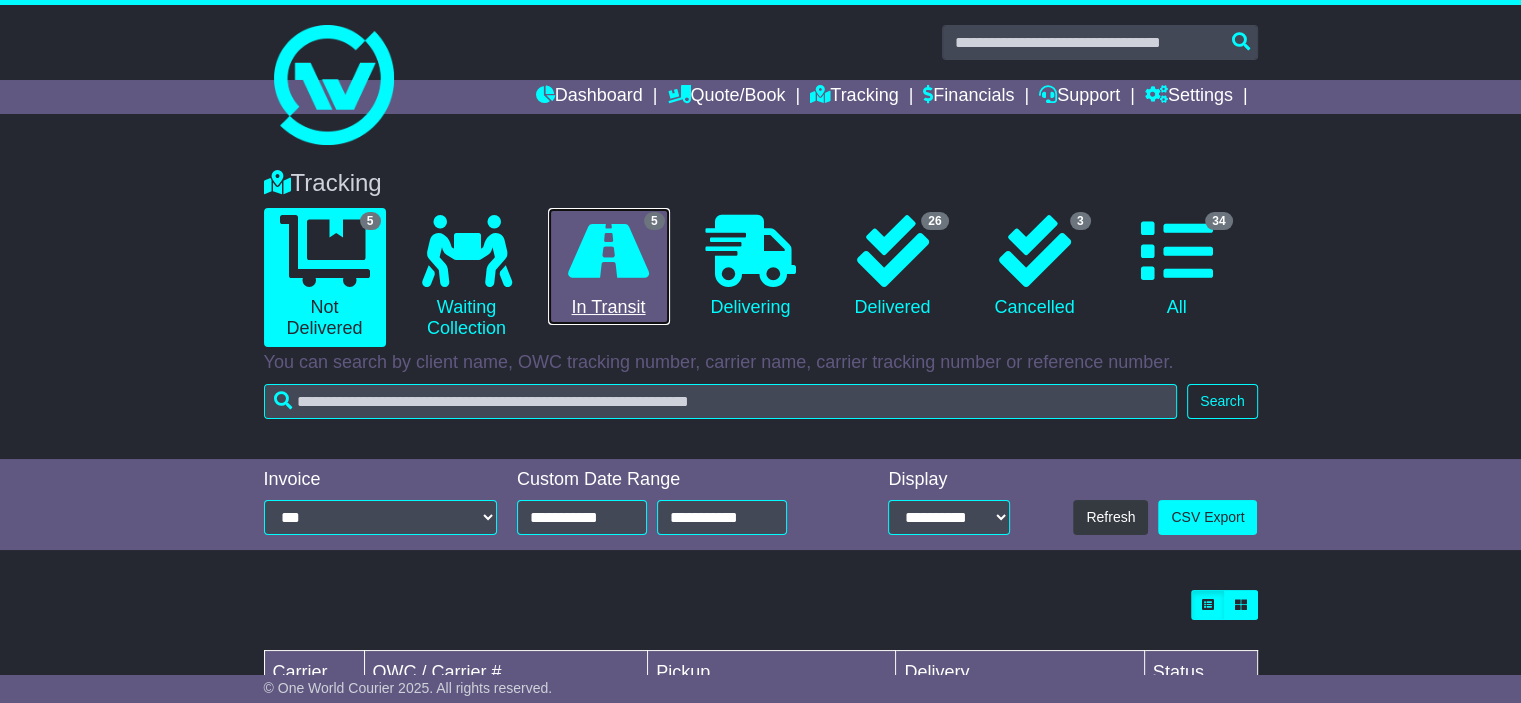click on "5
In Transit" at bounding box center [609, 267] 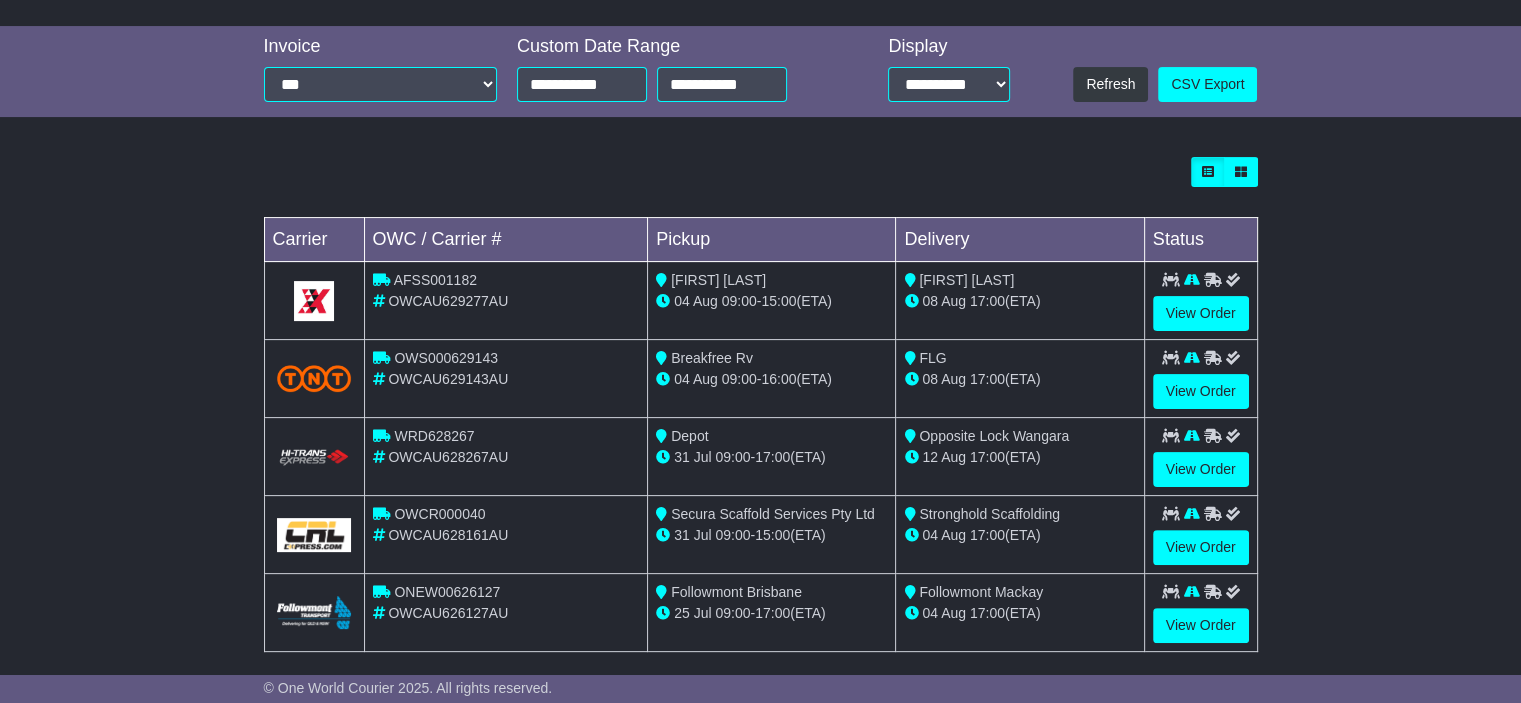 scroll, scrollTop: 448, scrollLeft: 0, axis: vertical 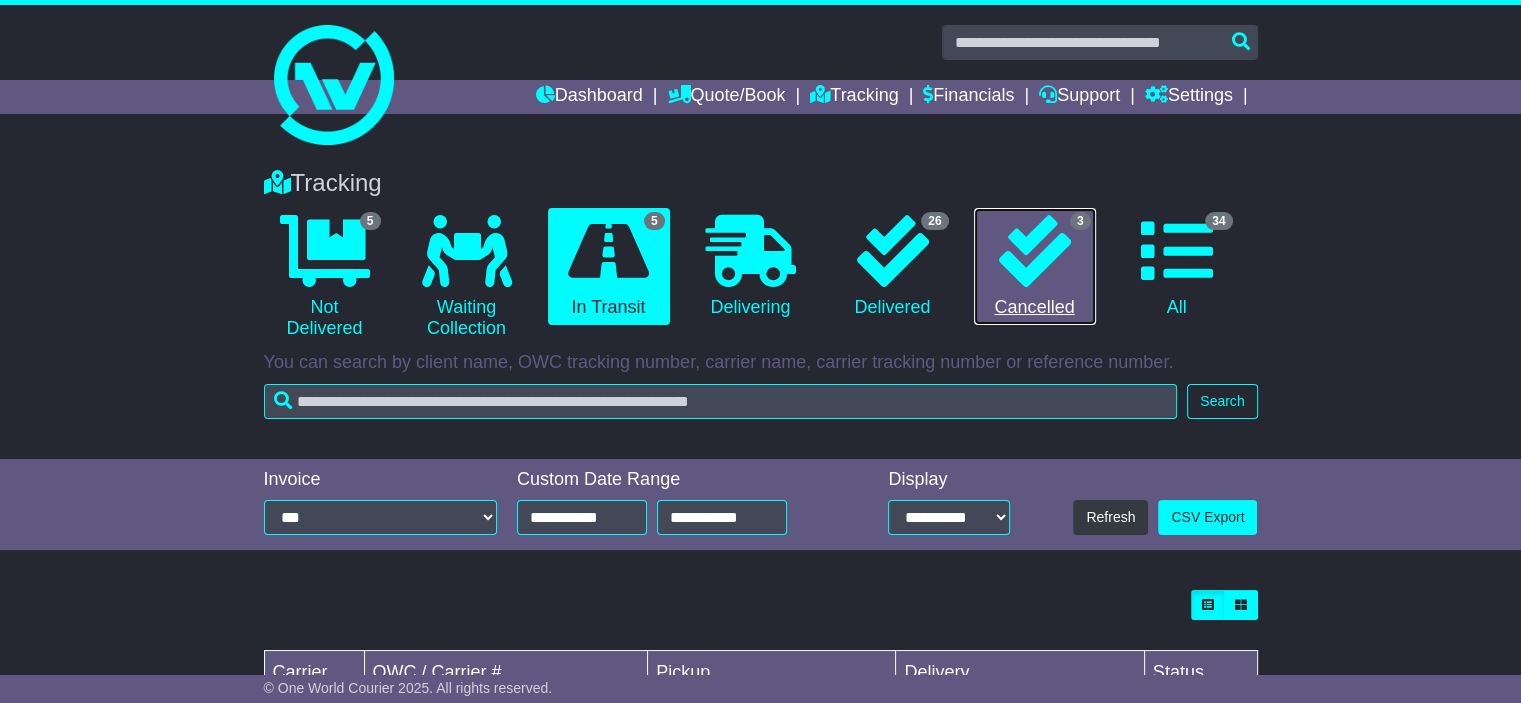 click at bounding box center [1035, 251] 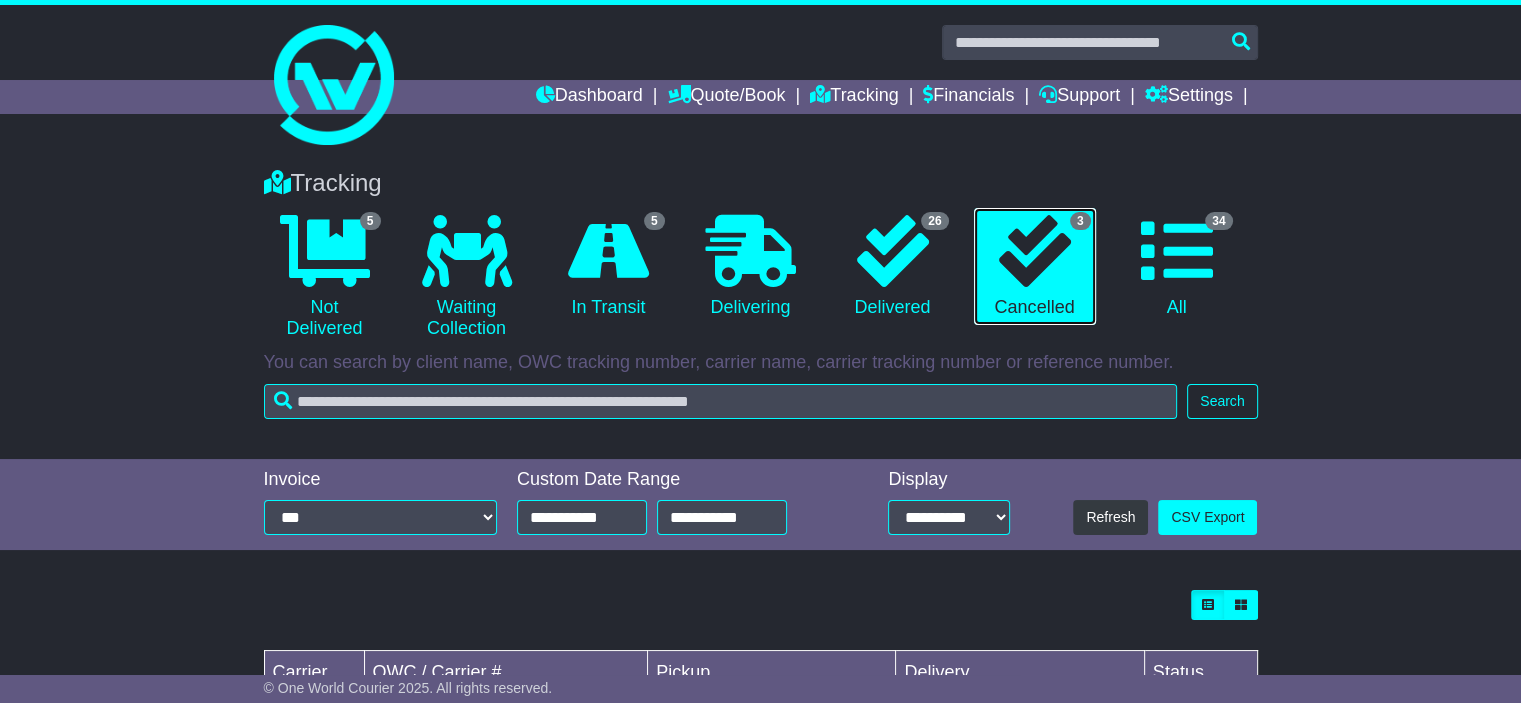 scroll, scrollTop: 296, scrollLeft: 0, axis: vertical 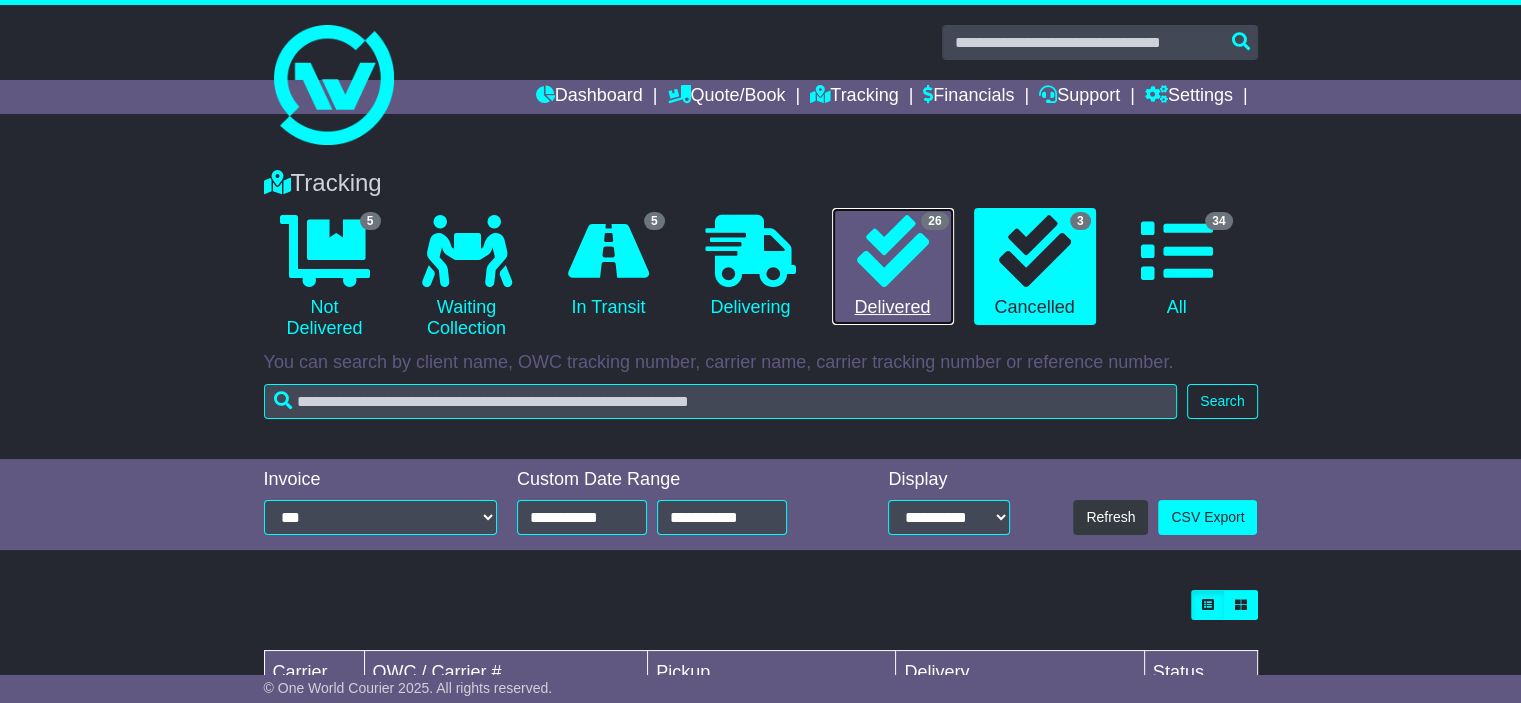 drag, startPoint x: 1016, startPoint y: 227, endPoint x: 903, endPoint y: 267, distance: 119.870766 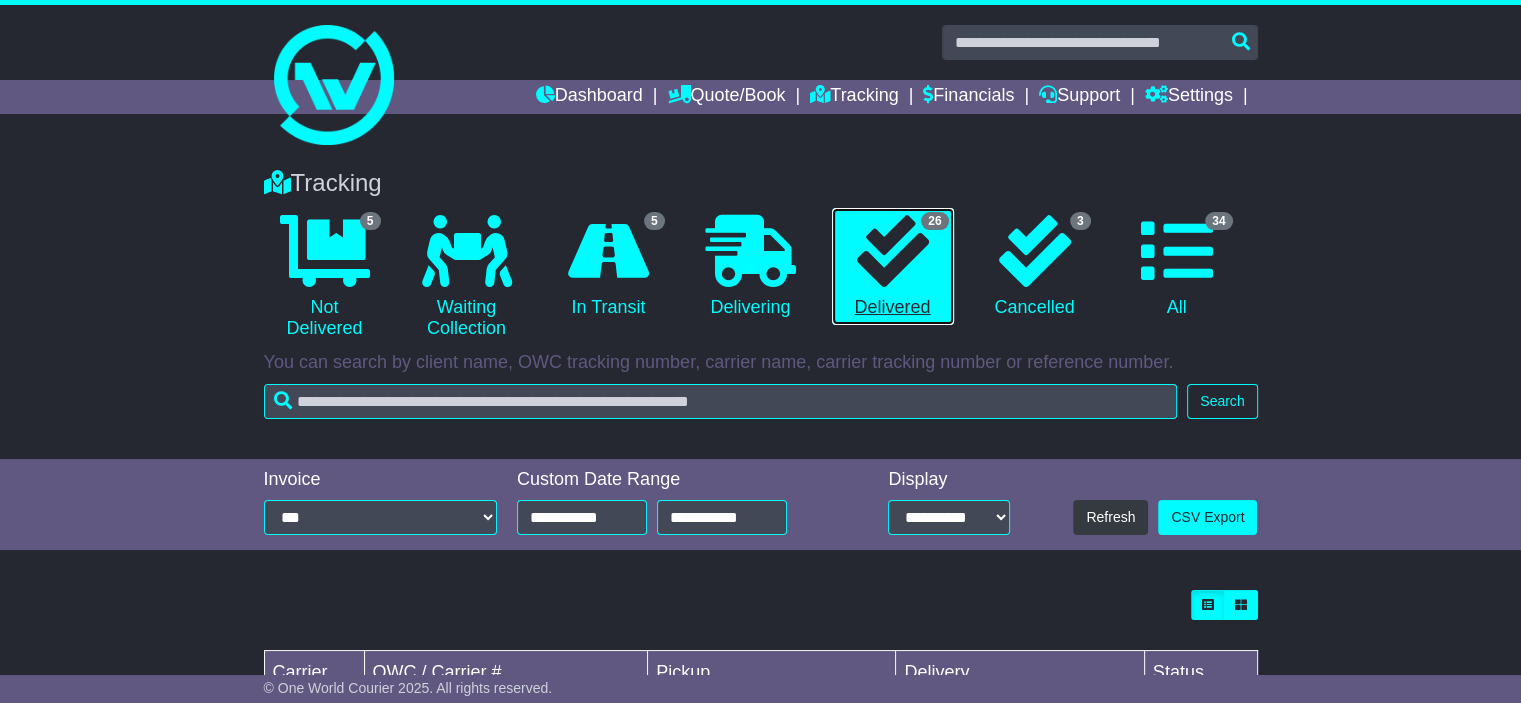 click at bounding box center (893, 251) 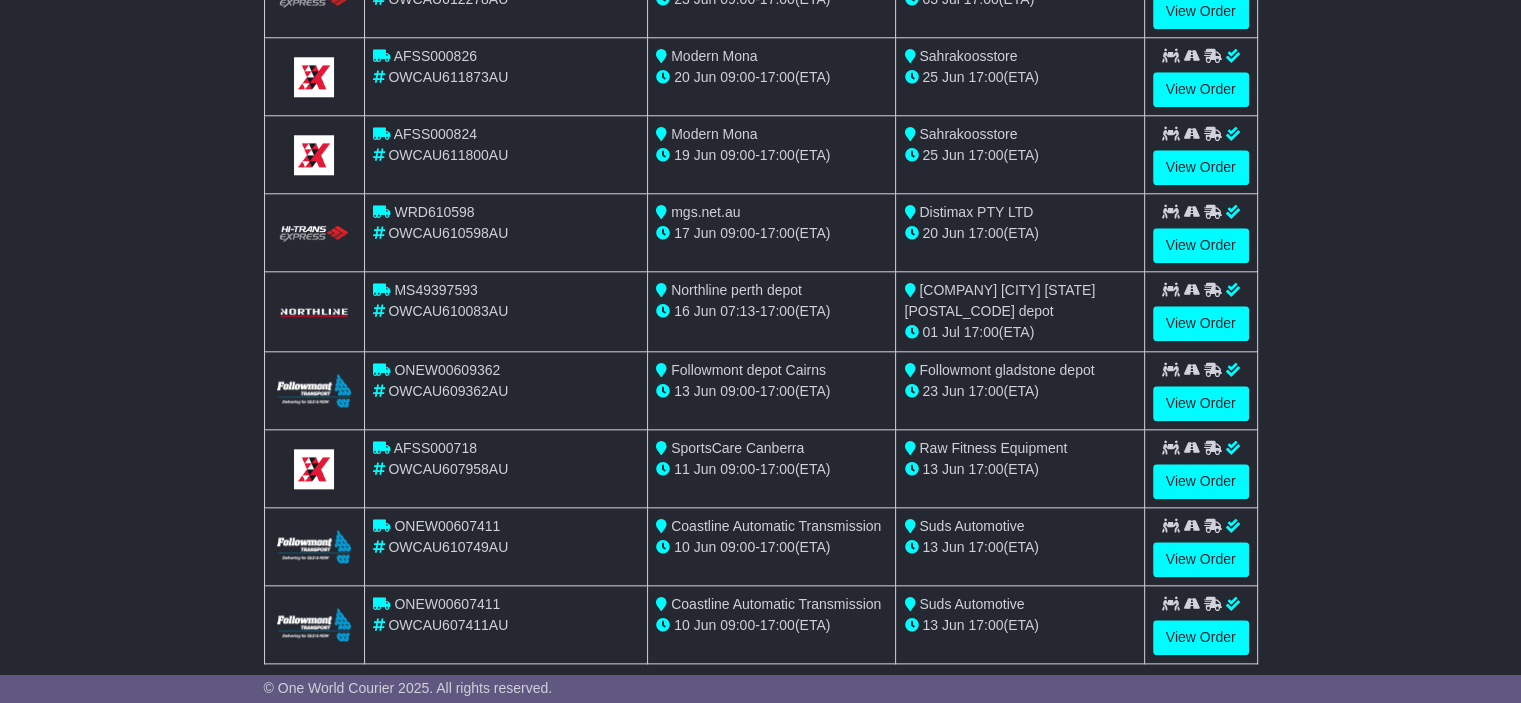 scroll, scrollTop: 2086, scrollLeft: 0, axis: vertical 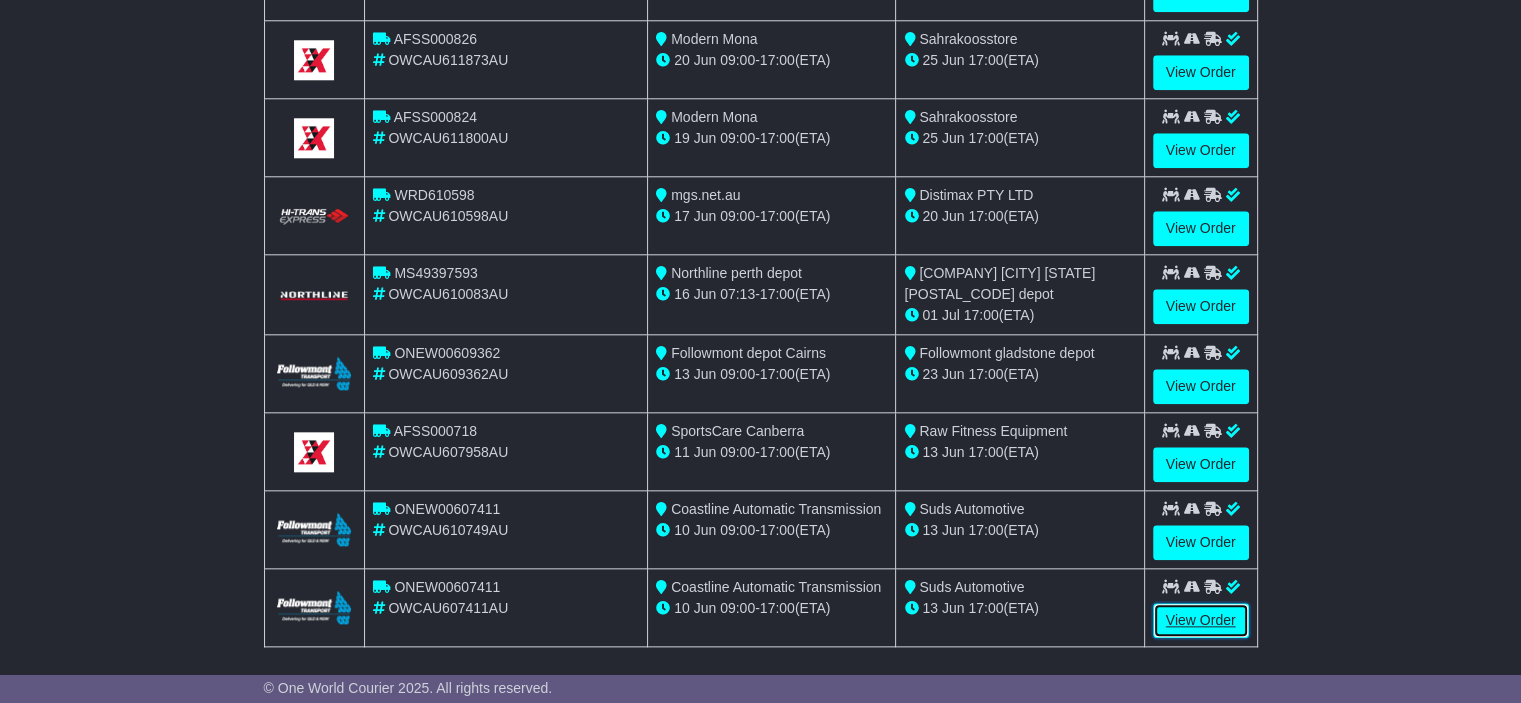 click on "View Order" at bounding box center [1201, 620] 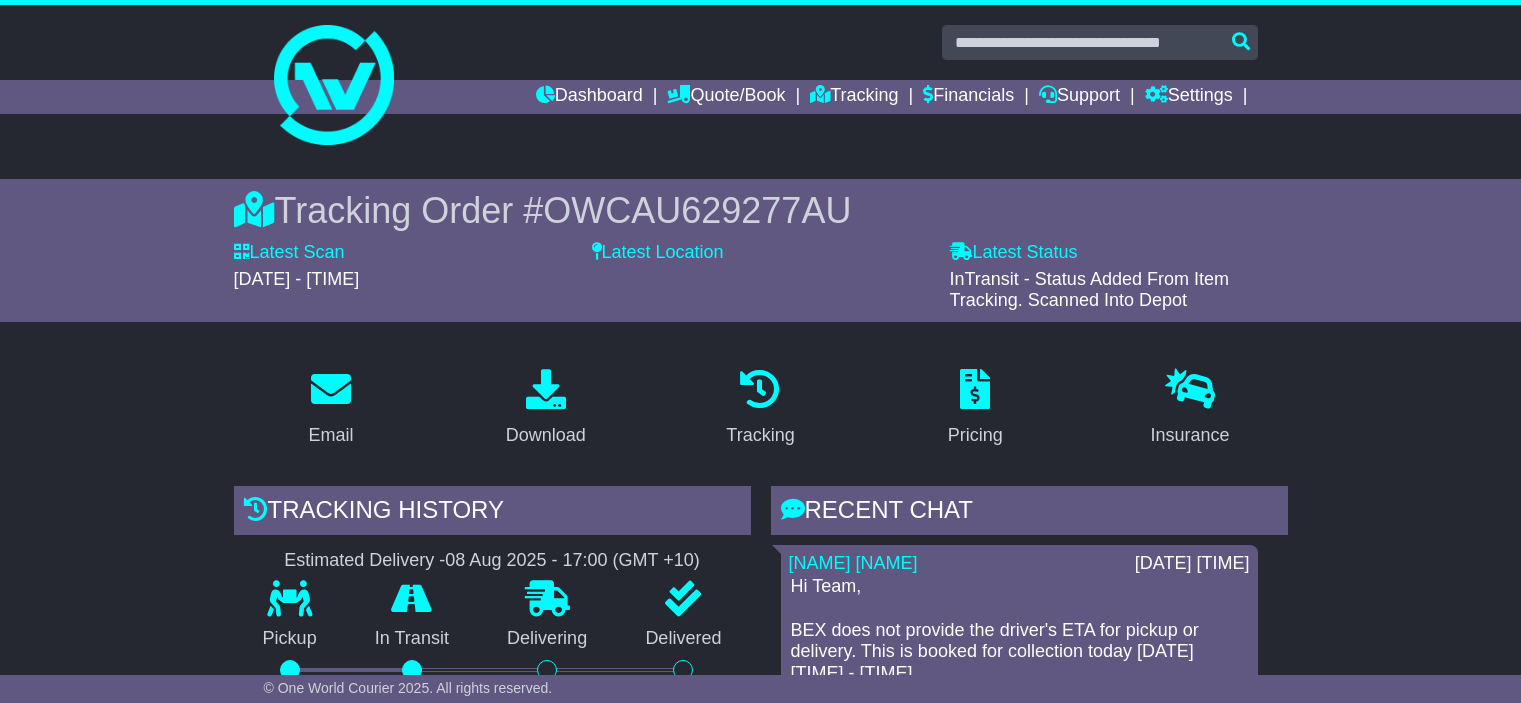scroll, scrollTop: 757, scrollLeft: 0, axis: vertical 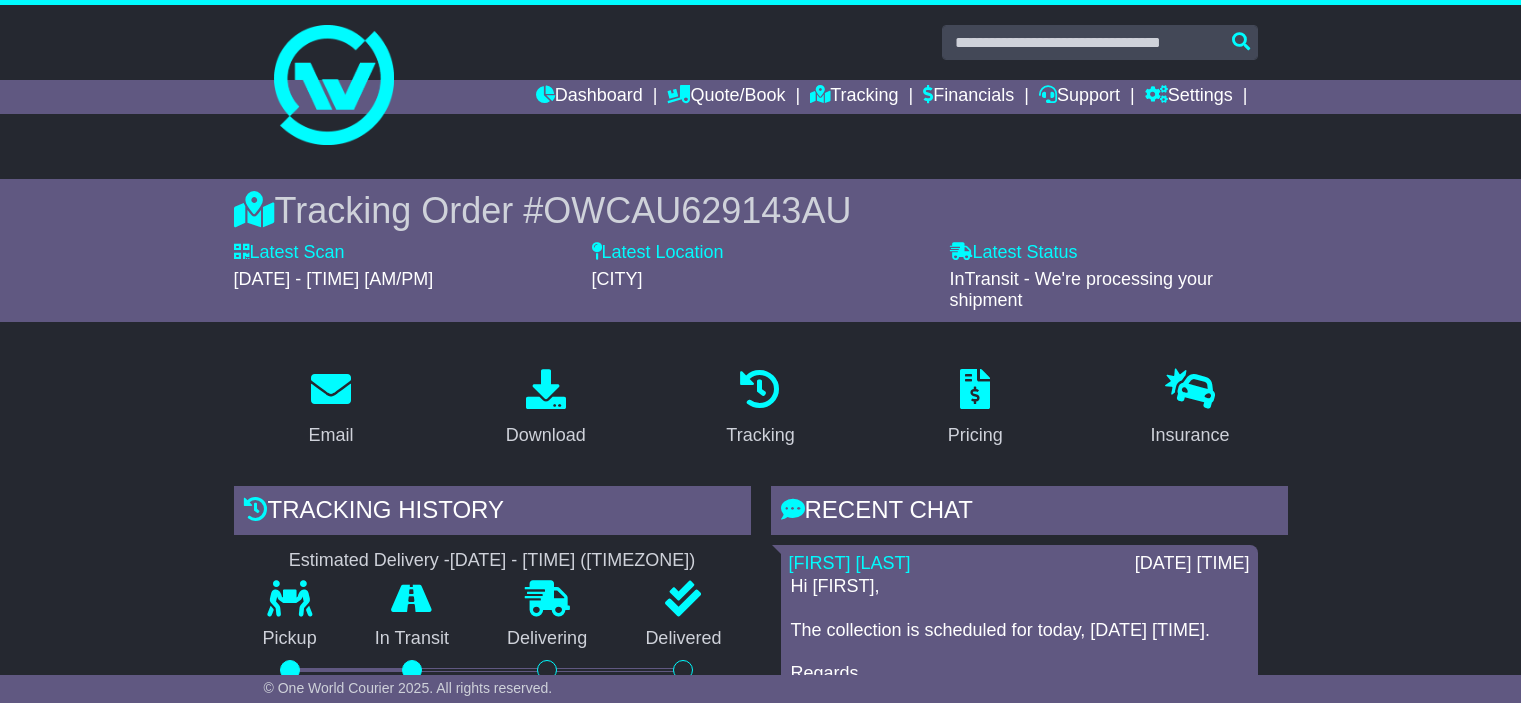 click on "Hi Durvesh, The collection is scheduled for today, 04 Aug 2025 09:00 - 16:00. Regards, Cristina" at bounding box center (1019, 641) 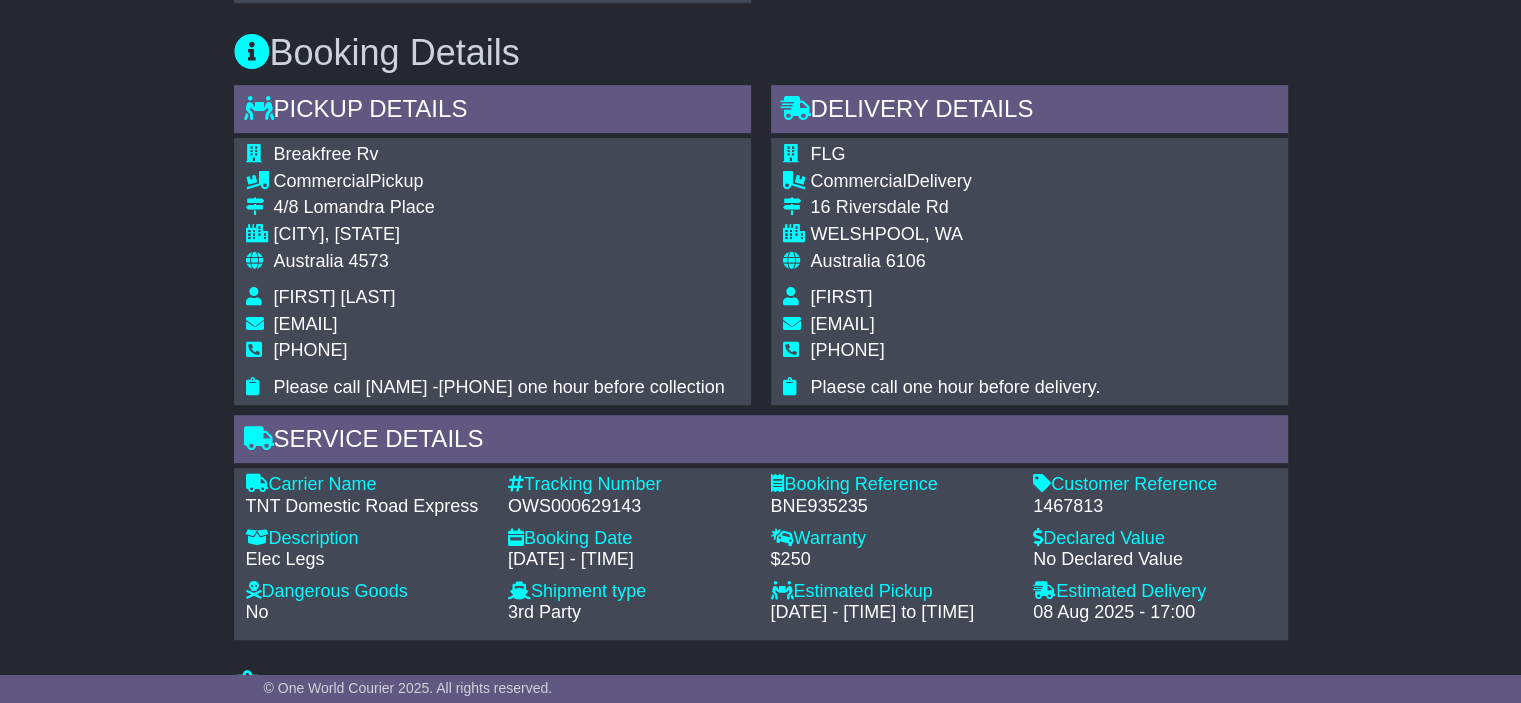 scroll, scrollTop: 997, scrollLeft: 0, axis: vertical 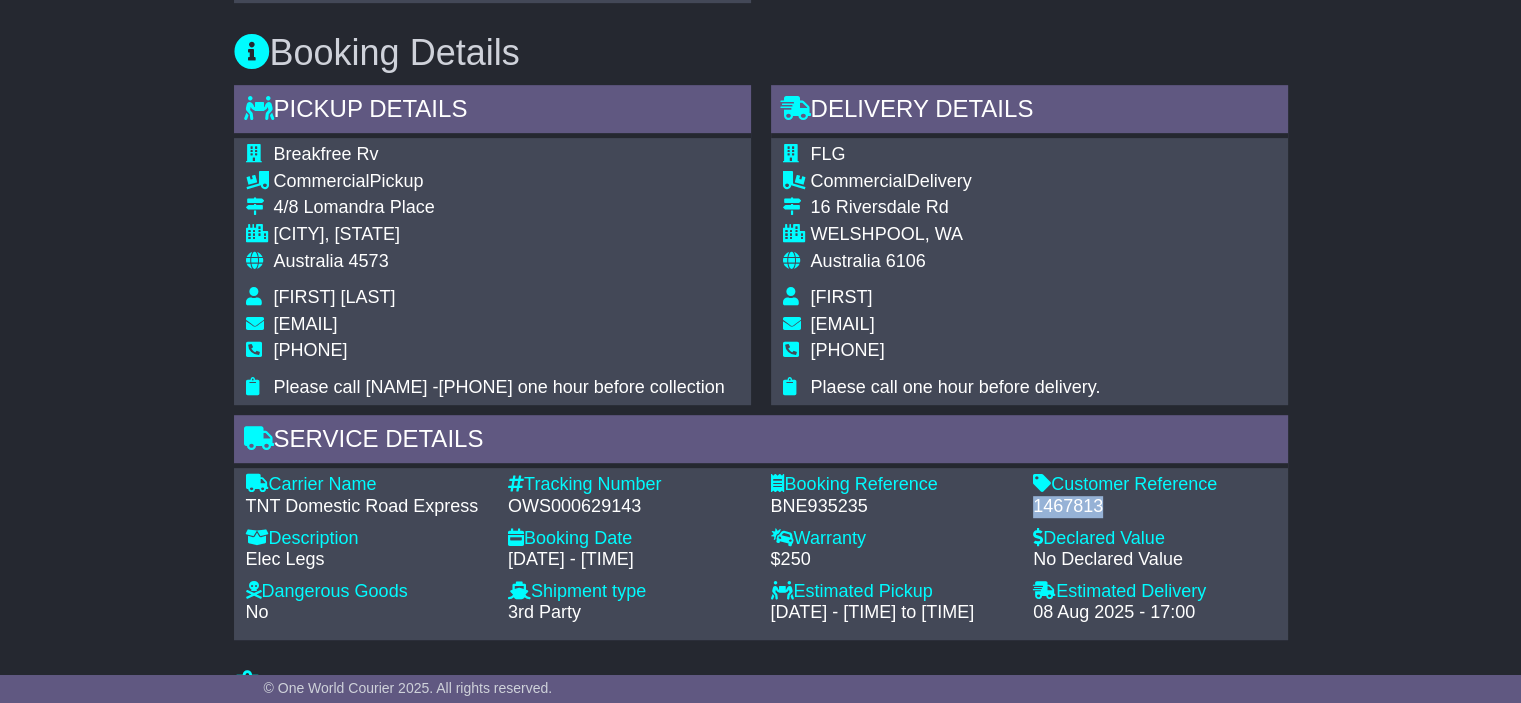 click on "1467813" at bounding box center (1154, 507) 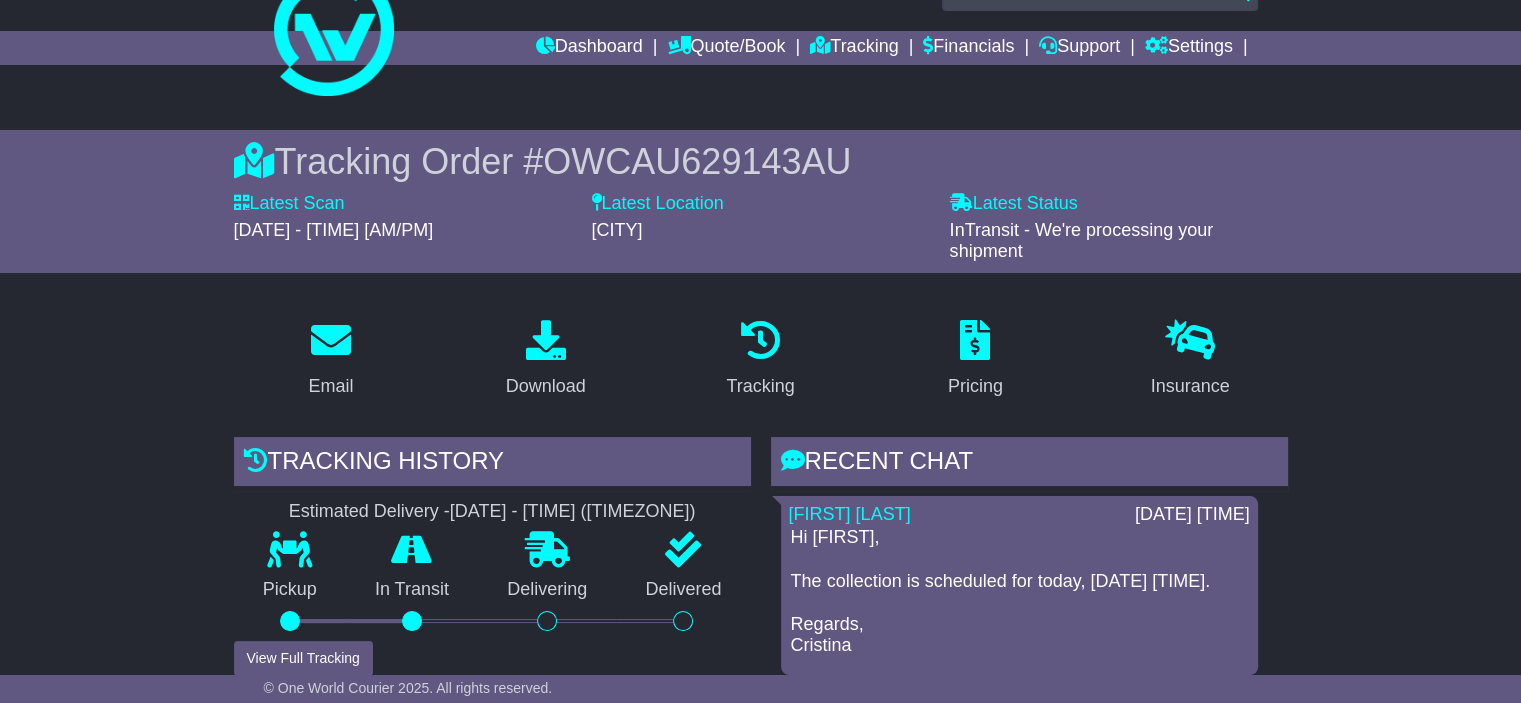 scroll, scrollTop: 35, scrollLeft: 0, axis: vertical 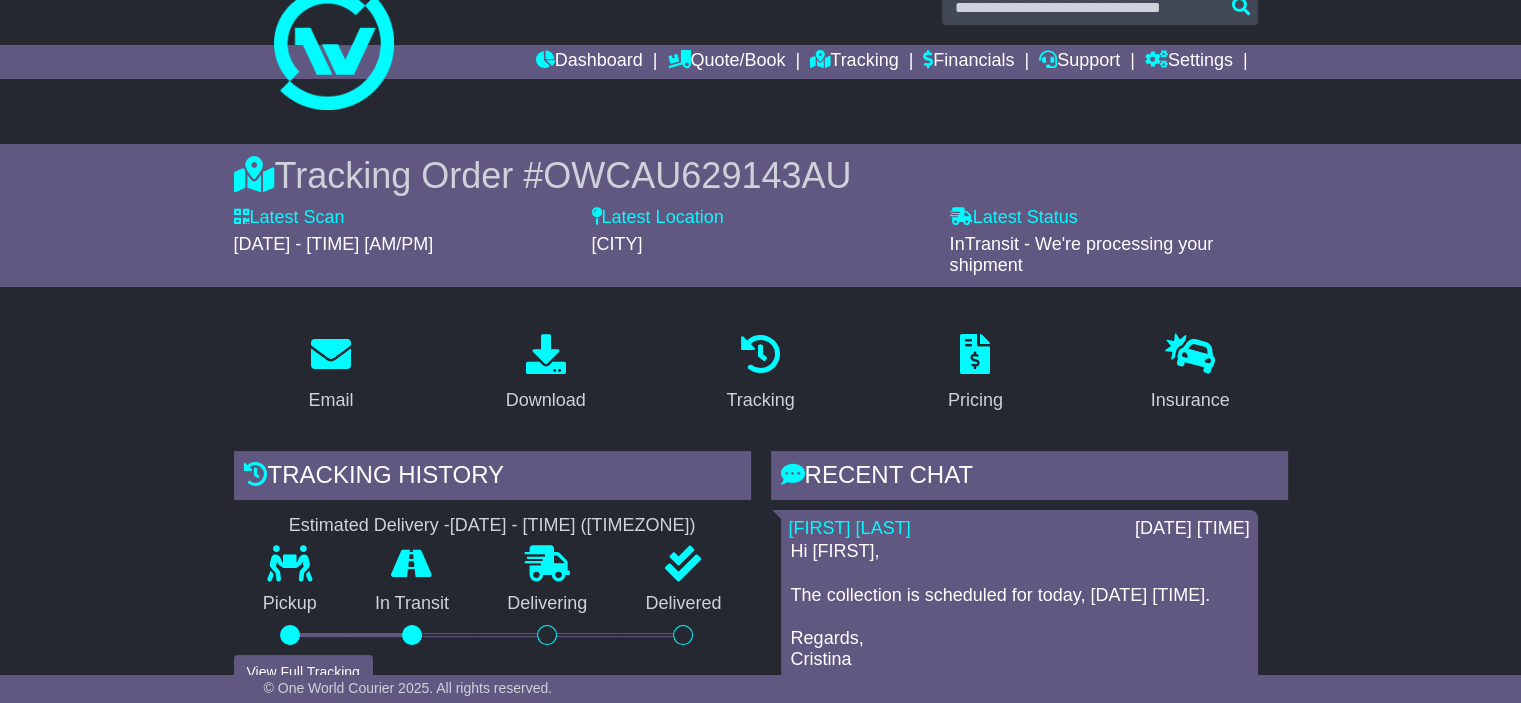 click on "OWCAU629143AU" at bounding box center (697, 175) 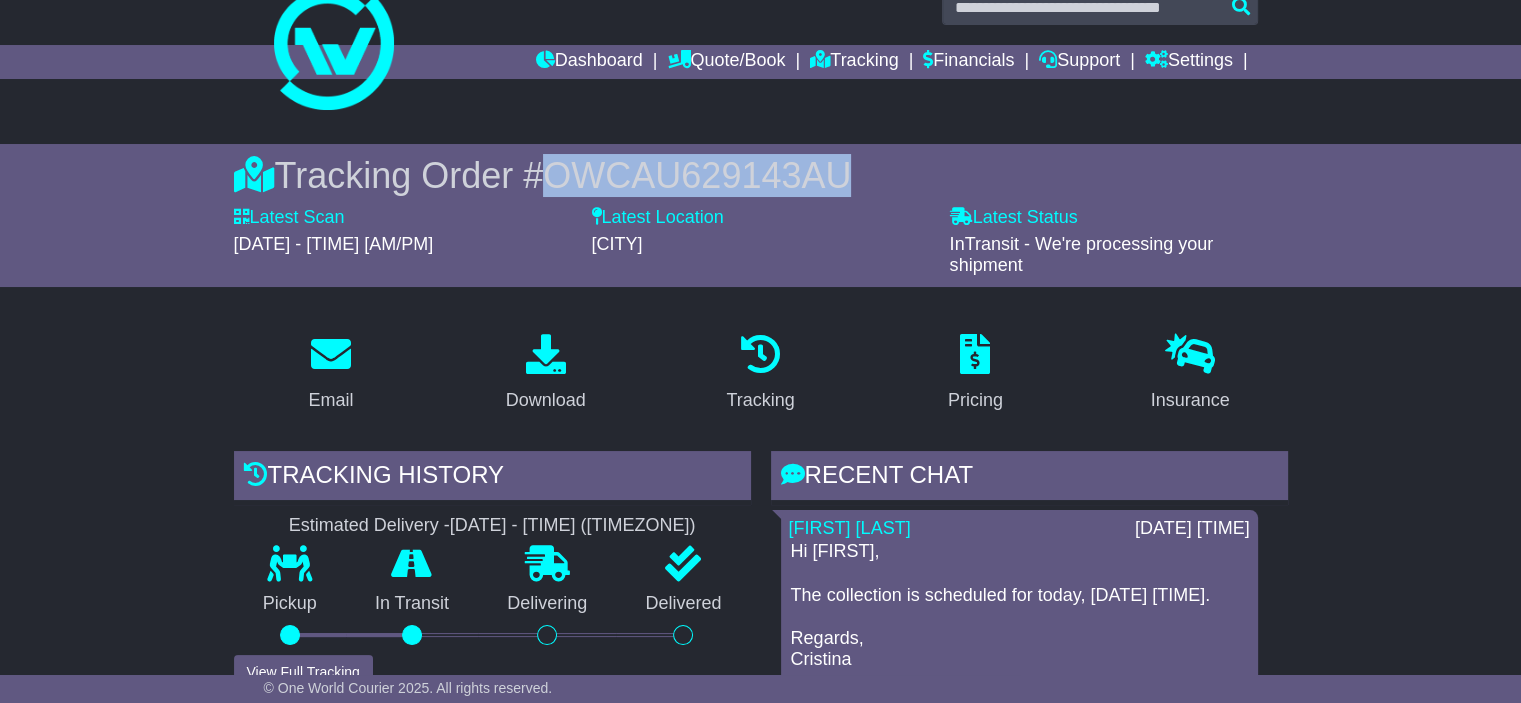 click on "OWCAU629143AU" at bounding box center (697, 175) 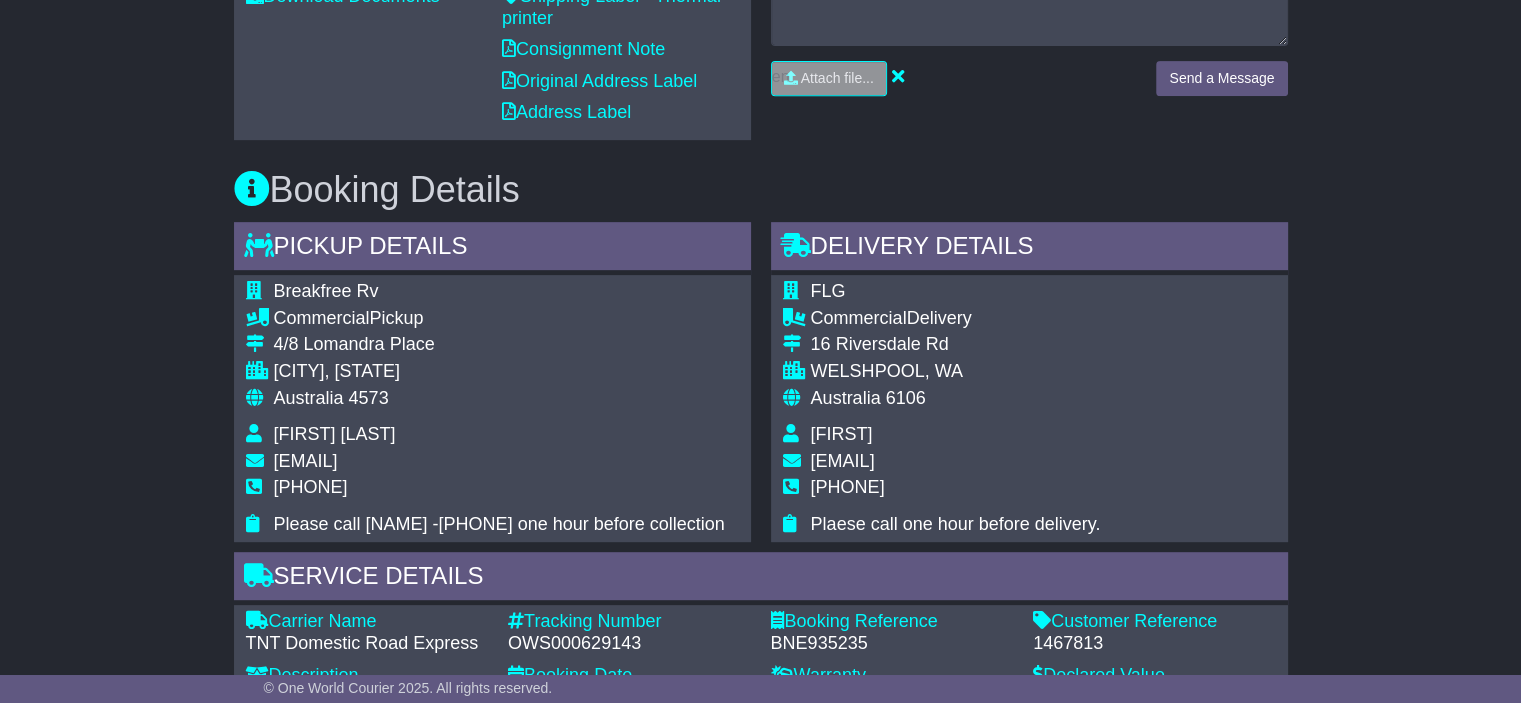 scroll, scrollTop: 860, scrollLeft: 0, axis: vertical 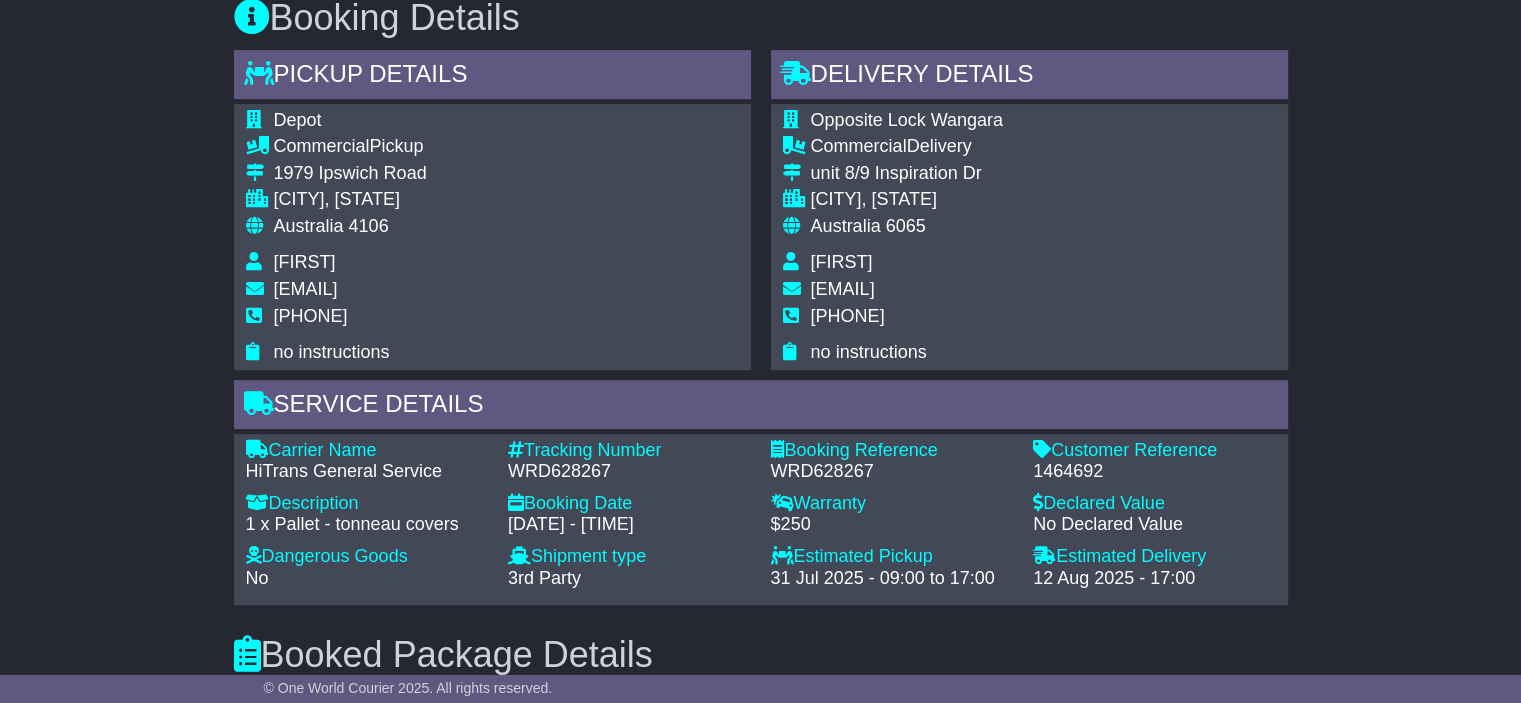 click on "1464692" at bounding box center (1154, 472) 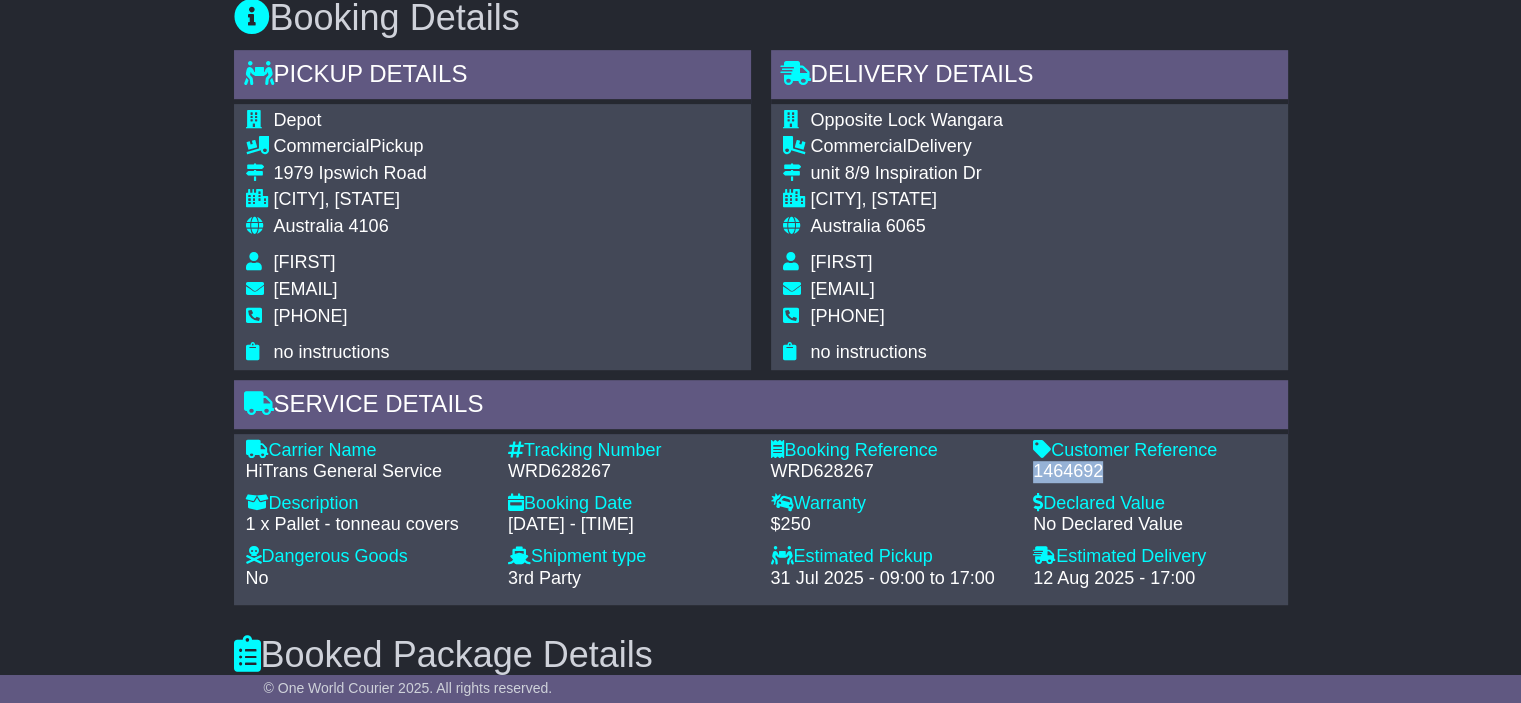 click on "1464692" at bounding box center (1154, 472) 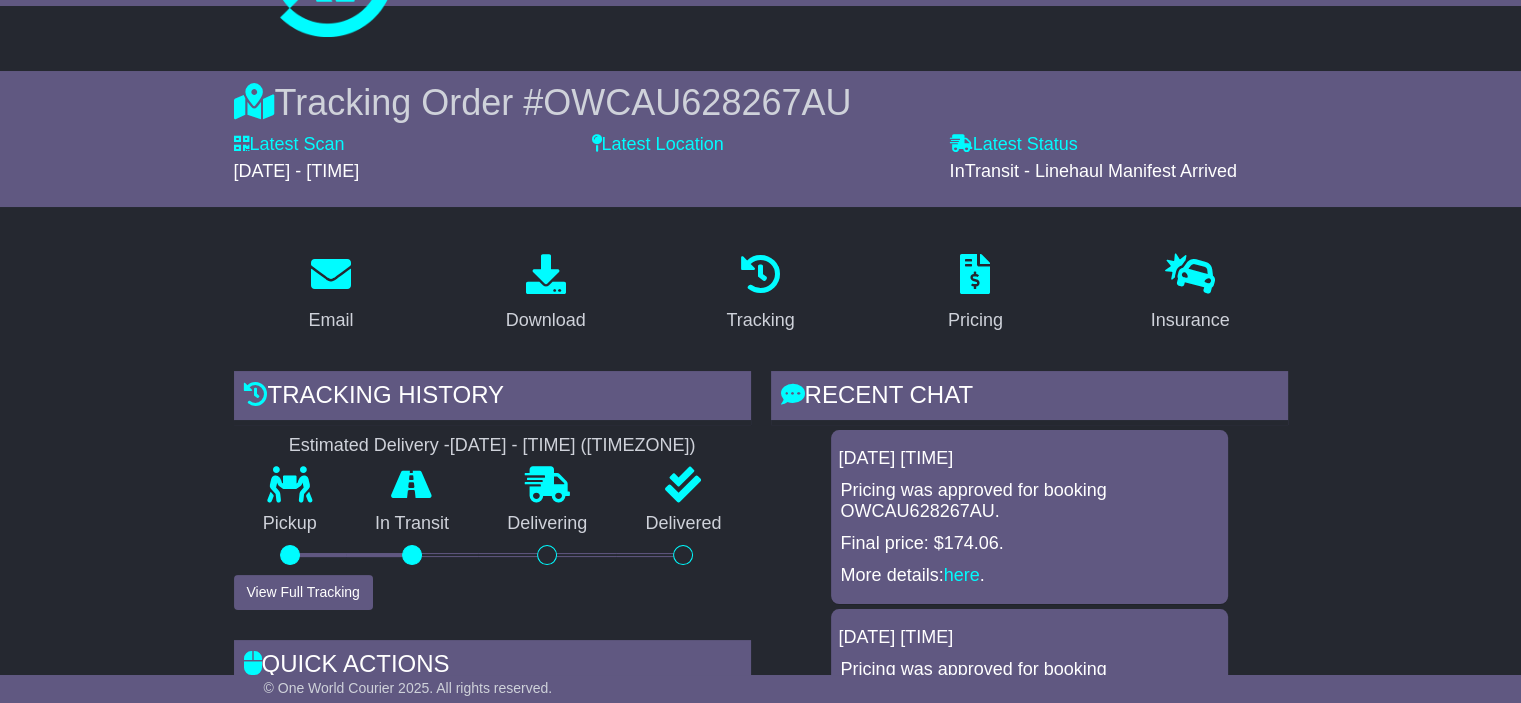 scroll, scrollTop: 0, scrollLeft: 0, axis: both 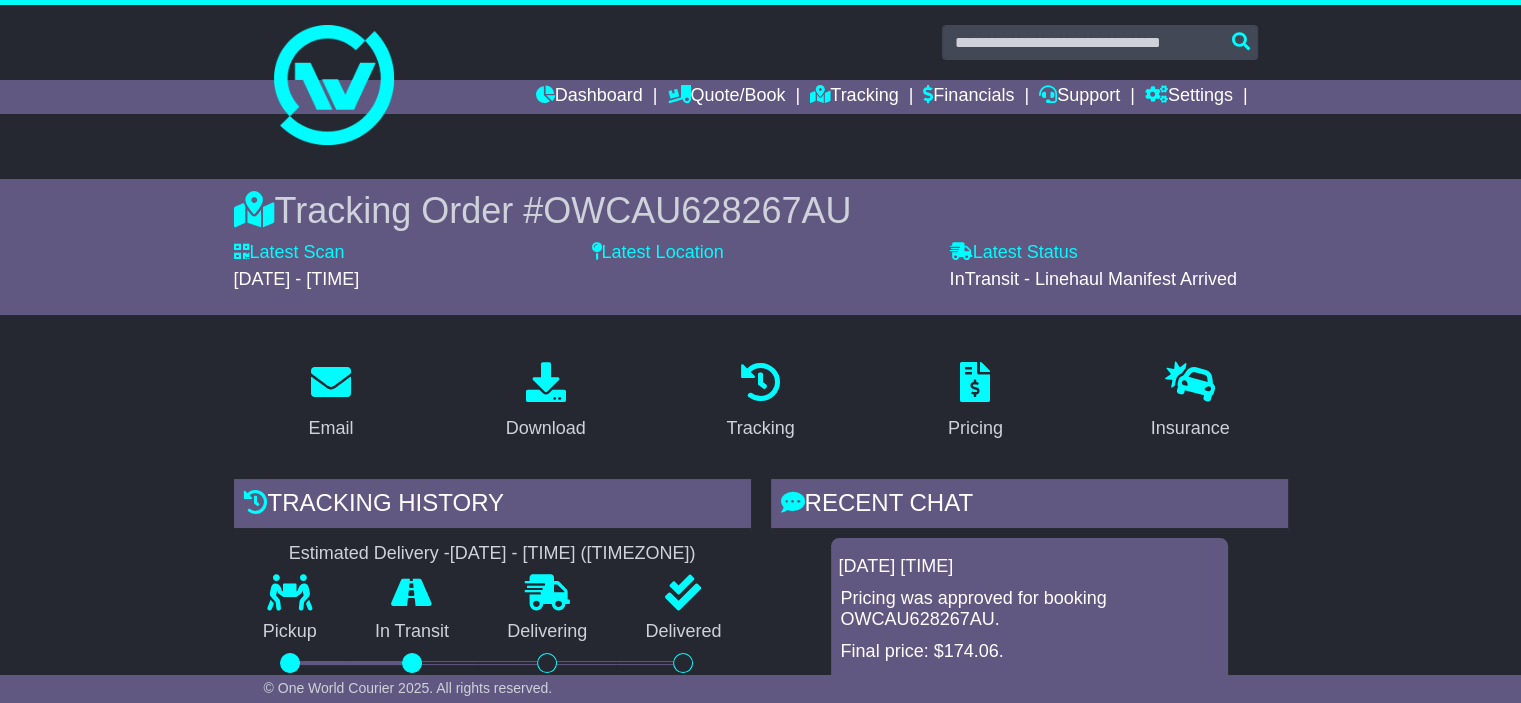 click on "OWCAU628267AU" at bounding box center [697, 210] 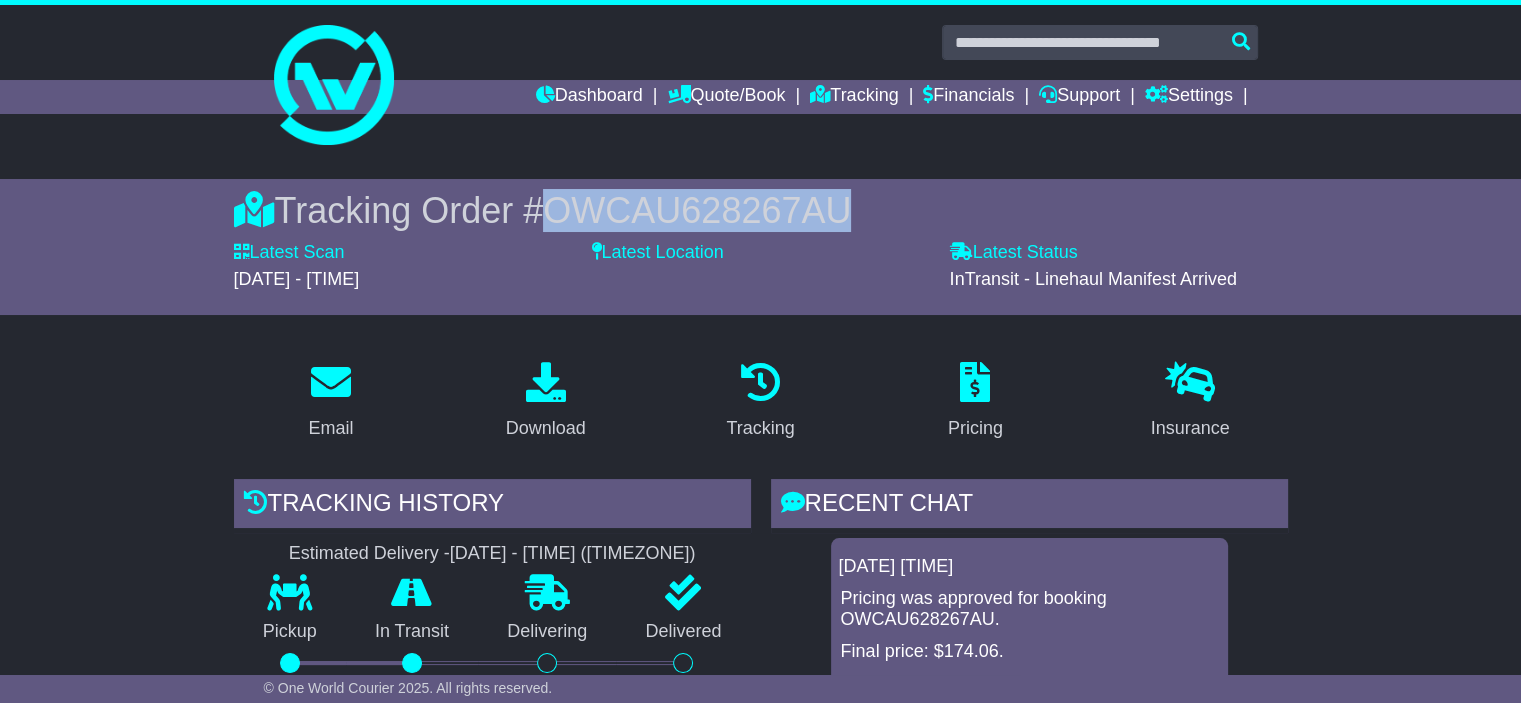 click on "OWCAU628267AU" at bounding box center (697, 210) 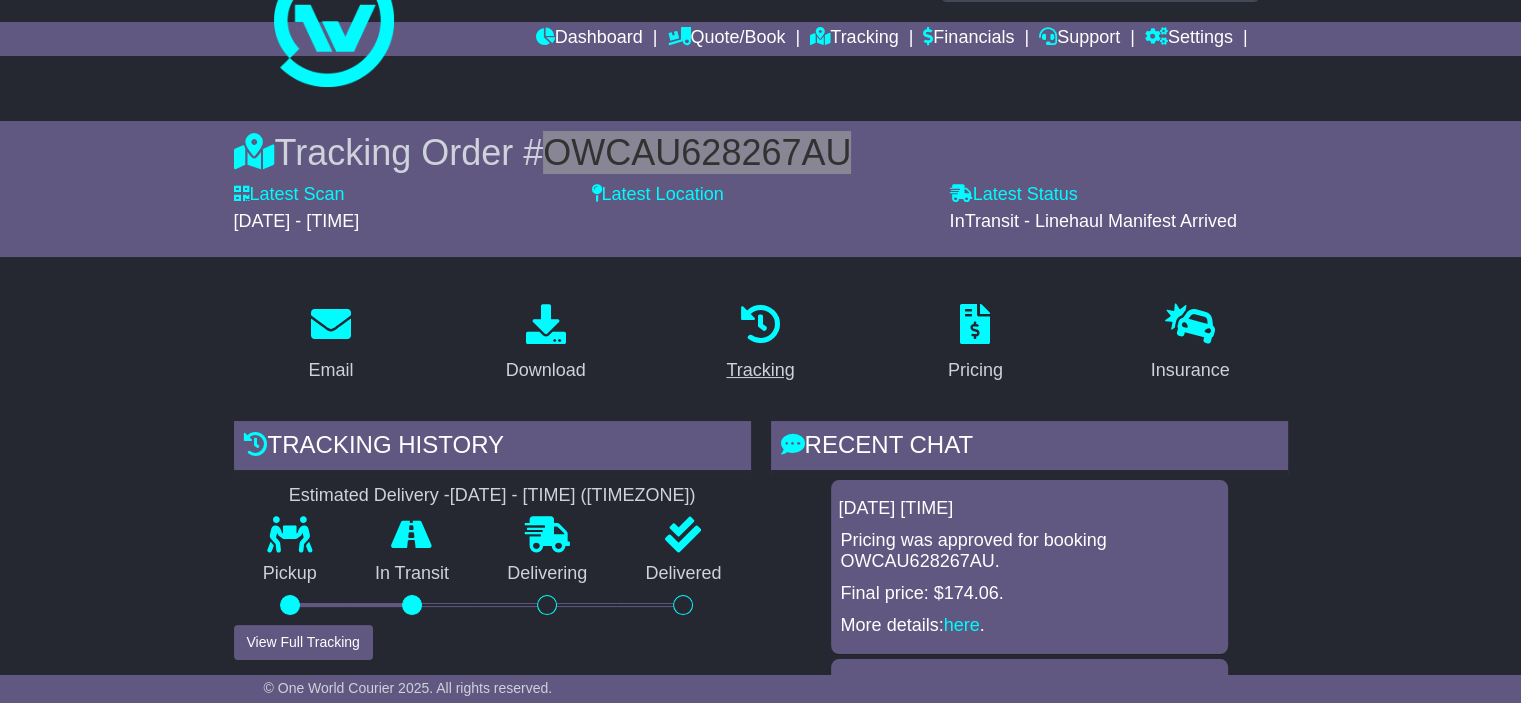 scroll, scrollTop: 0, scrollLeft: 0, axis: both 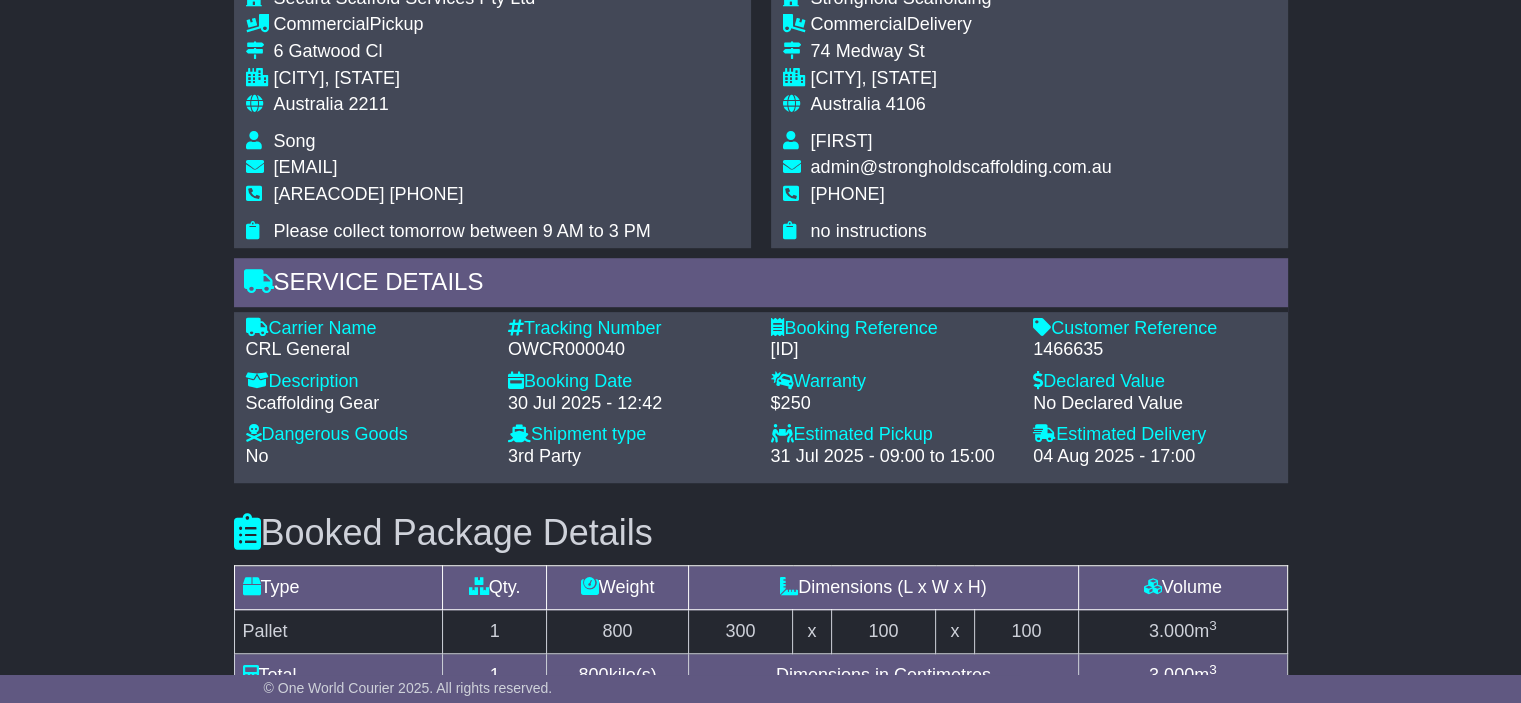 click on "1466635" at bounding box center (1154, 350) 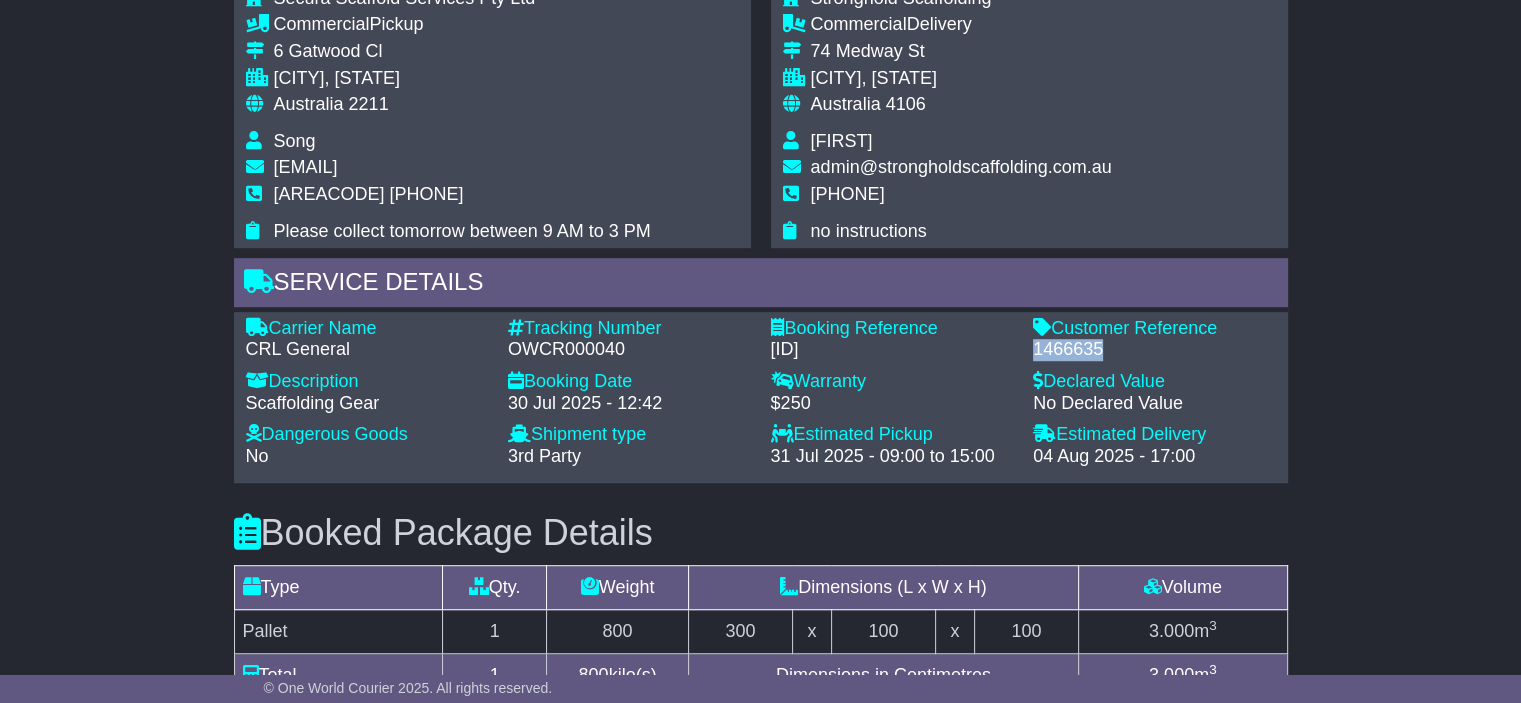 click on "1466635" at bounding box center (1154, 350) 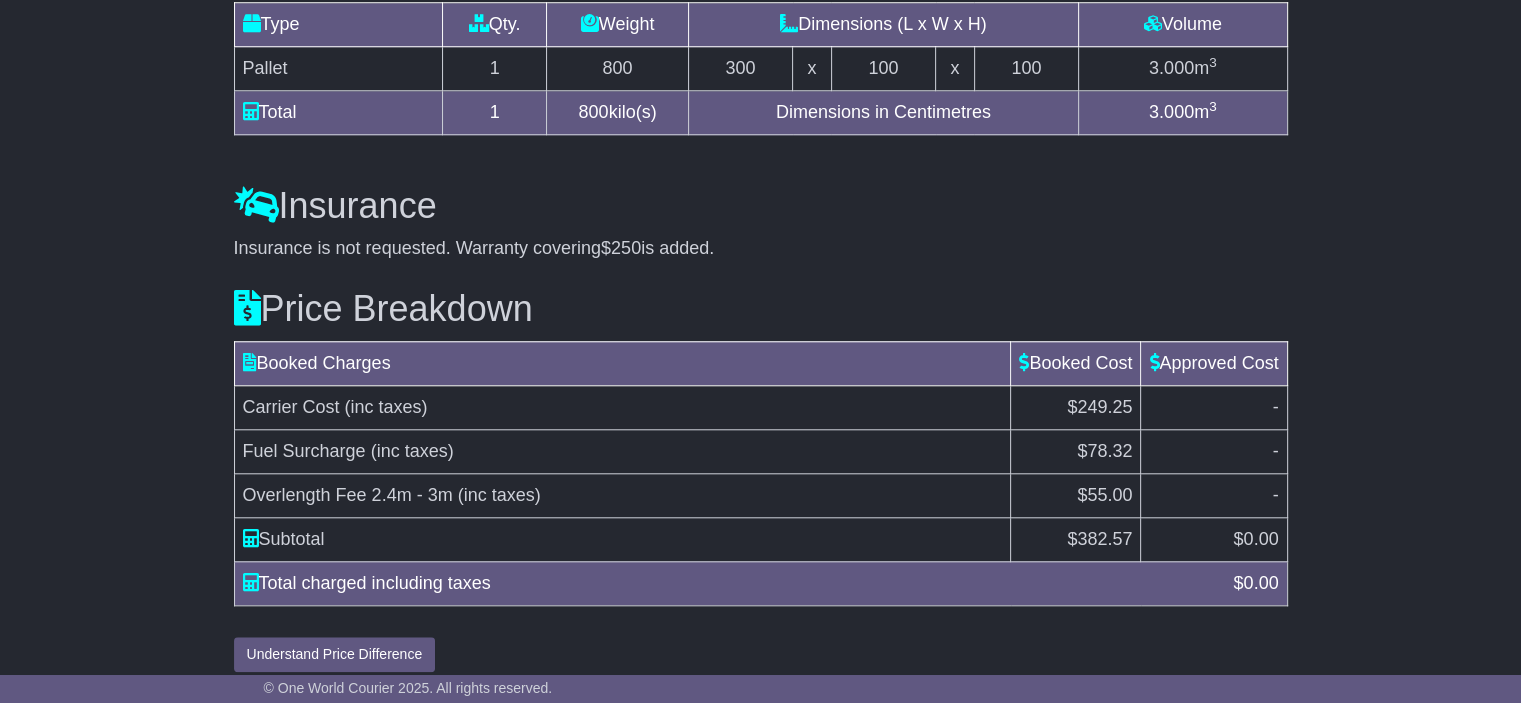 scroll, scrollTop: 1848, scrollLeft: 0, axis: vertical 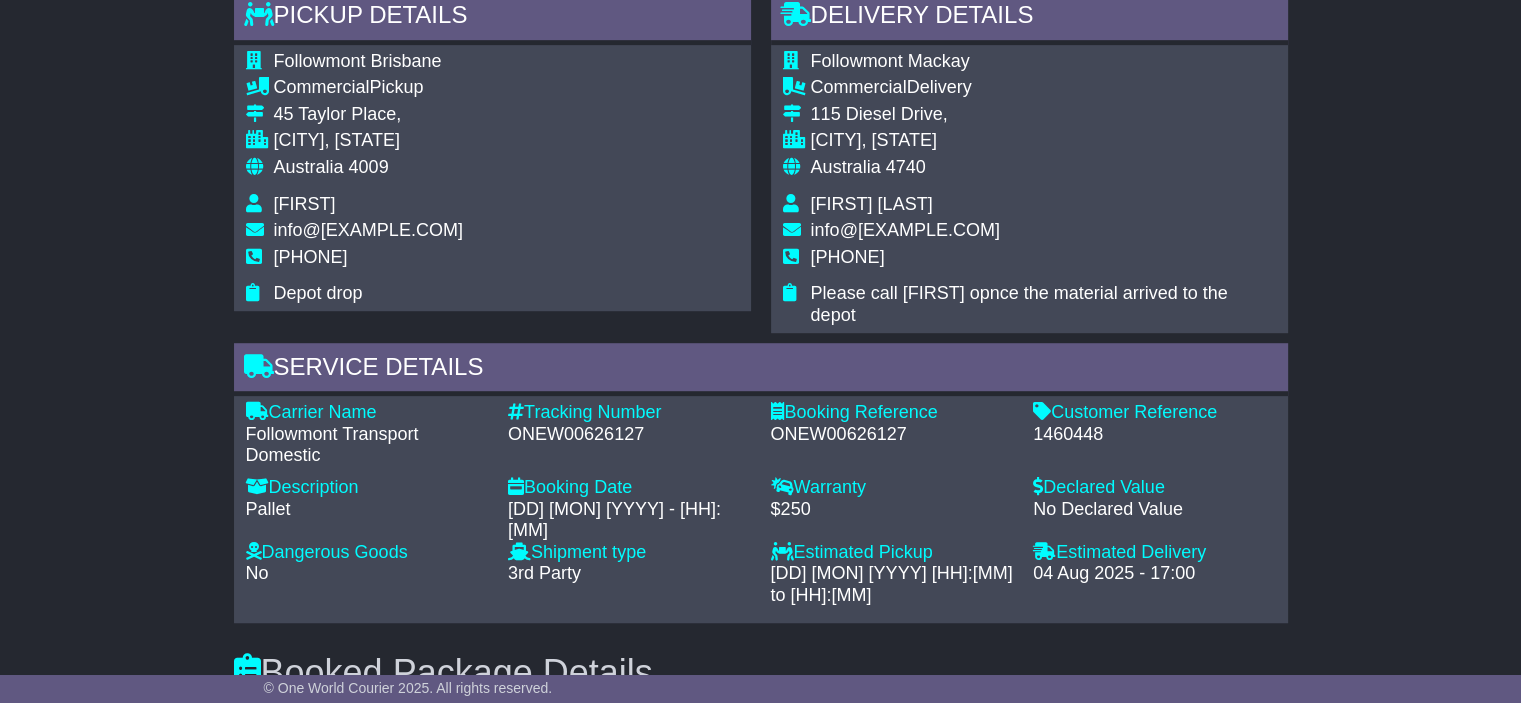 click on "1460448" at bounding box center [1154, 435] 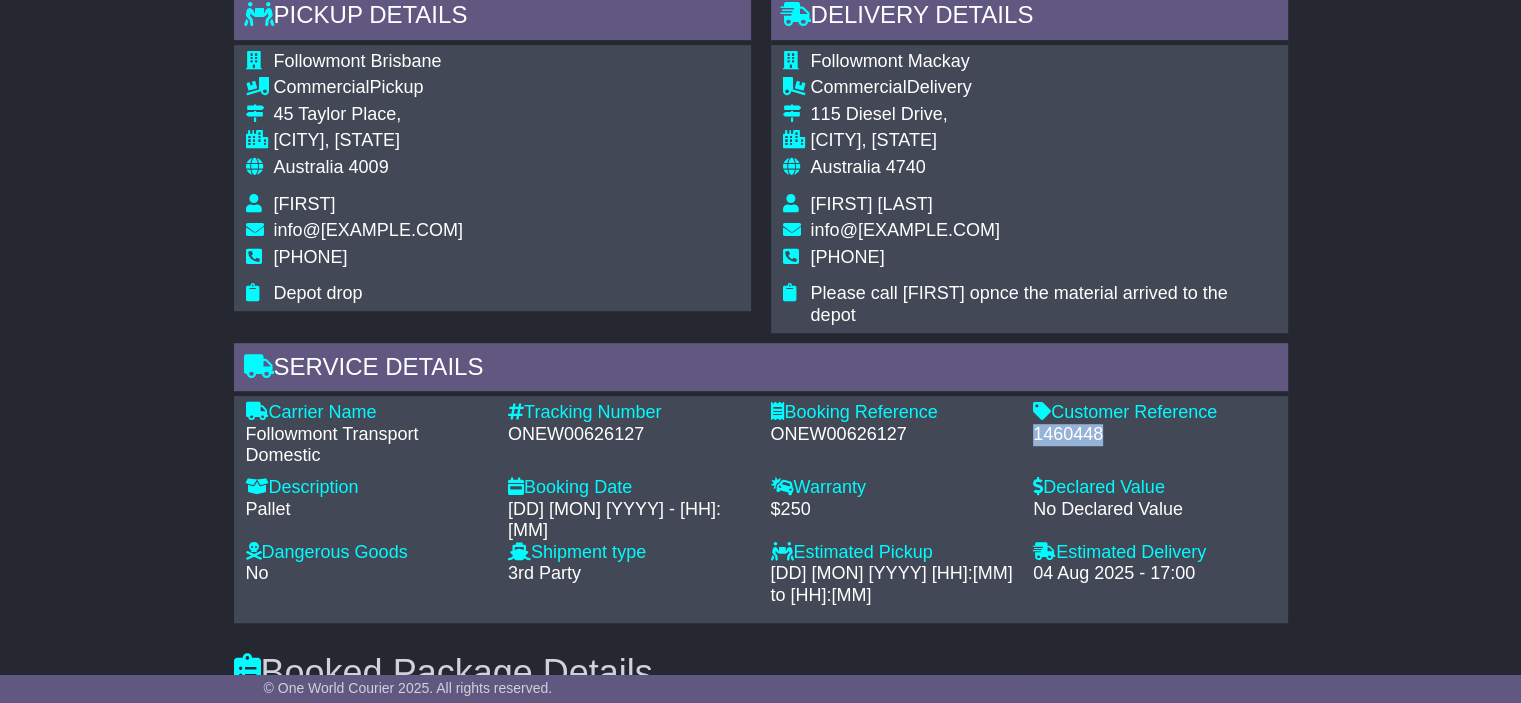 click on "1460448" at bounding box center [1154, 435] 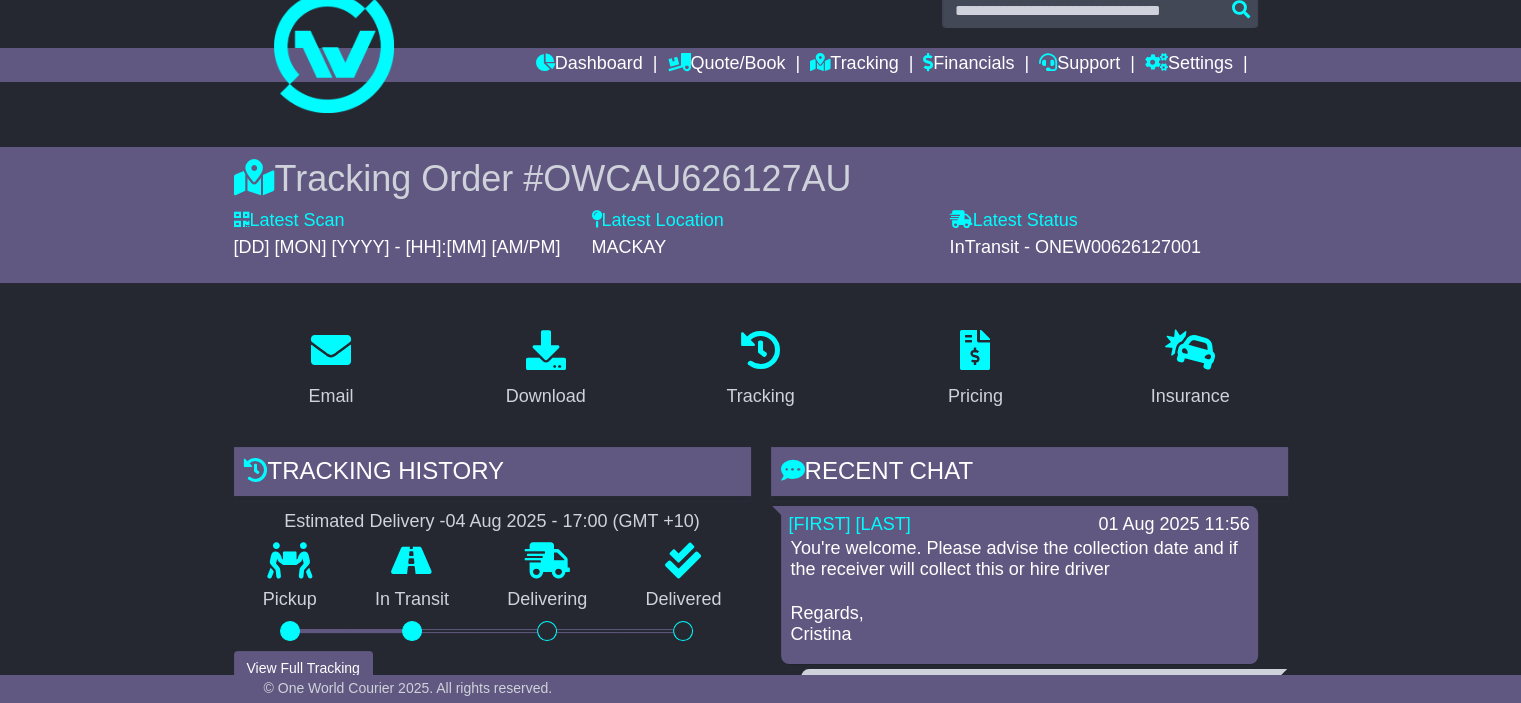 scroll, scrollTop: 30, scrollLeft: 0, axis: vertical 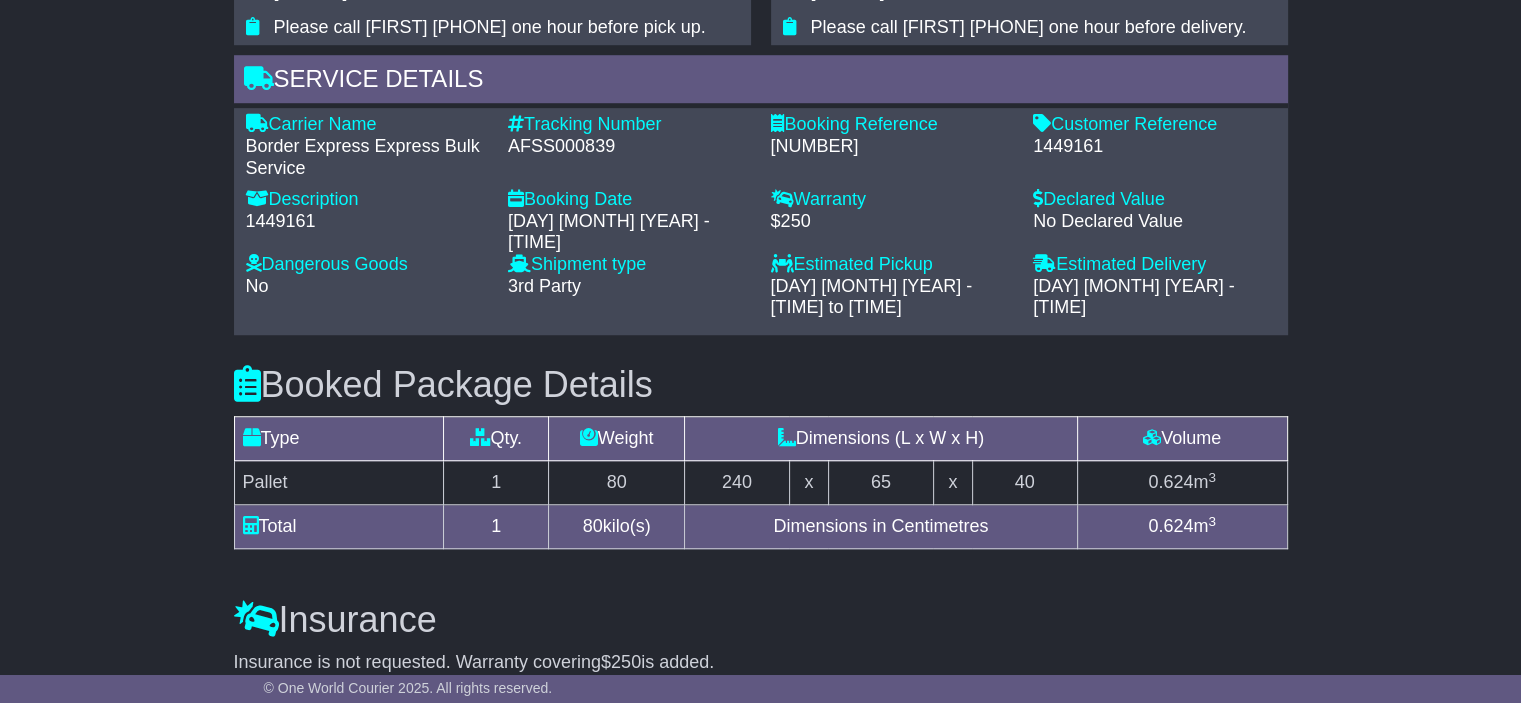 drag, startPoint x: 701, startPoint y: 508, endPoint x: 1122, endPoint y: 131, distance: 565.1283 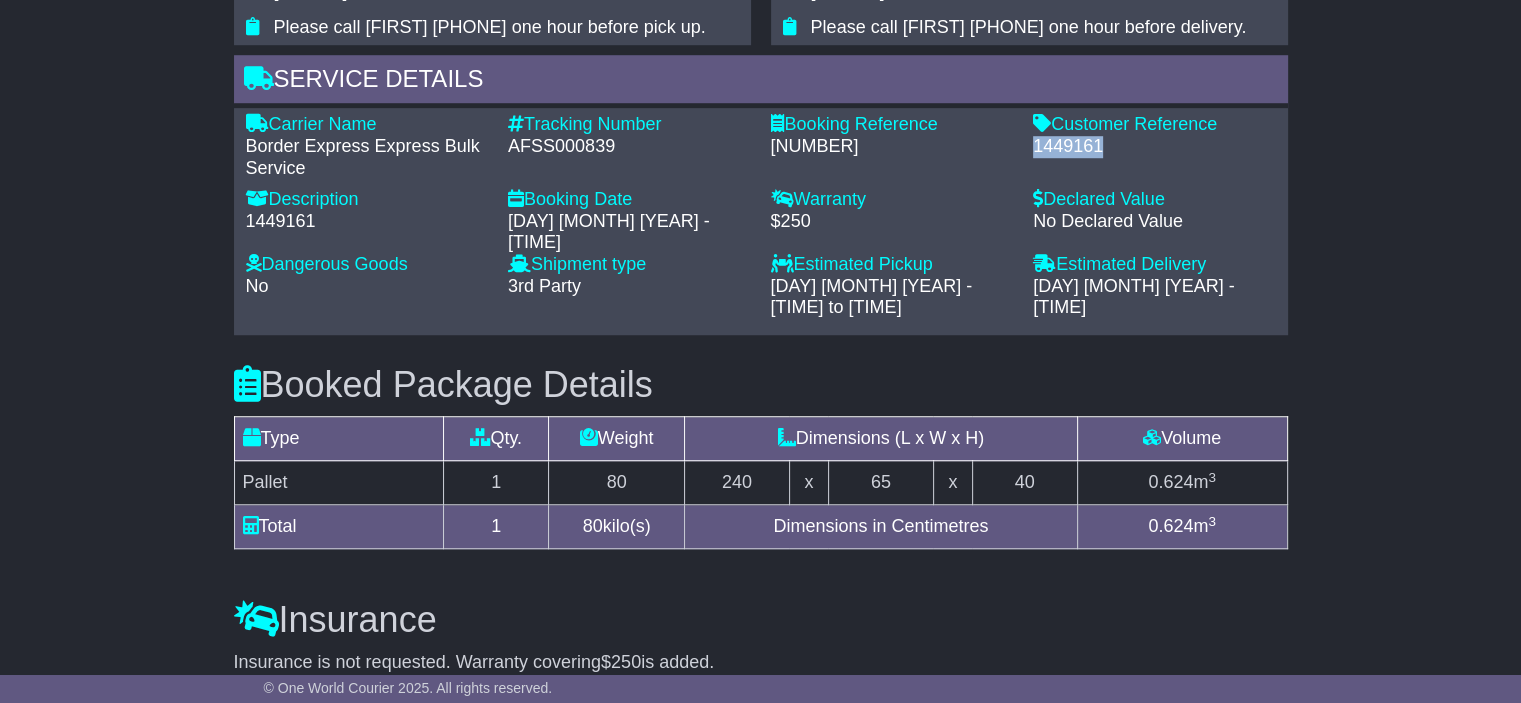 click on "1449161" at bounding box center (1154, 147) 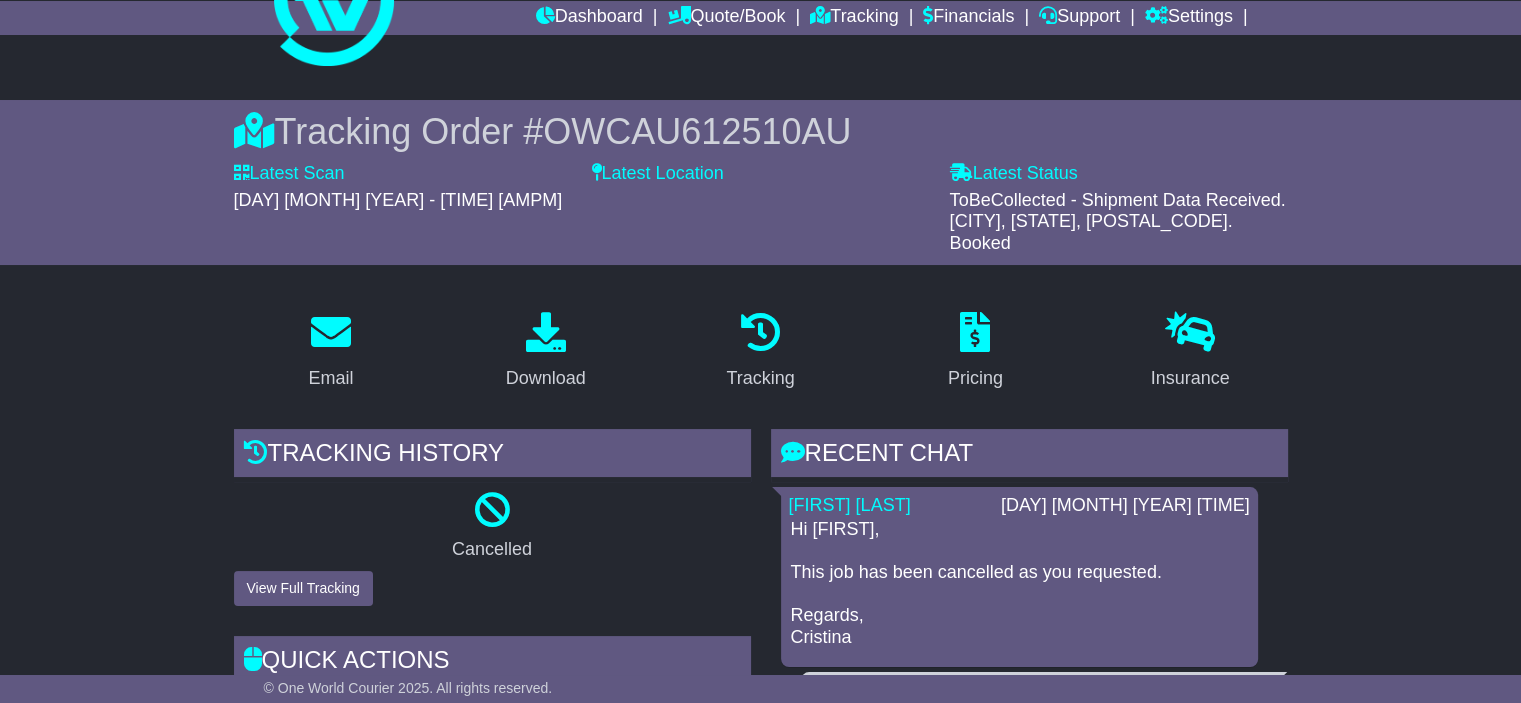 scroll, scrollTop: 0, scrollLeft: 0, axis: both 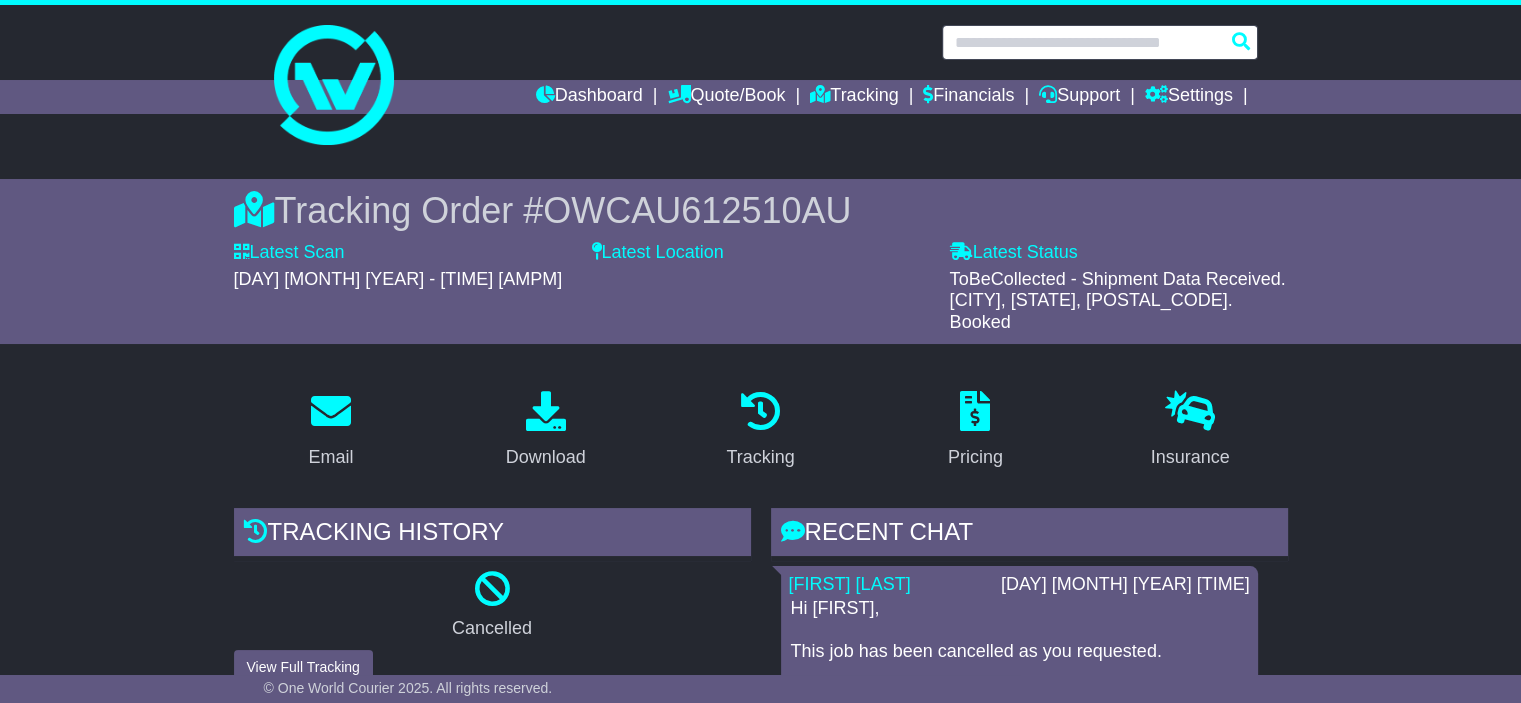 click at bounding box center (1100, 42) 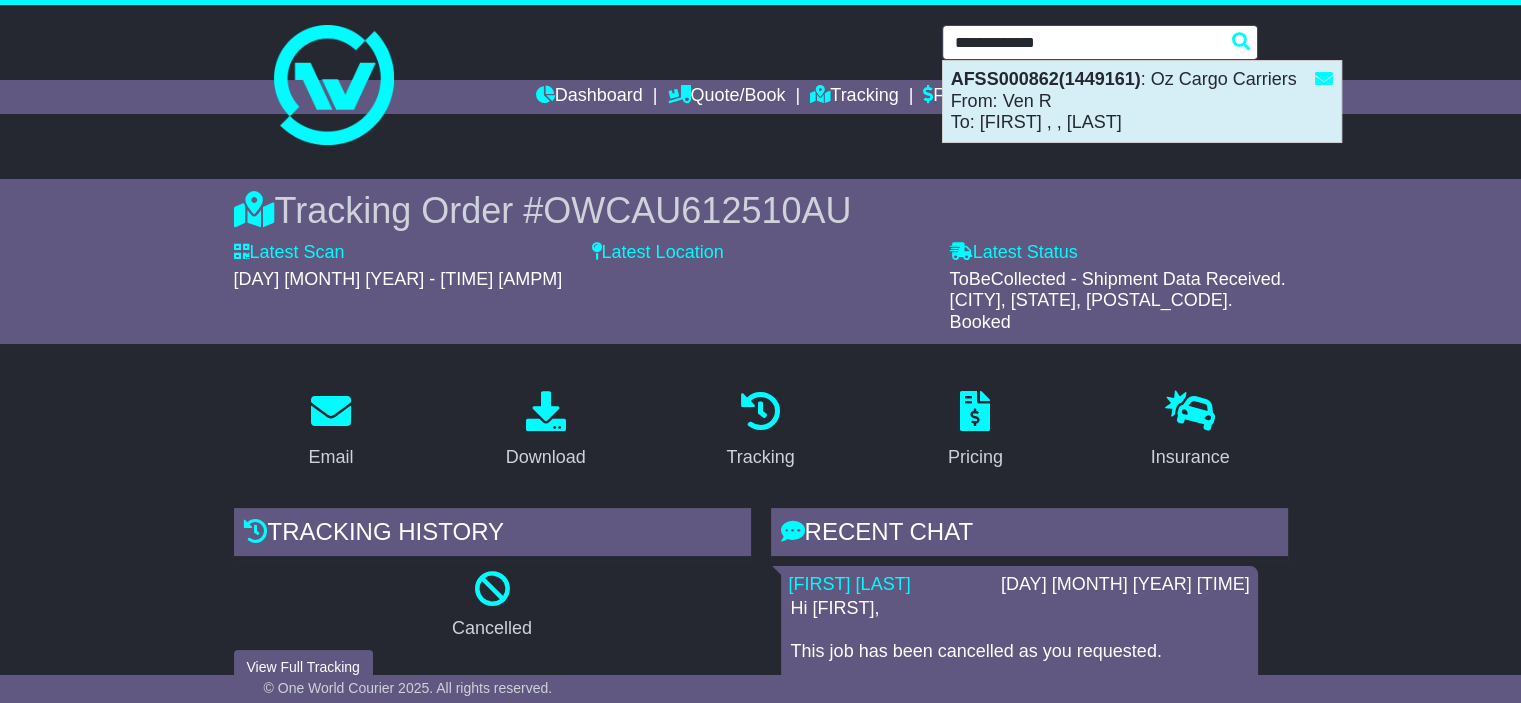 click on "AFSS000862(1449161) : Oz Cargo Carriers From: Ven R To: David , , Riordan" at bounding box center [1142, 101] 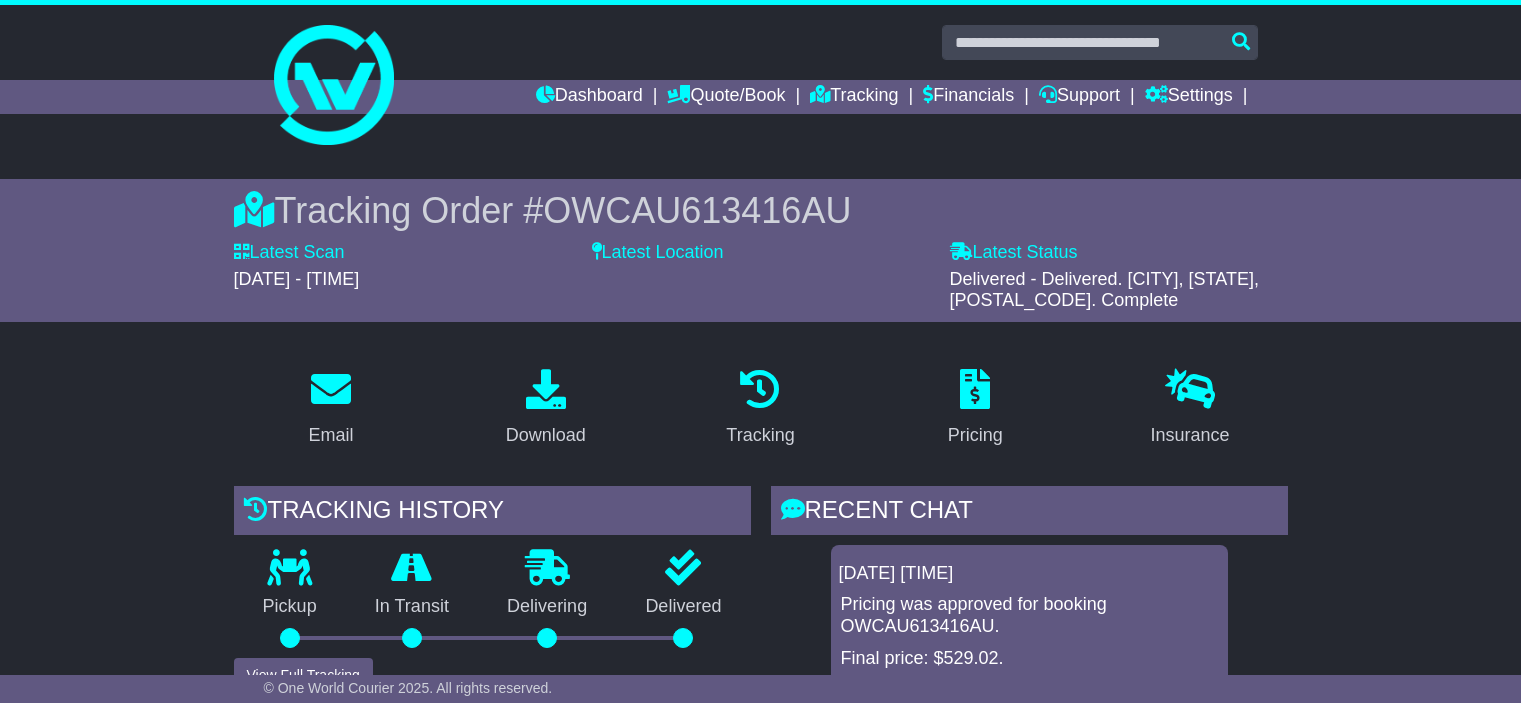 scroll, scrollTop: 0, scrollLeft: 0, axis: both 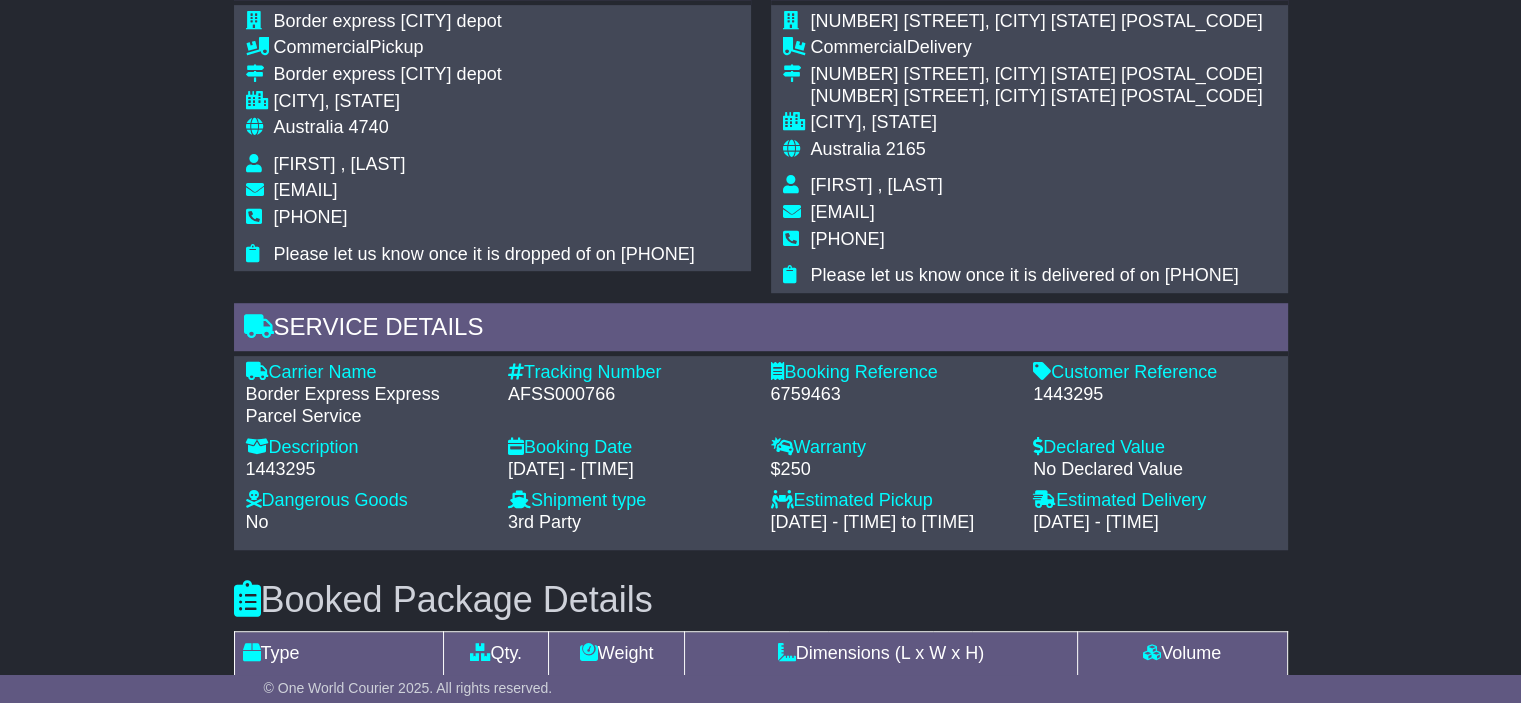 click on "1443295" at bounding box center (1154, 395) 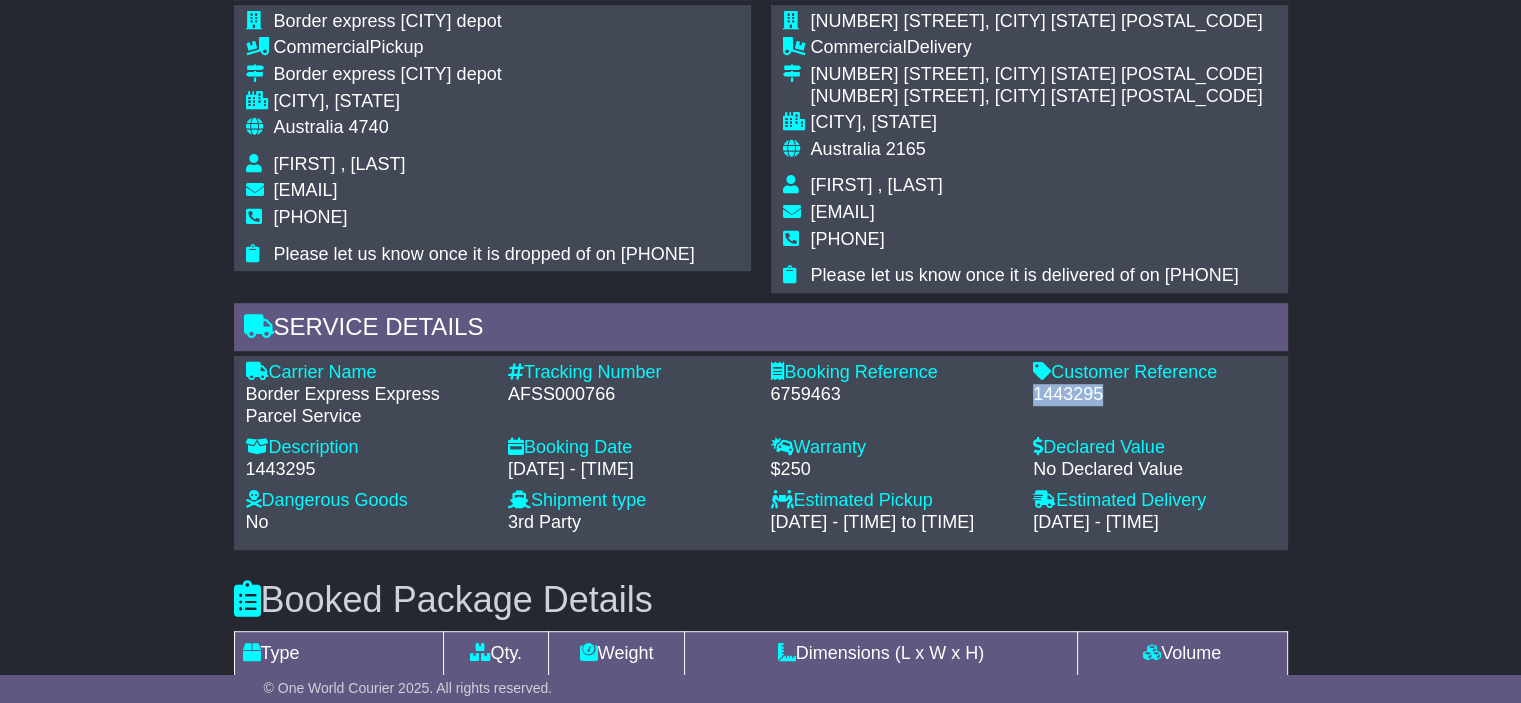 click on "1443295" at bounding box center [1154, 395] 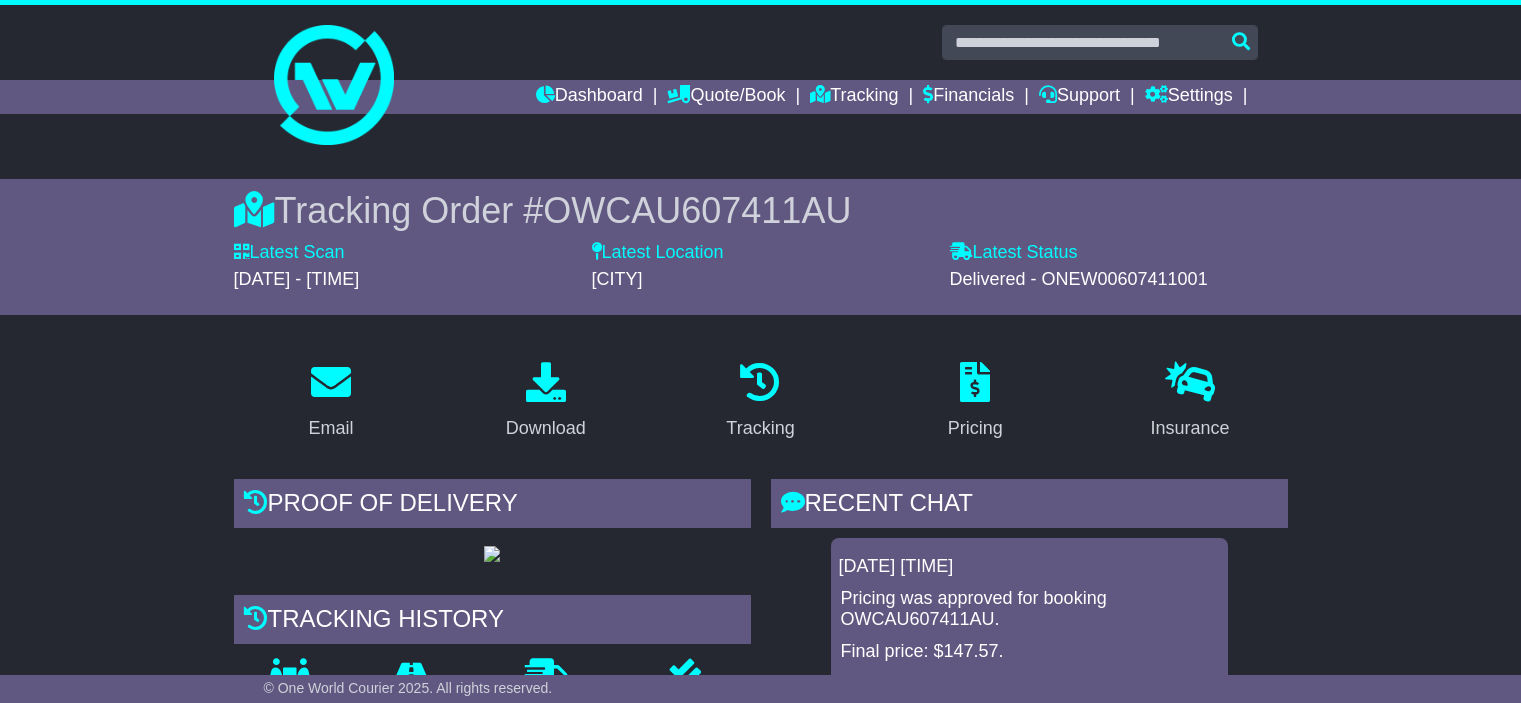 scroll, scrollTop: 0, scrollLeft: 0, axis: both 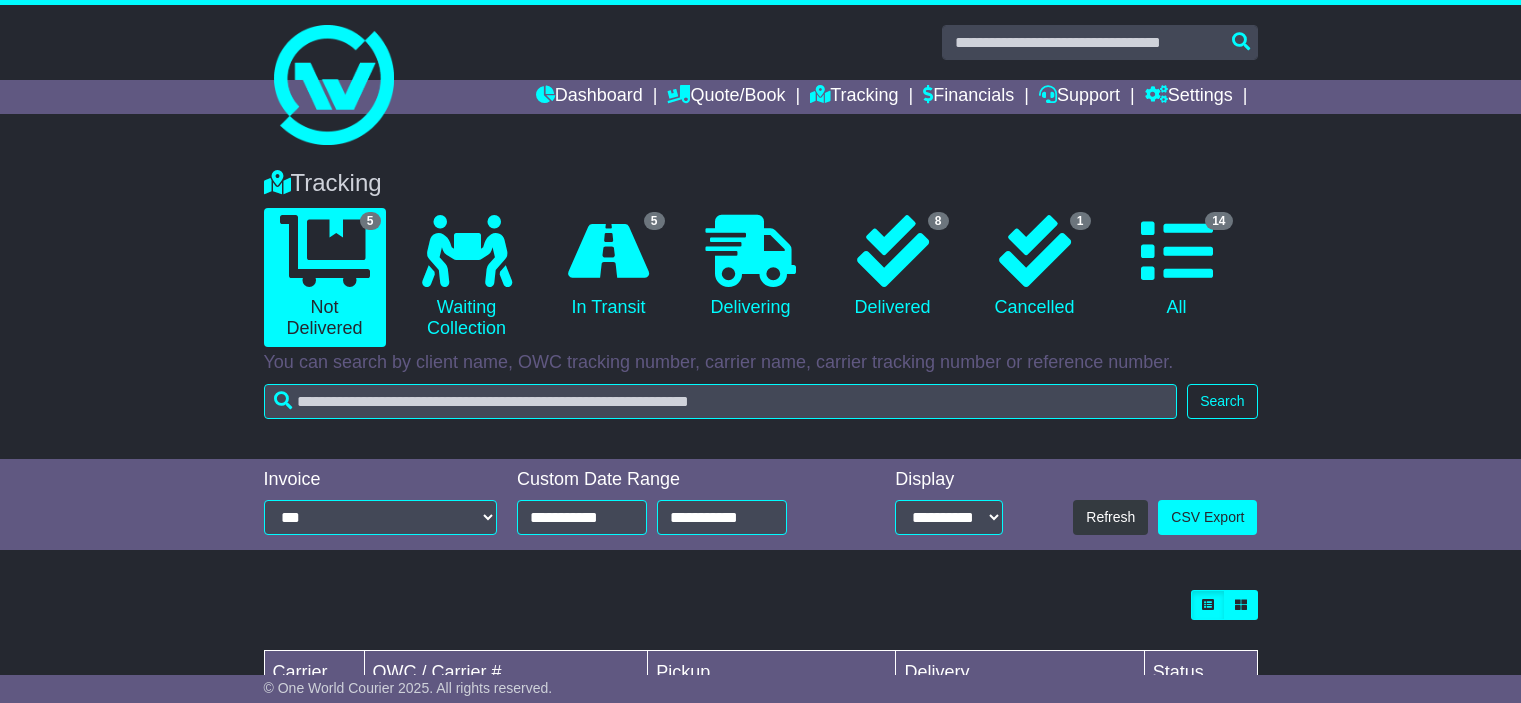 select on "**" 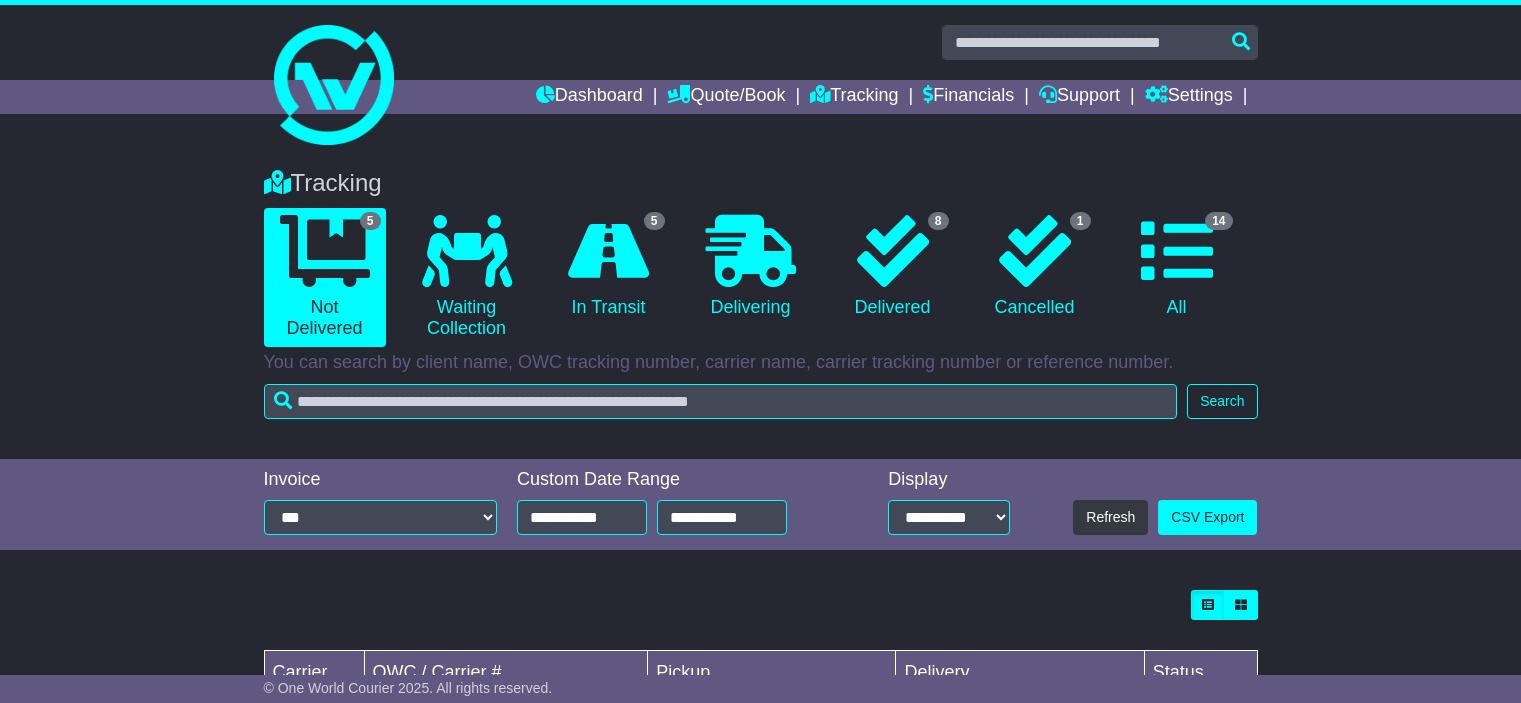 scroll, scrollTop: 333, scrollLeft: 0, axis: vertical 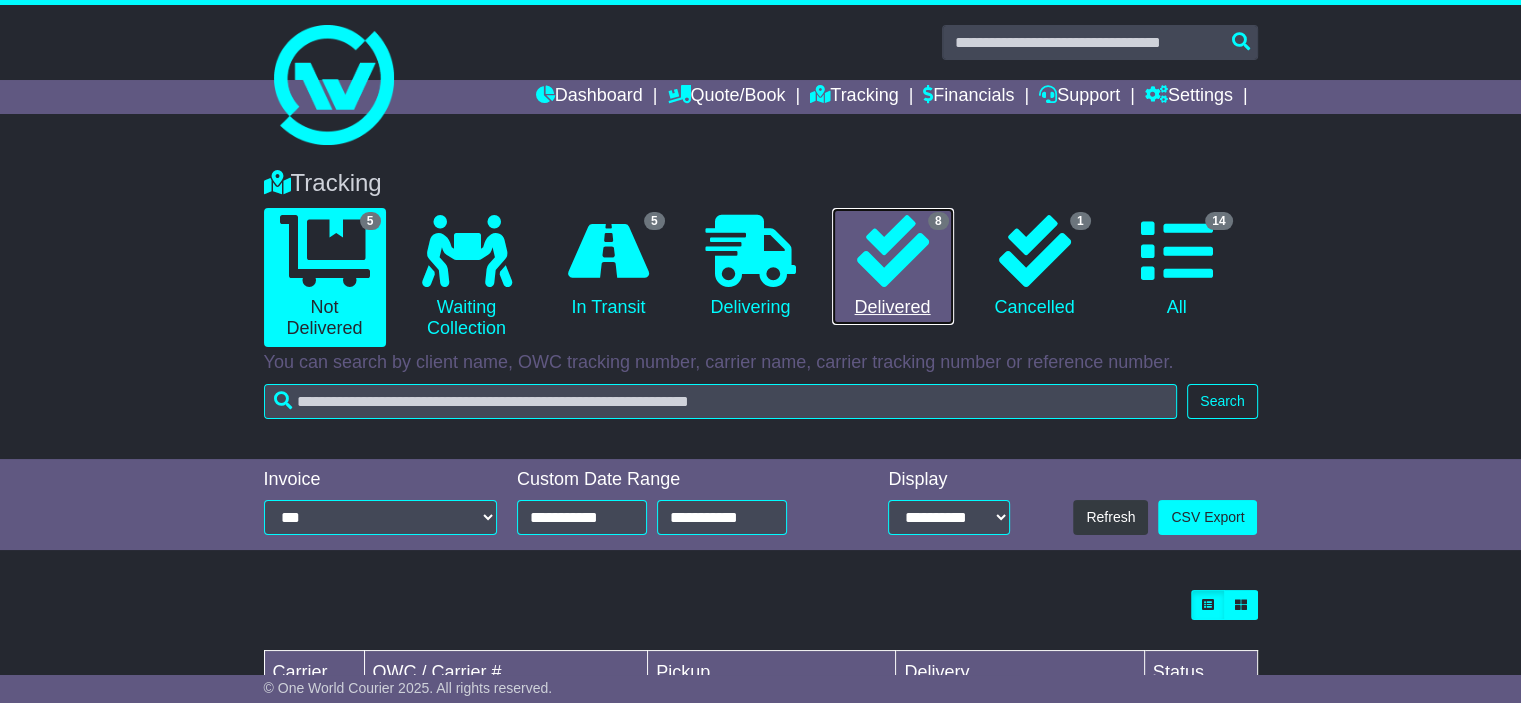click at bounding box center (893, 251) 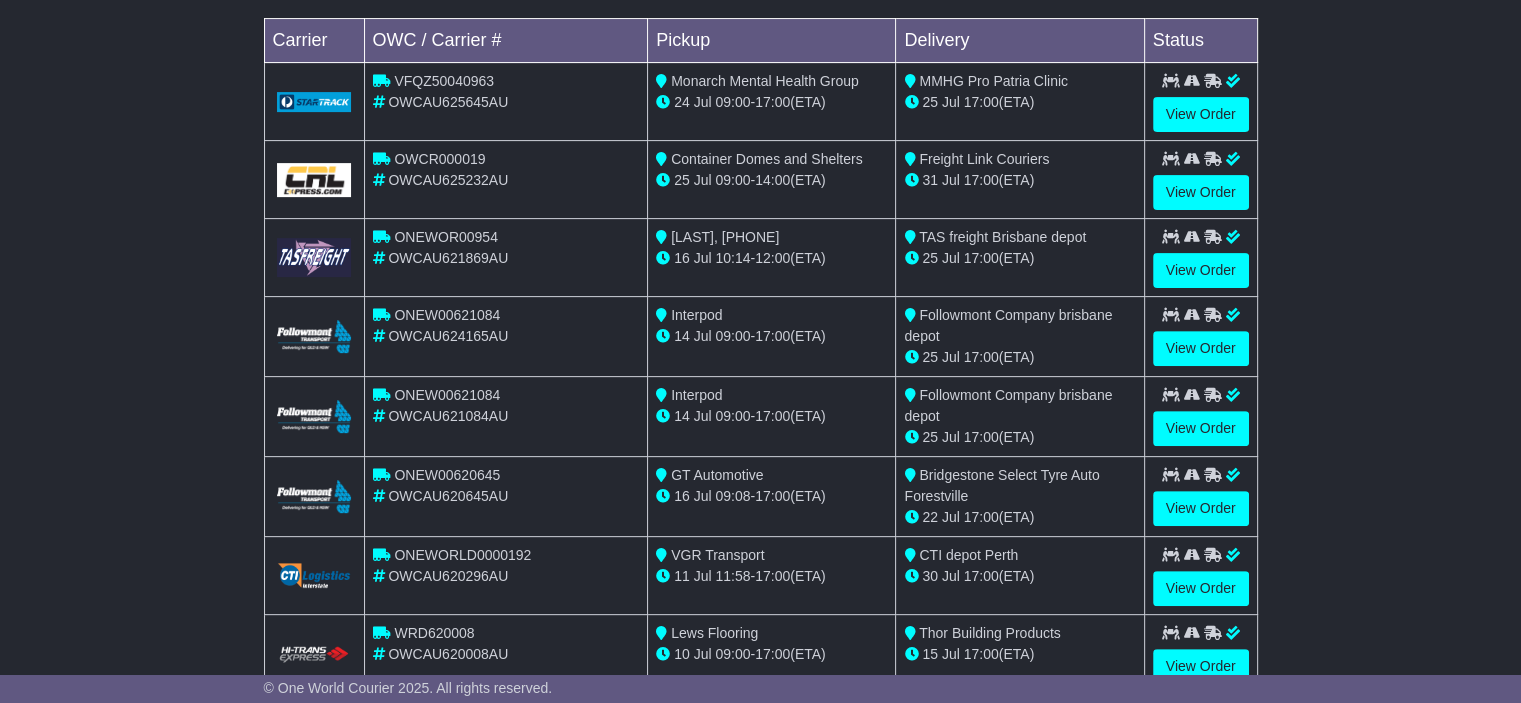 scroll, scrollTop: 688, scrollLeft: 0, axis: vertical 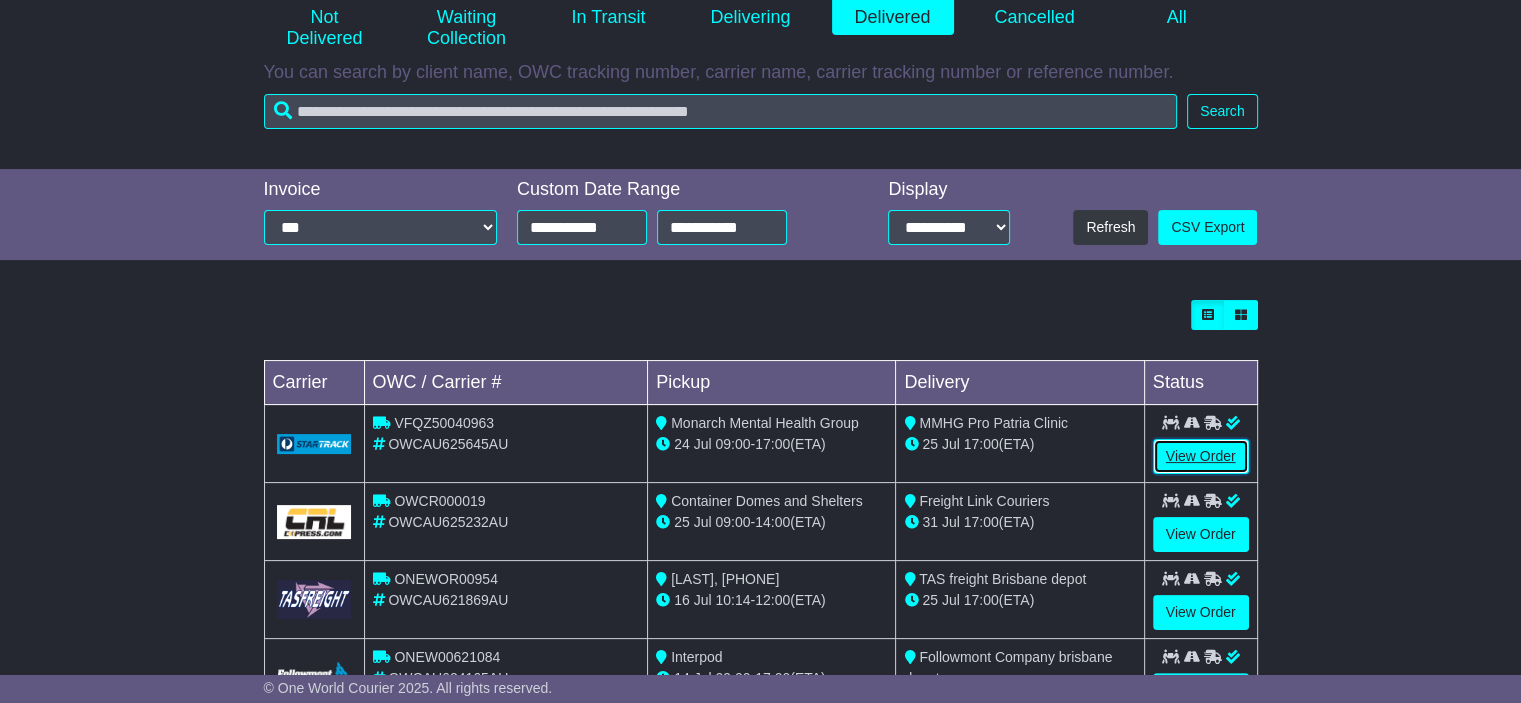 click on "View Order" at bounding box center [1201, 456] 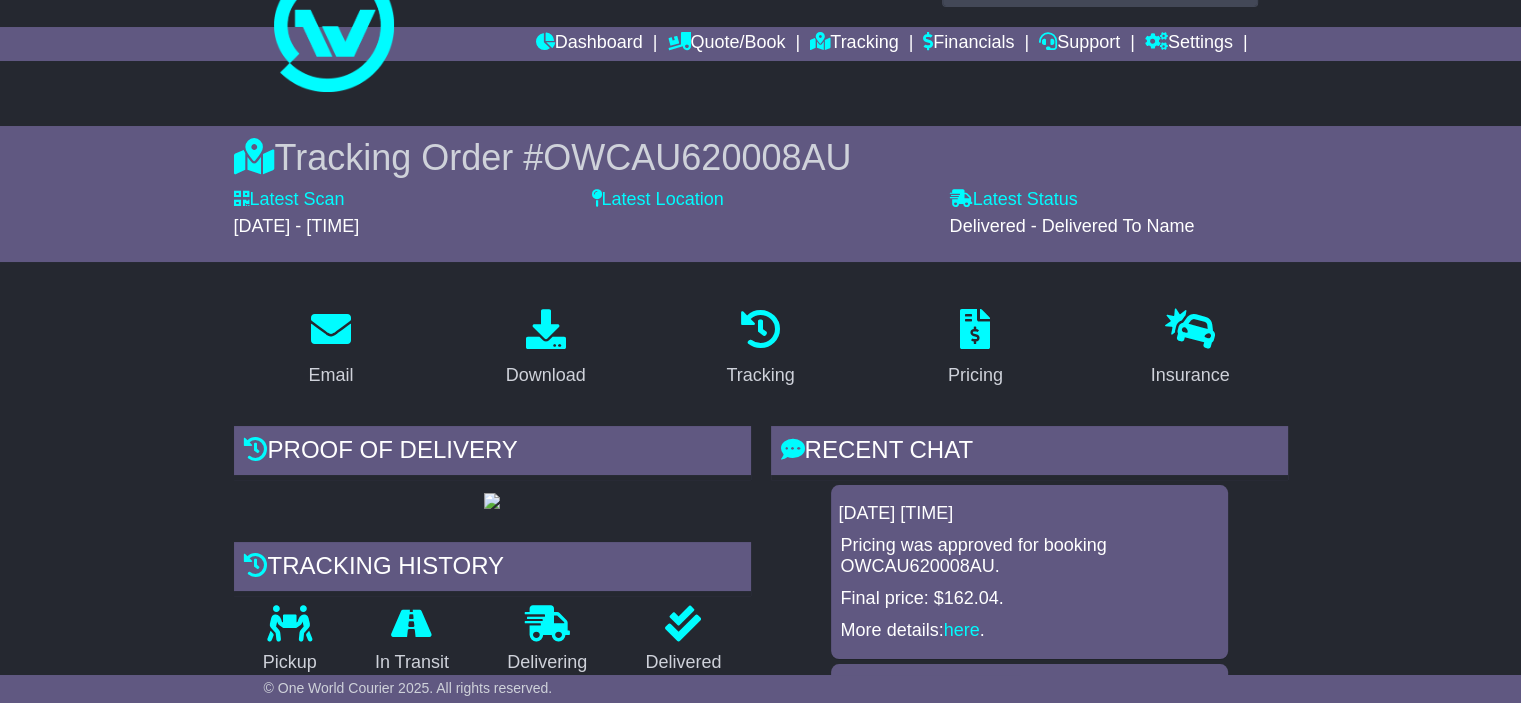 scroll, scrollTop: 0, scrollLeft: 0, axis: both 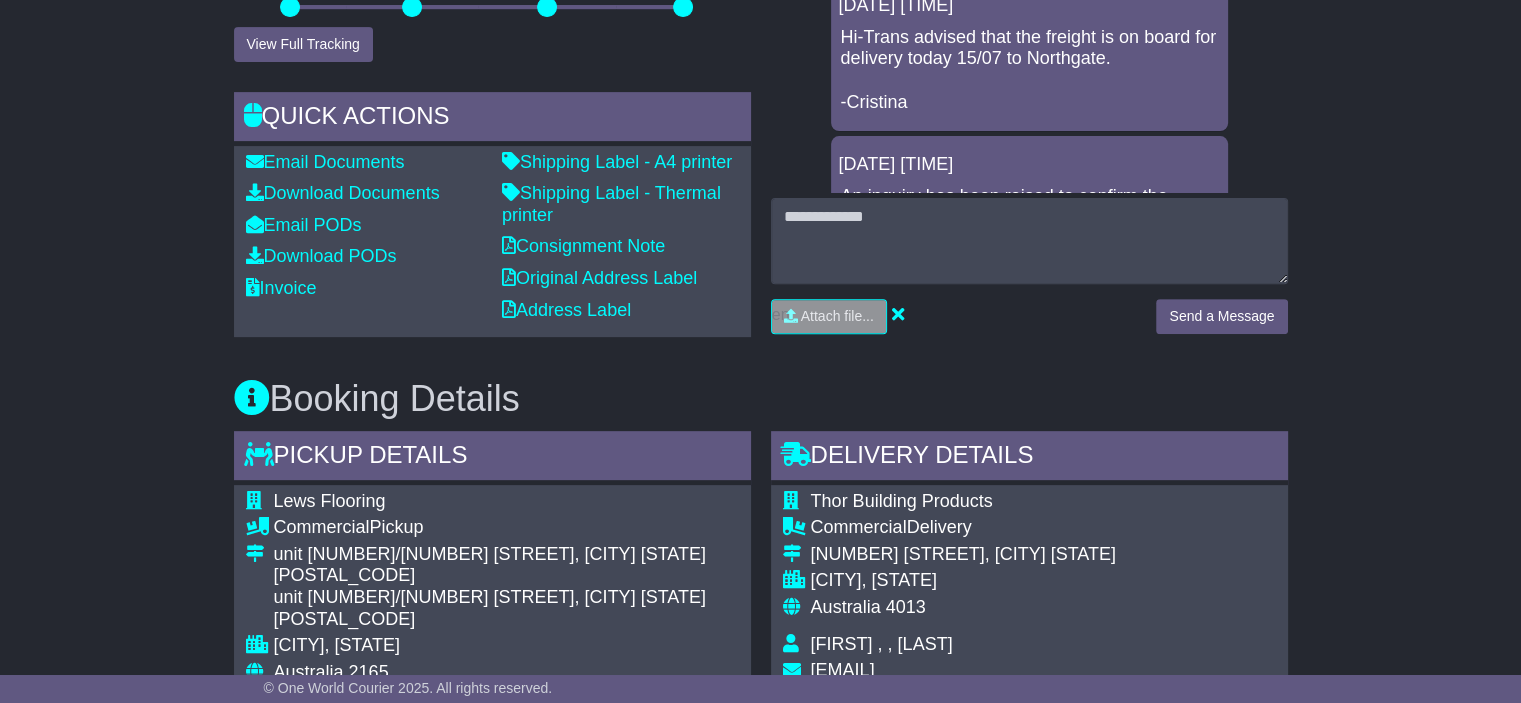 click on "RECENT CHAT
Loading...
No messages
16 Jul 2025 11:30
Pricing was approved for booking OWCAU620008AU.
Final price: $162.04.
More details:  here .
15 Jul 2025 09:16
Hi-Trans advised that the freight is on board for delivery today 15/07 to Northgate.  -Cristina
14 Jul 2025 18:15" at bounding box center [1029, 44] 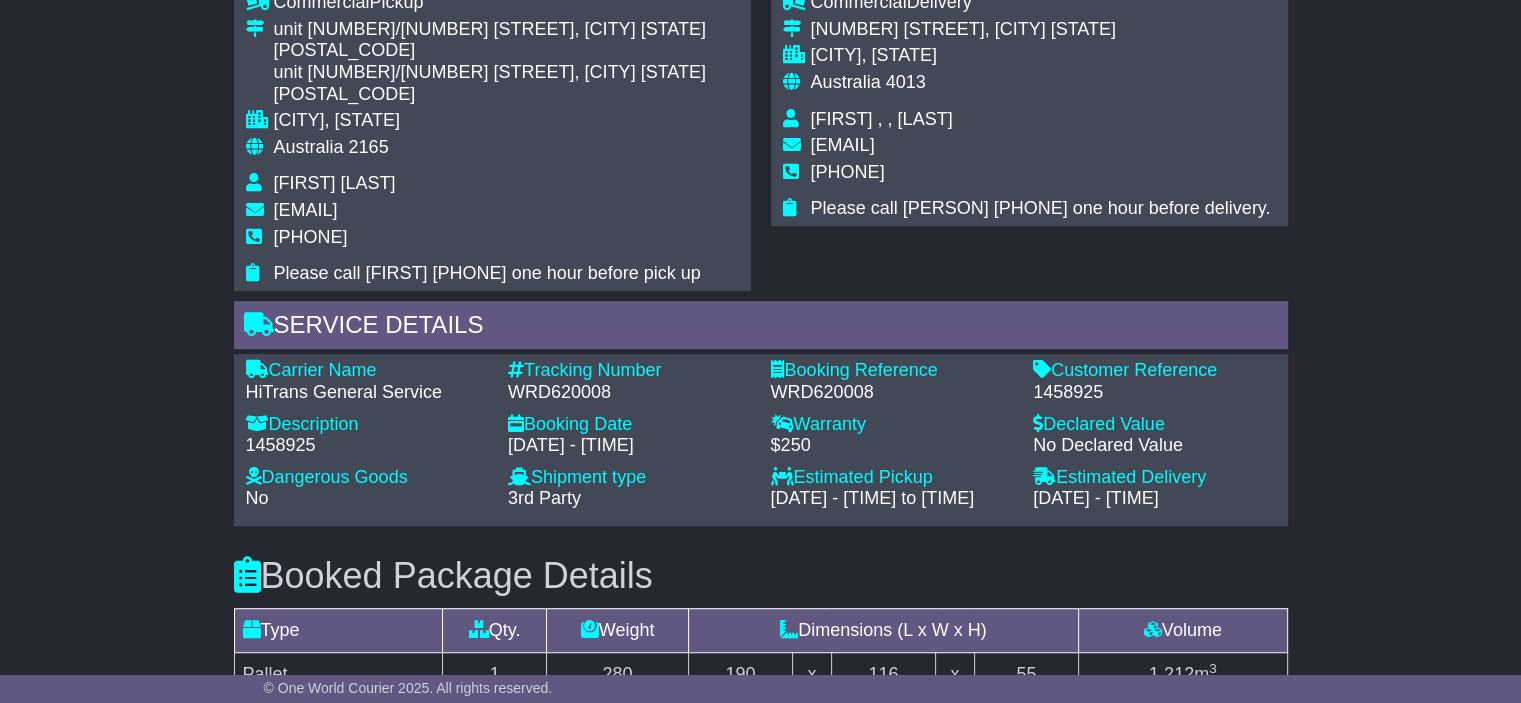 drag, startPoint x: 1068, startPoint y: 499, endPoint x: 1060, endPoint y: 512, distance: 15.264338 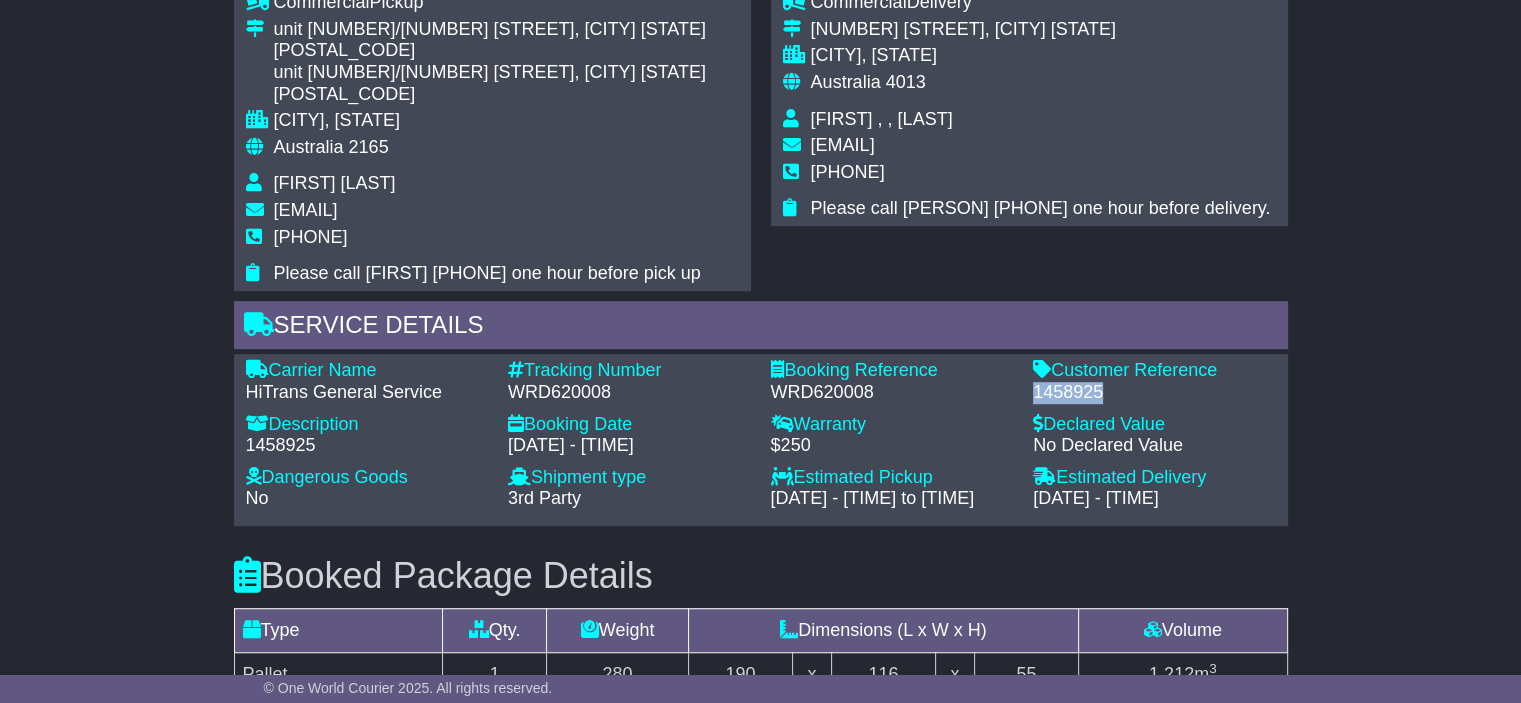 click on "1458925" at bounding box center (1154, 393) 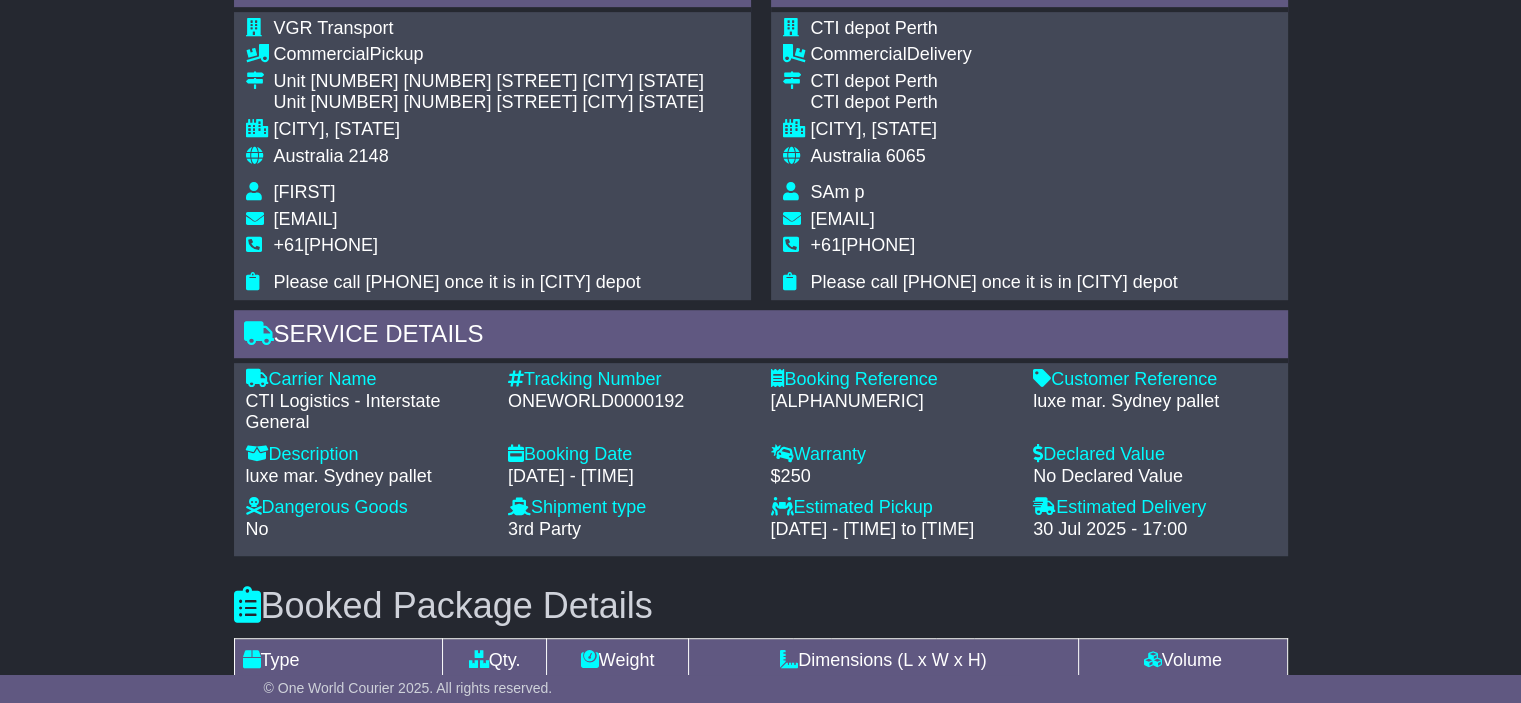 scroll, scrollTop: 1213, scrollLeft: 0, axis: vertical 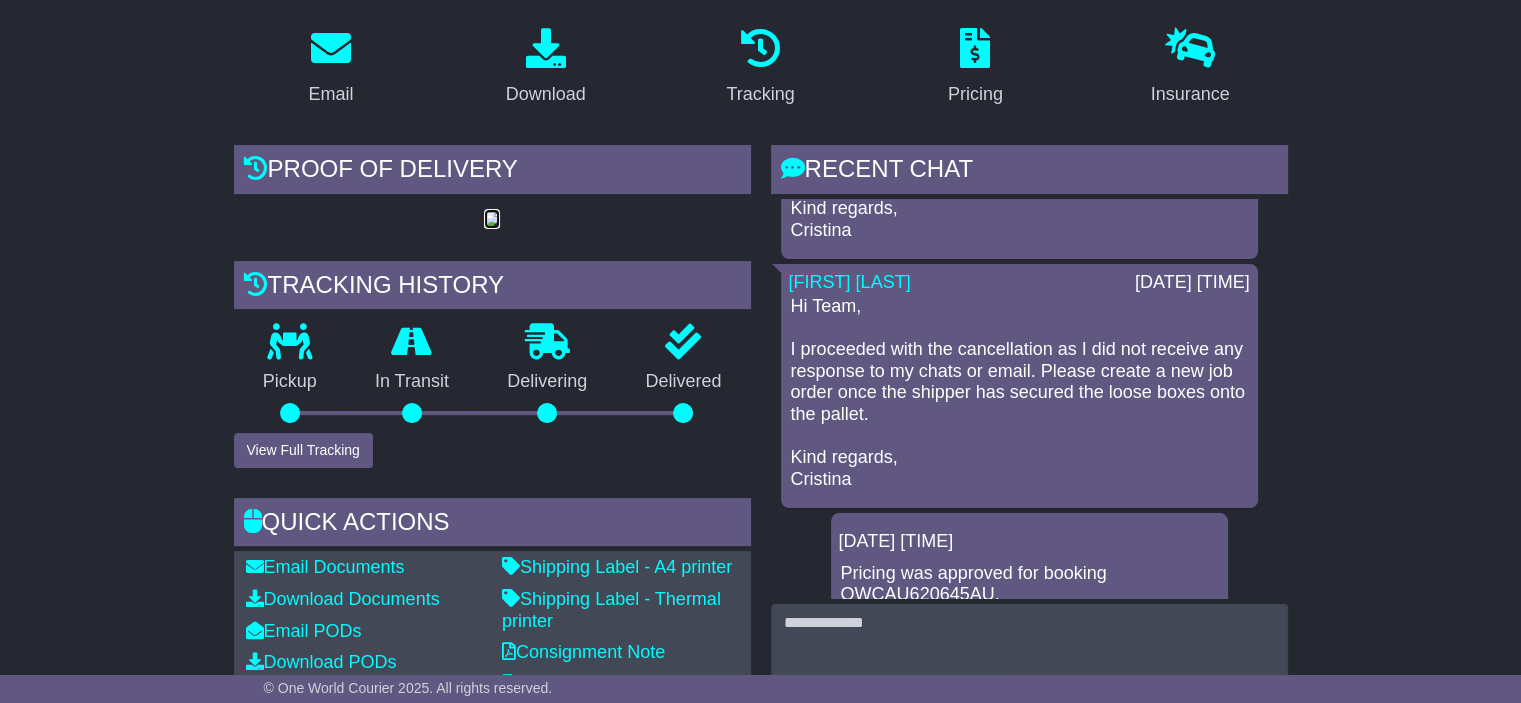 click at bounding box center [492, 220] 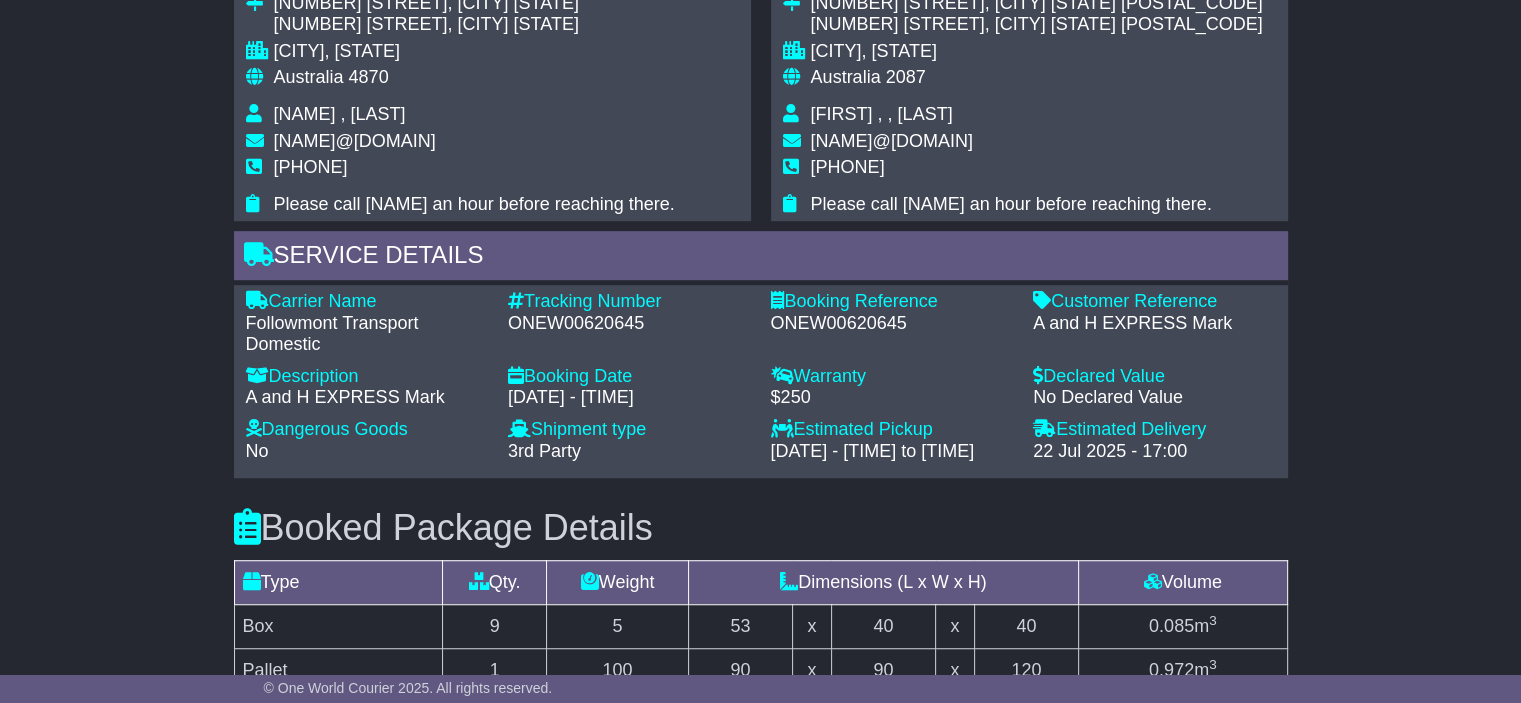 scroll, scrollTop: 1231, scrollLeft: 0, axis: vertical 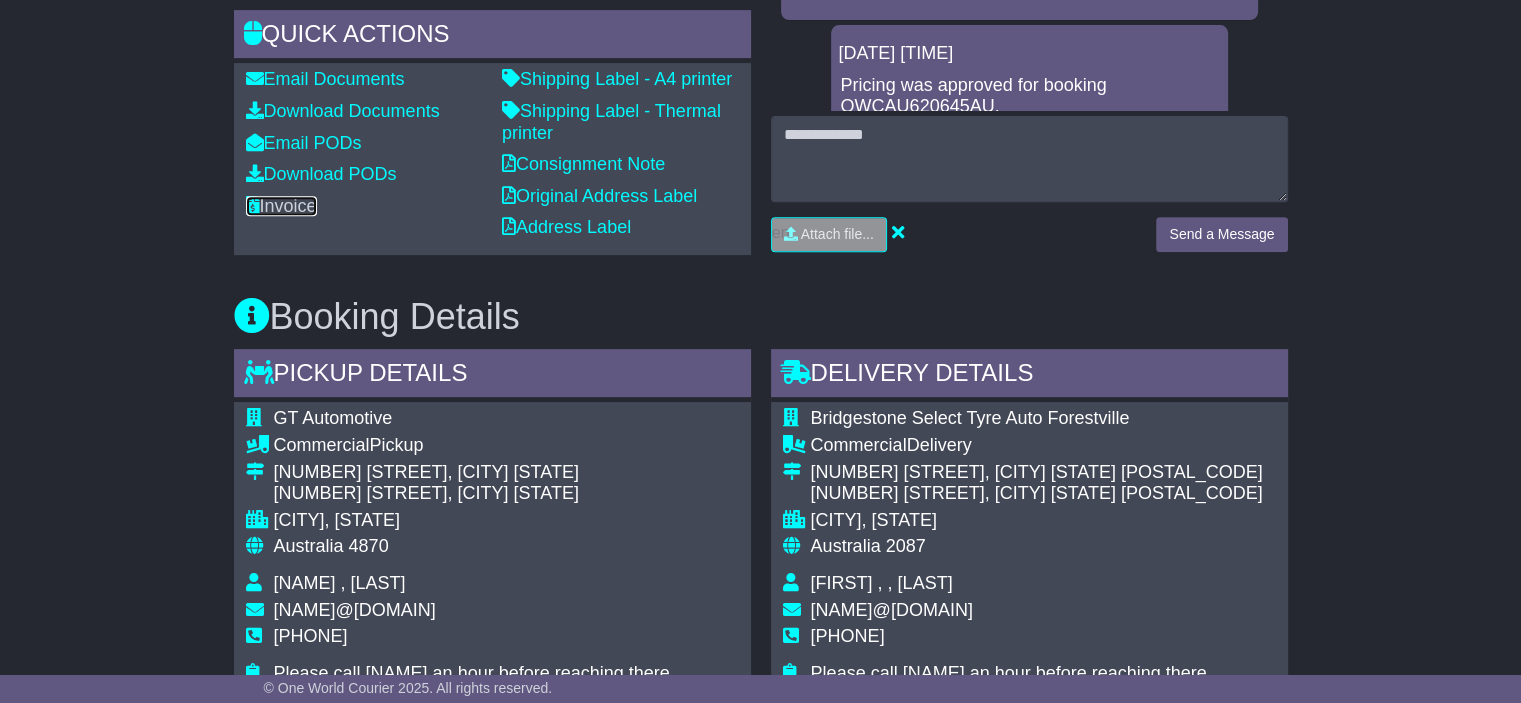 drag, startPoint x: 519, startPoint y: 379, endPoint x: 297, endPoint y: 379, distance: 222 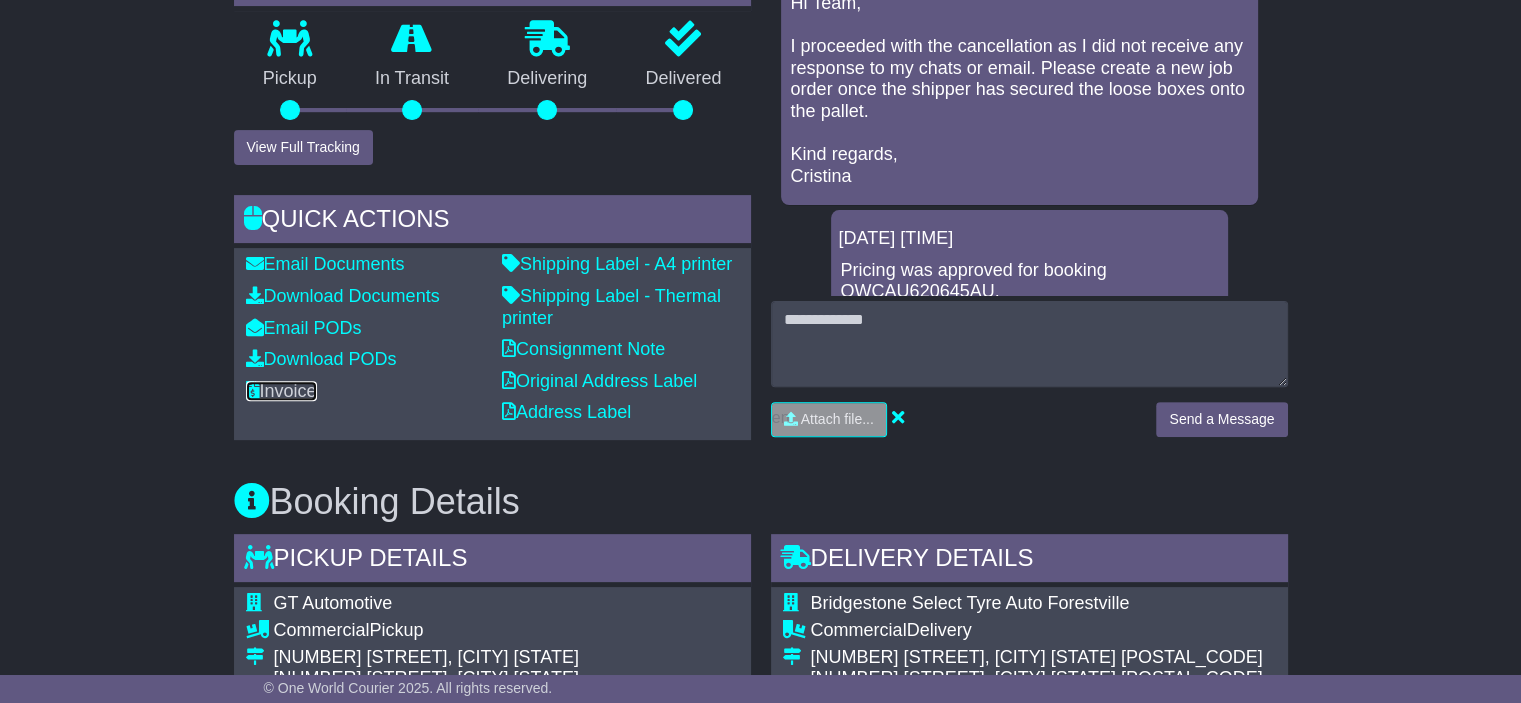 scroll, scrollTop: 572, scrollLeft: 0, axis: vertical 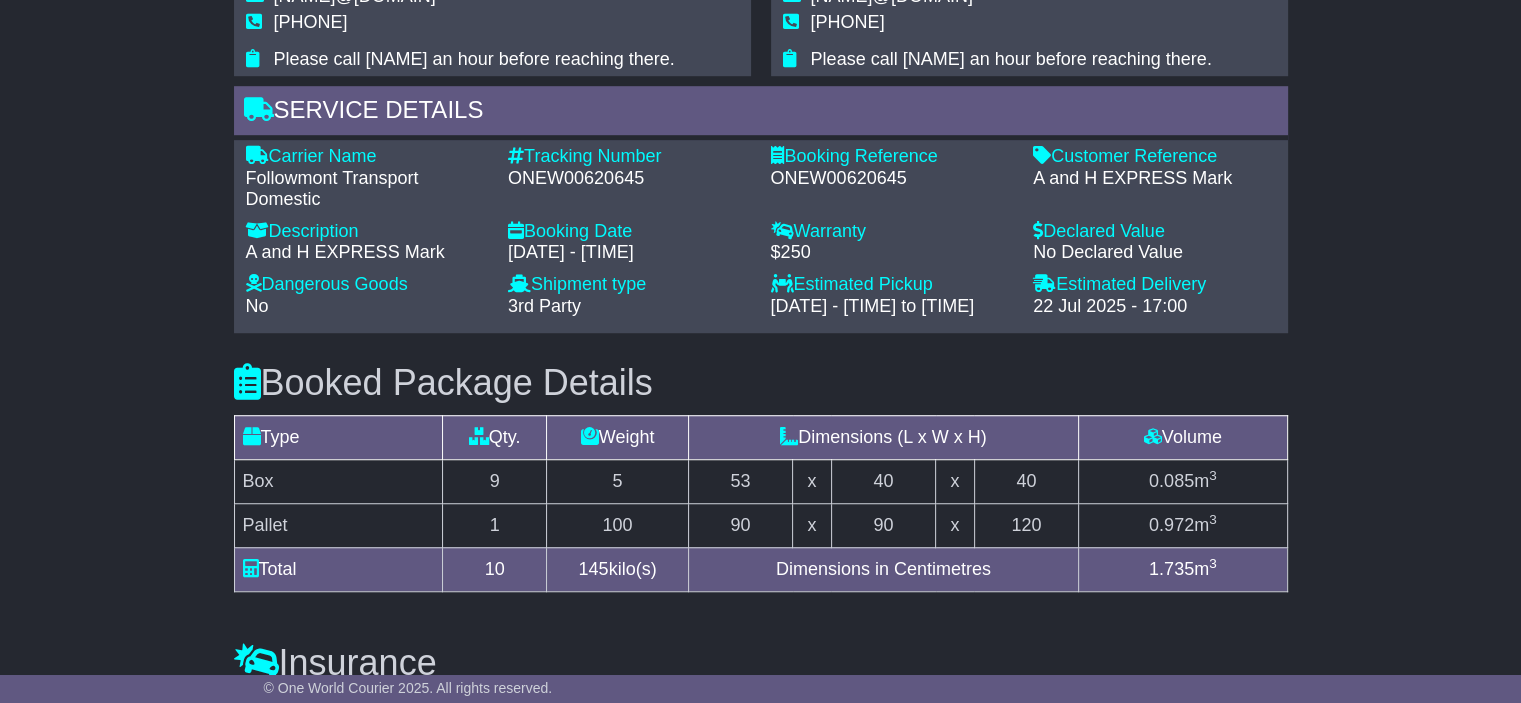 drag, startPoint x: 1241, startPoint y: 344, endPoint x: 1034, endPoint y: 341, distance: 207.02174 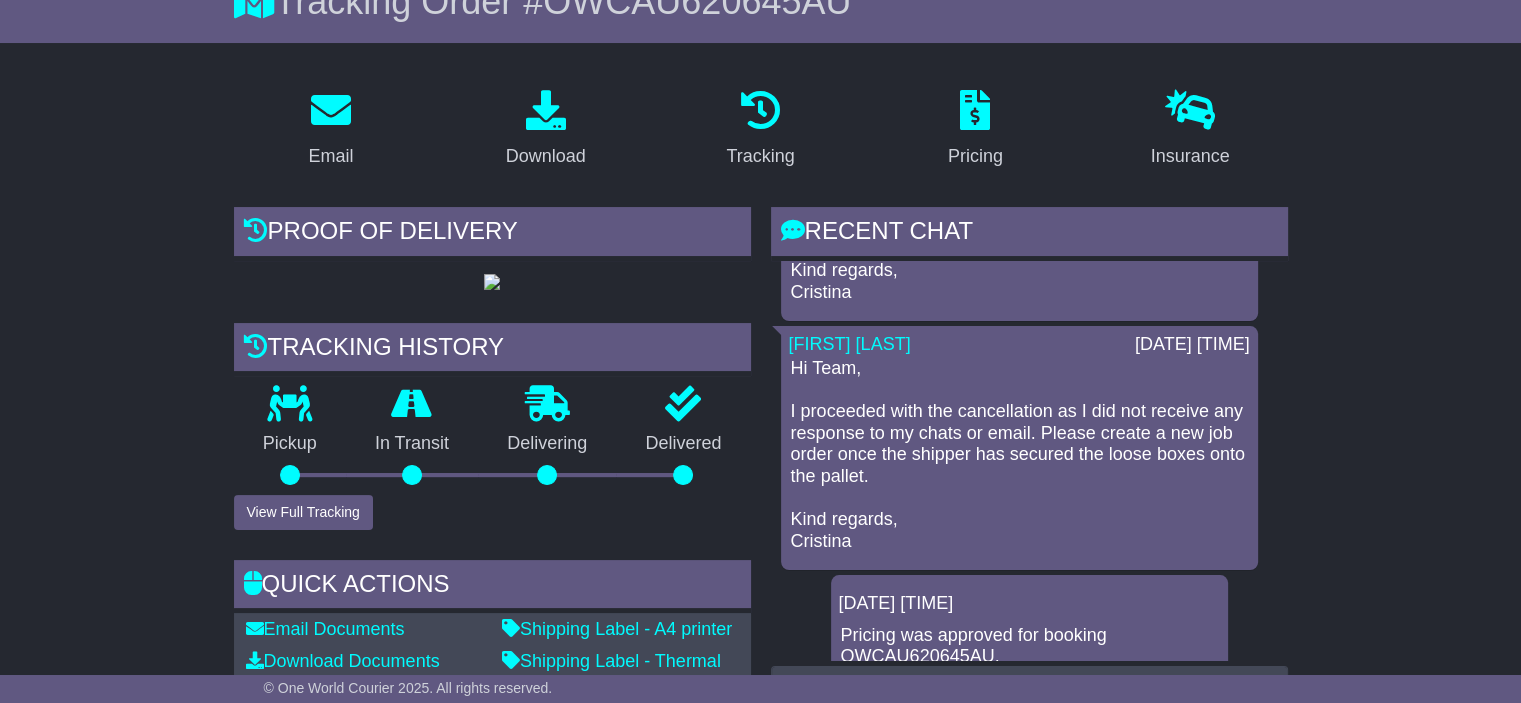 scroll, scrollTop: 160, scrollLeft: 0, axis: vertical 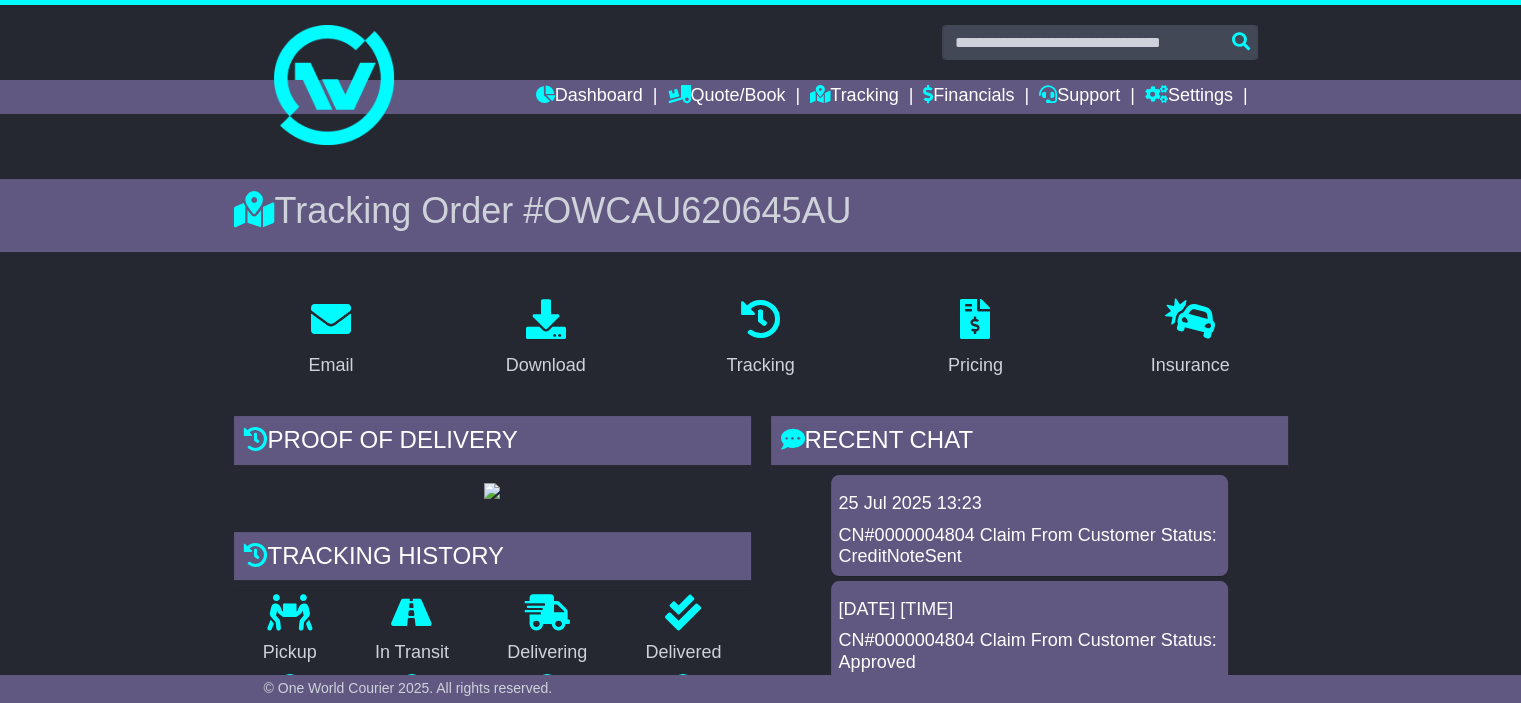click on "CN#0000004804 Claim From Customer Status: CreditNoteSent" at bounding box center [1029, 546] 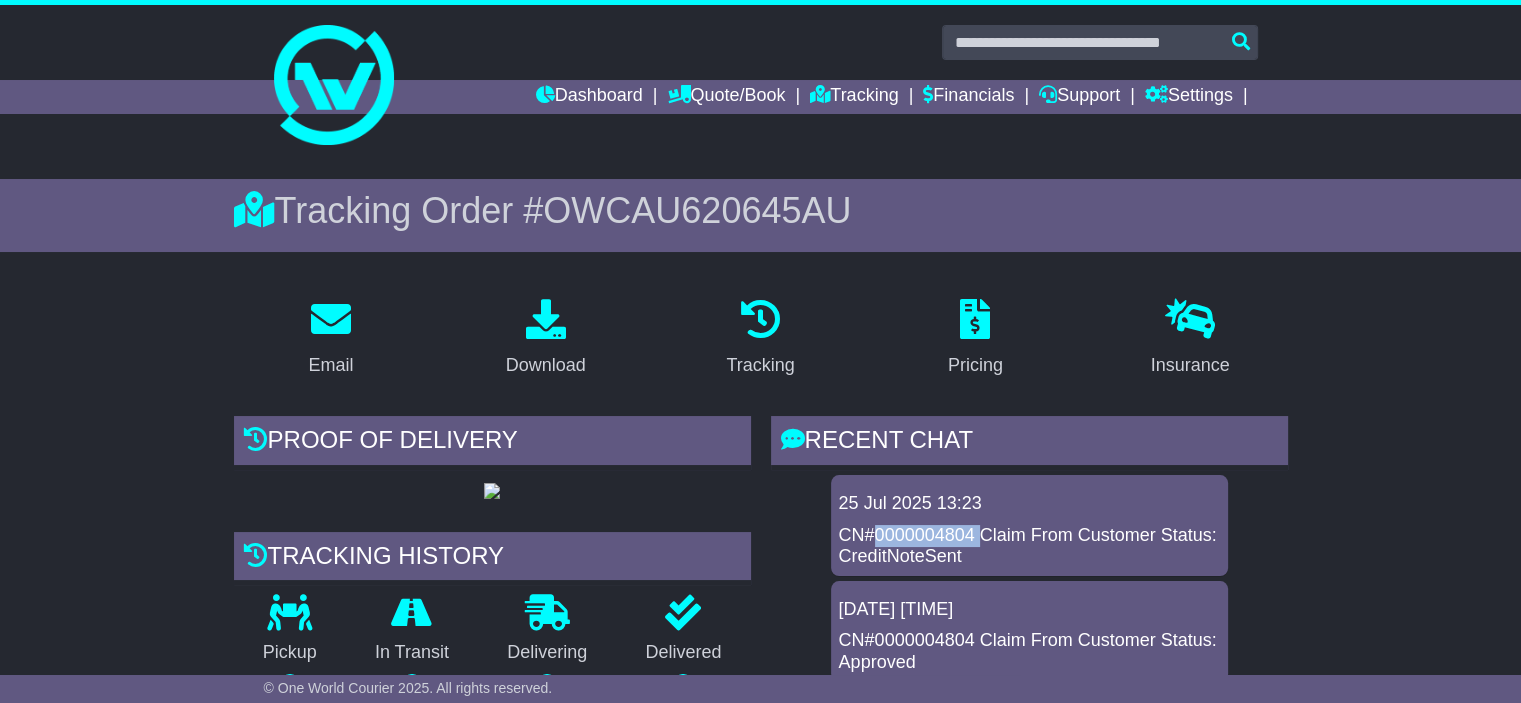 click on "CN#0000004804 Claim From Customer Status: CreditNoteSent" at bounding box center (1029, 546) 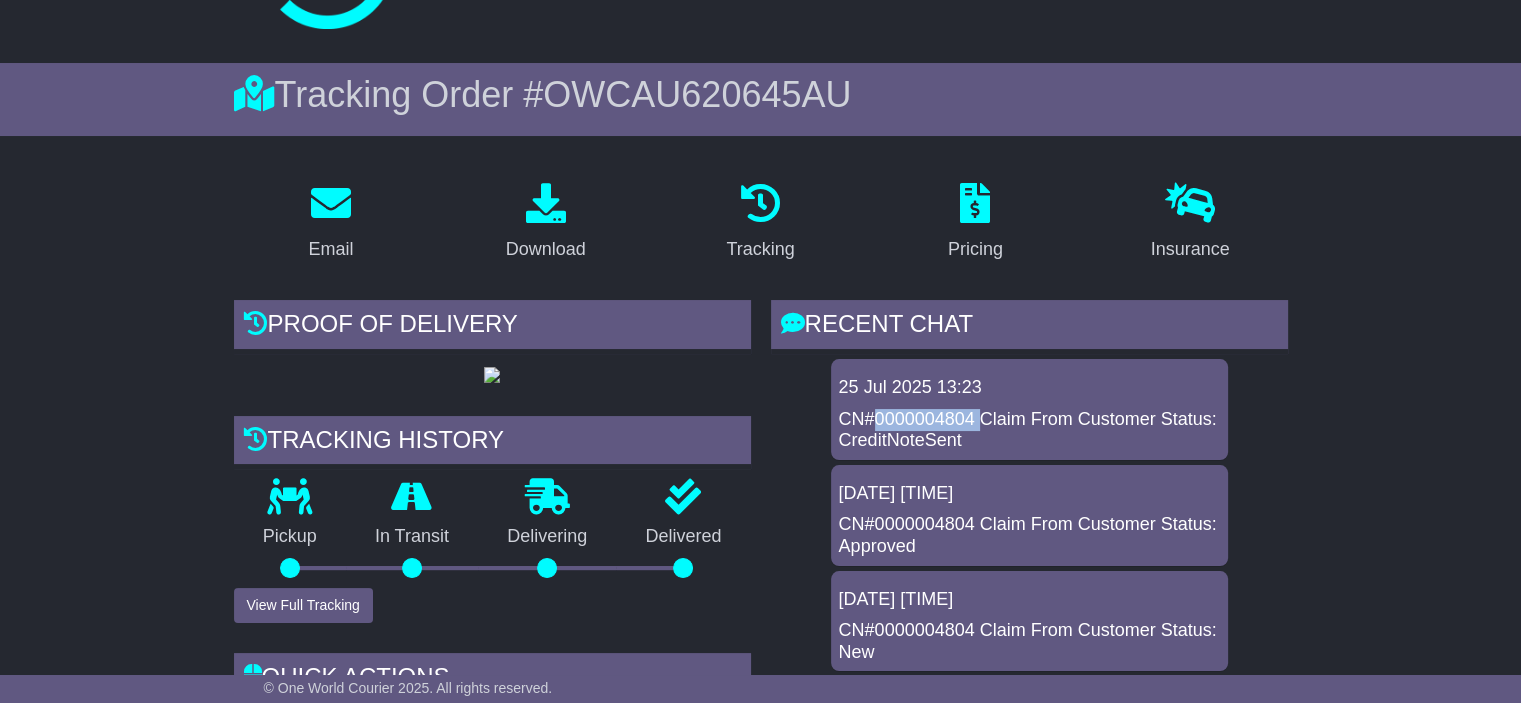 scroll, scrollTop: 0, scrollLeft: 0, axis: both 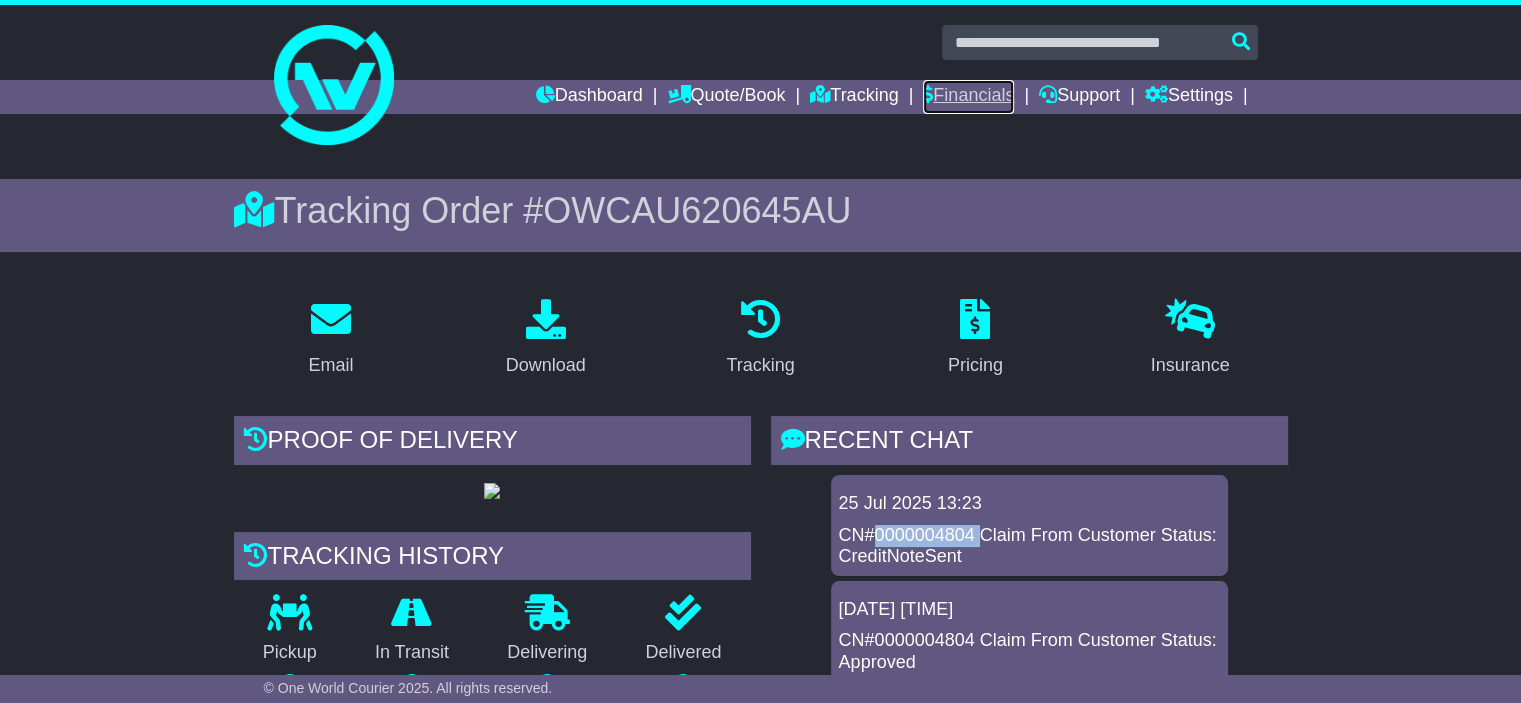 click on "Financials" at bounding box center (968, 97) 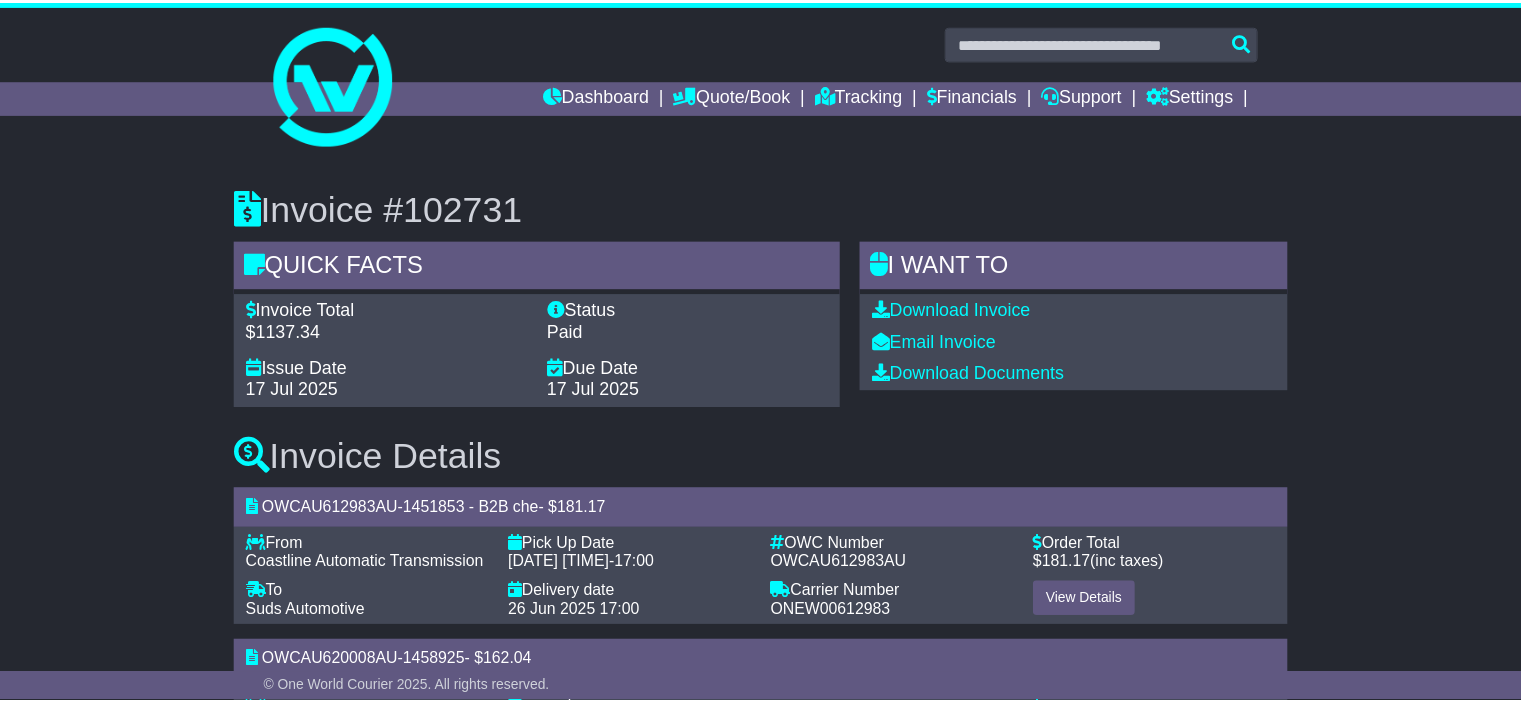 scroll, scrollTop: 0, scrollLeft: 0, axis: both 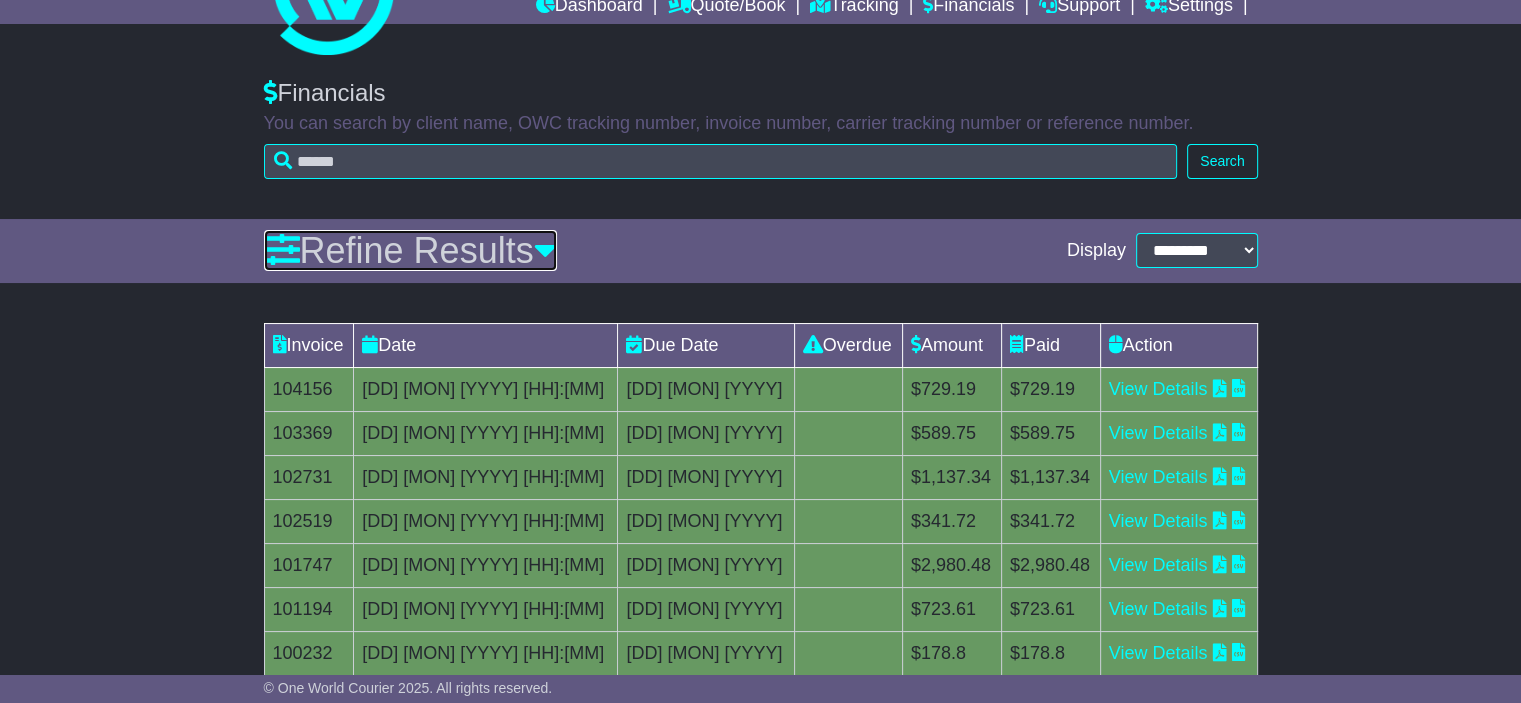 click at bounding box center (545, 250) 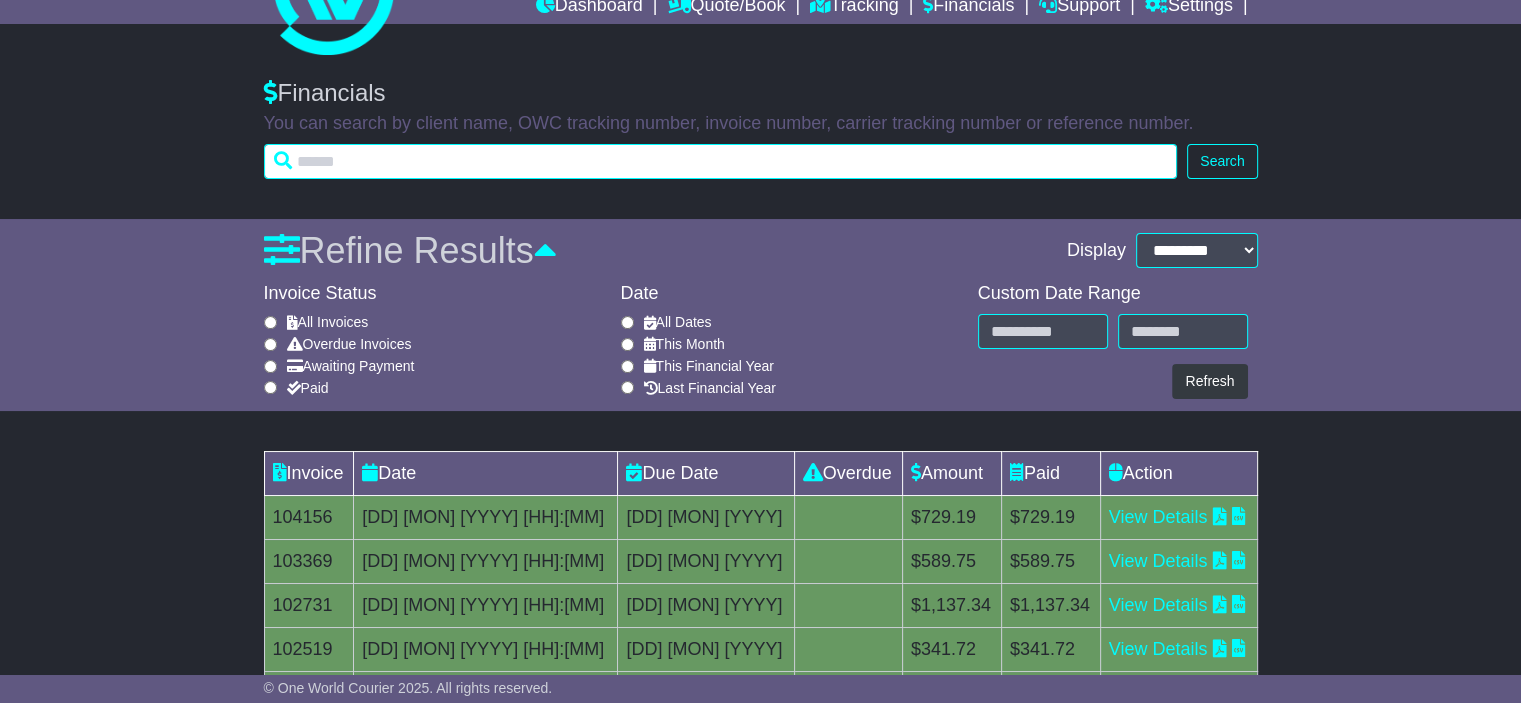 click at bounding box center [721, 161] 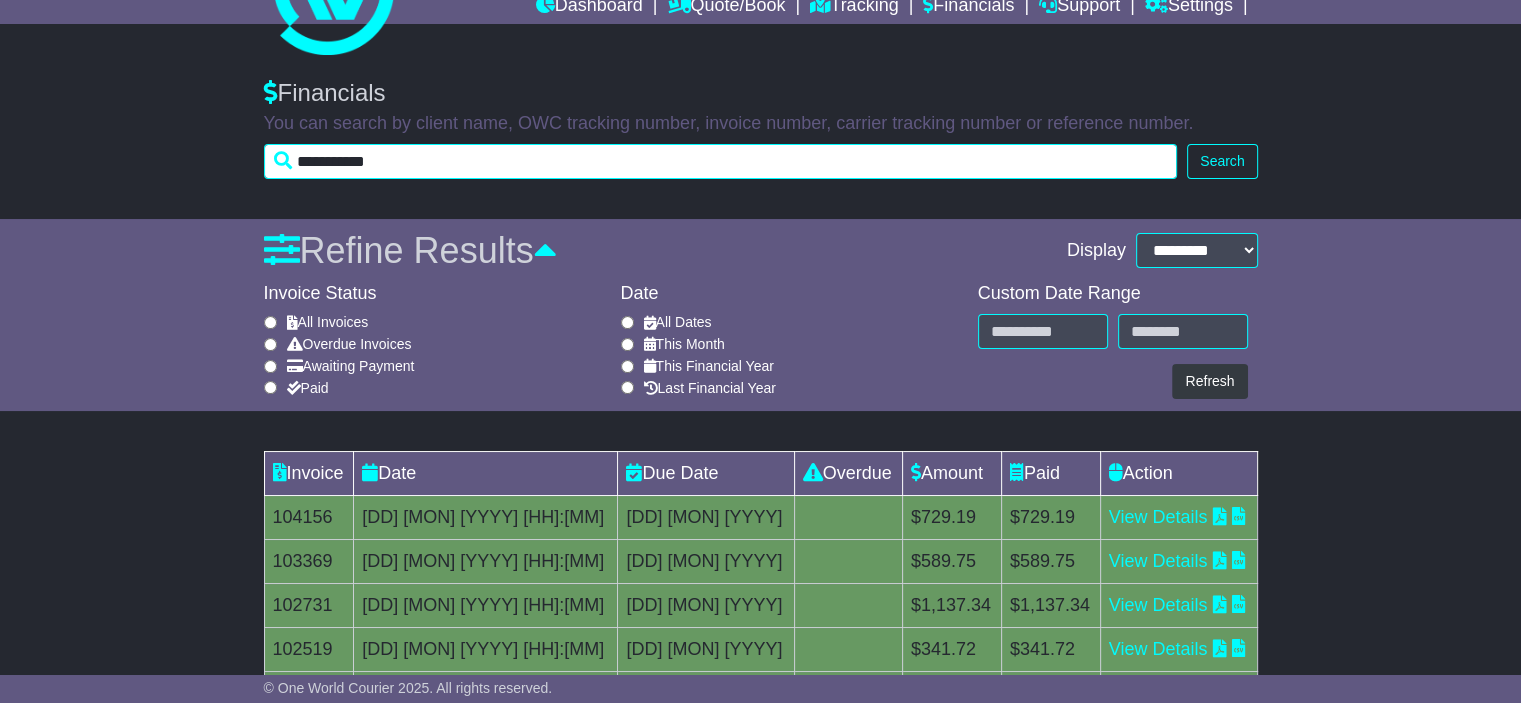 type on "**********" 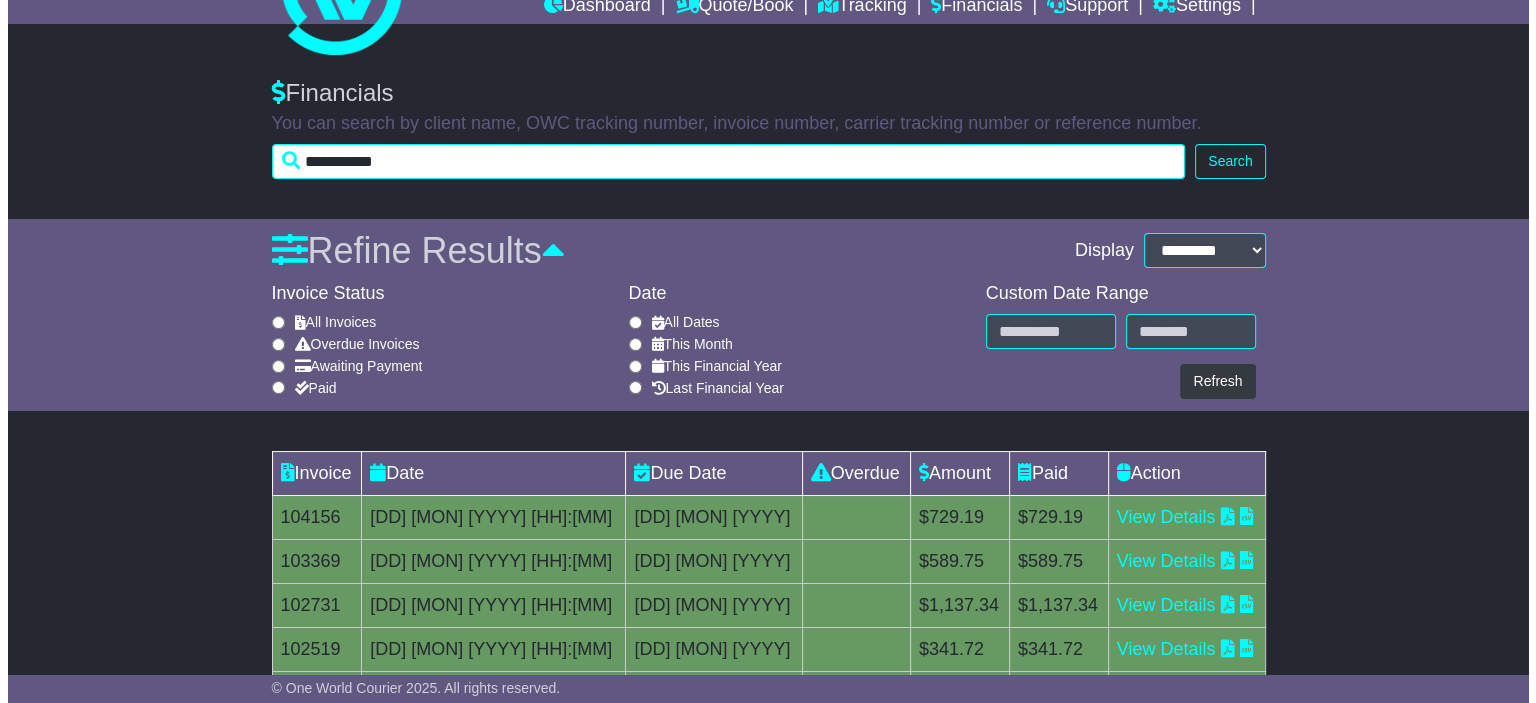 scroll, scrollTop: 0, scrollLeft: 0, axis: both 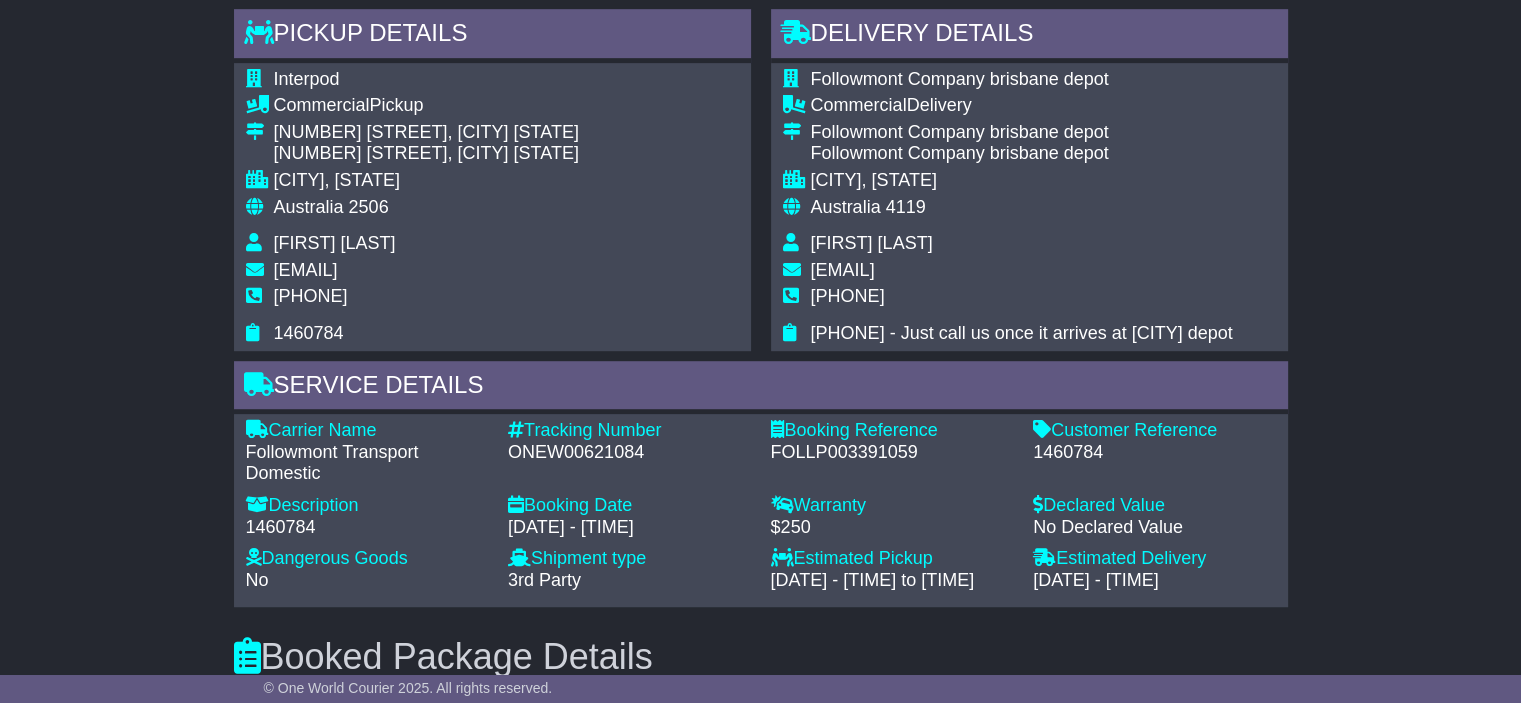 click on "1460784" at bounding box center [1154, 453] 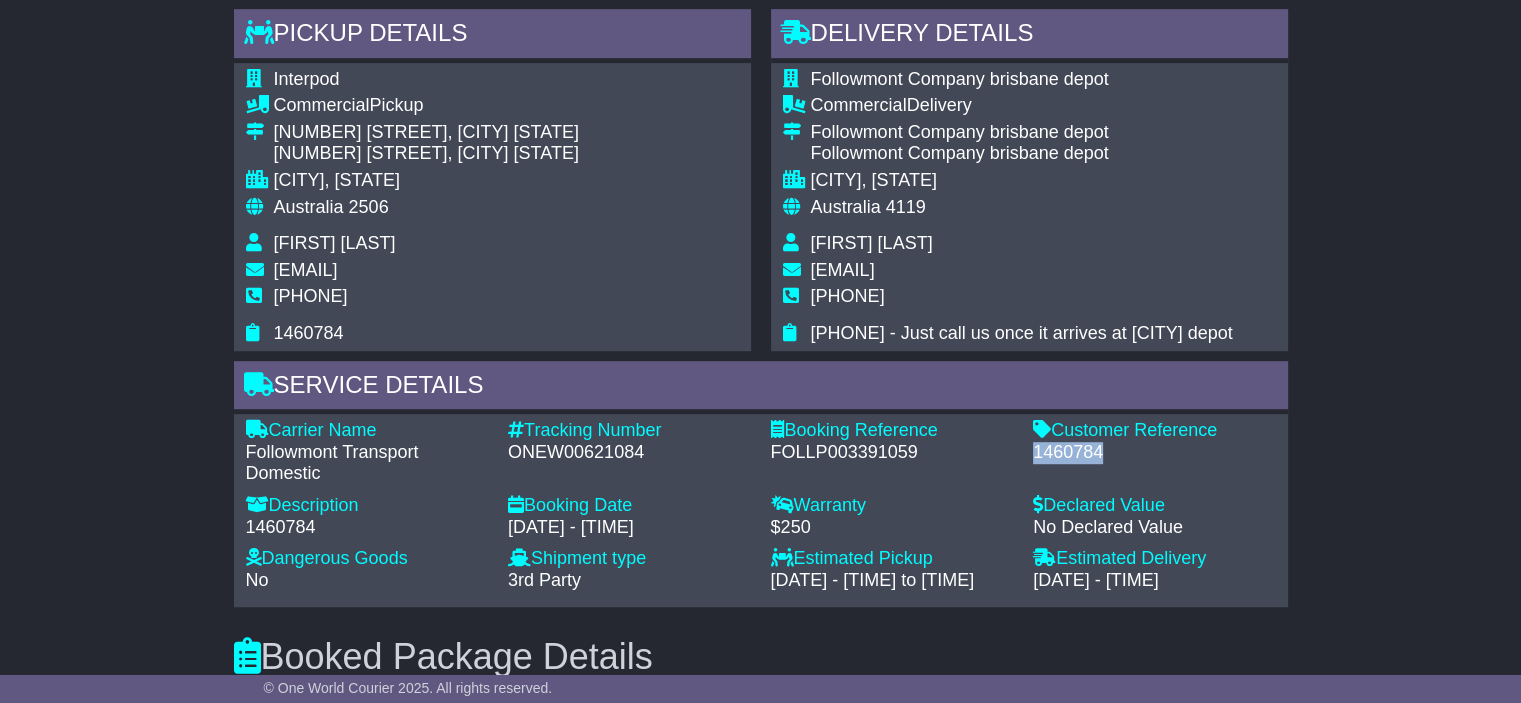 click on "1460784" at bounding box center (1154, 453) 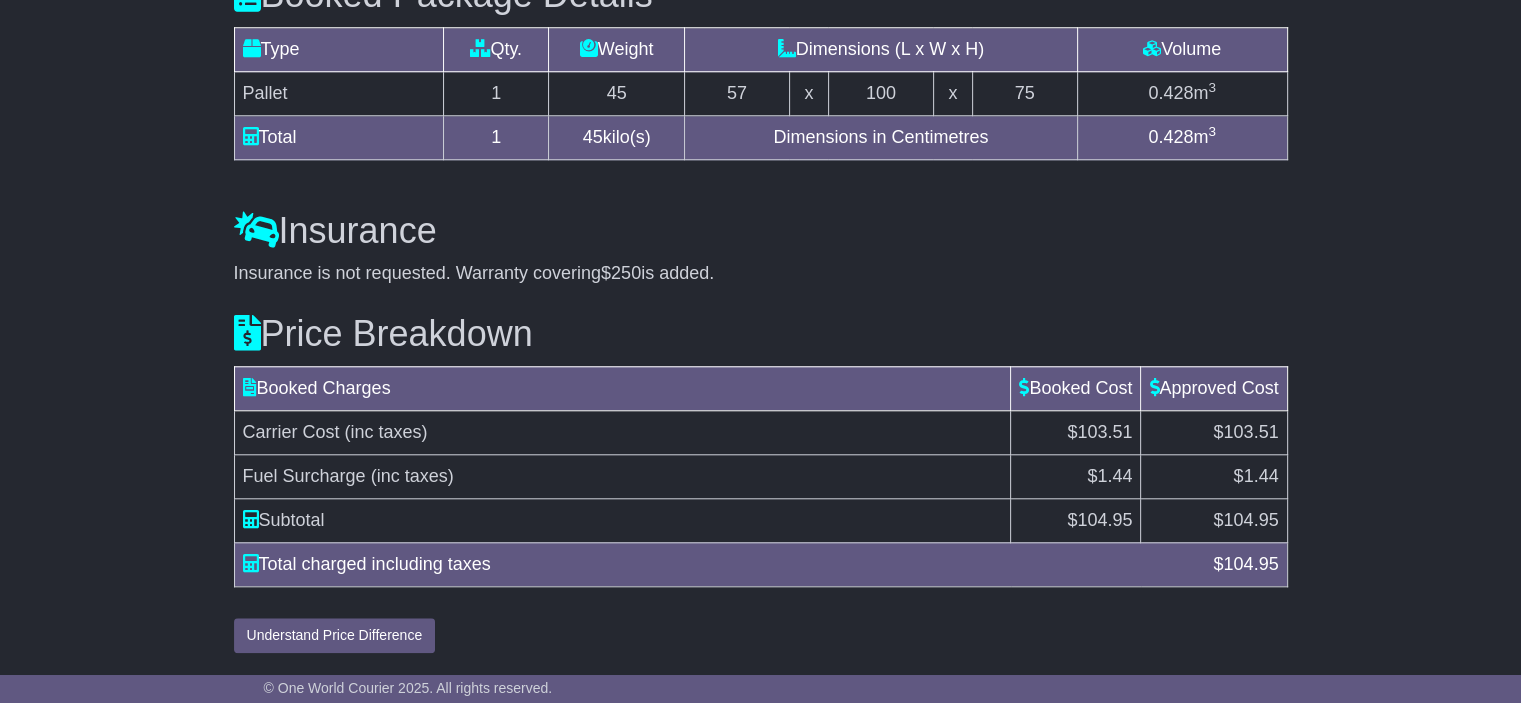 scroll, scrollTop: 1840, scrollLeft: 0, axis: vertical 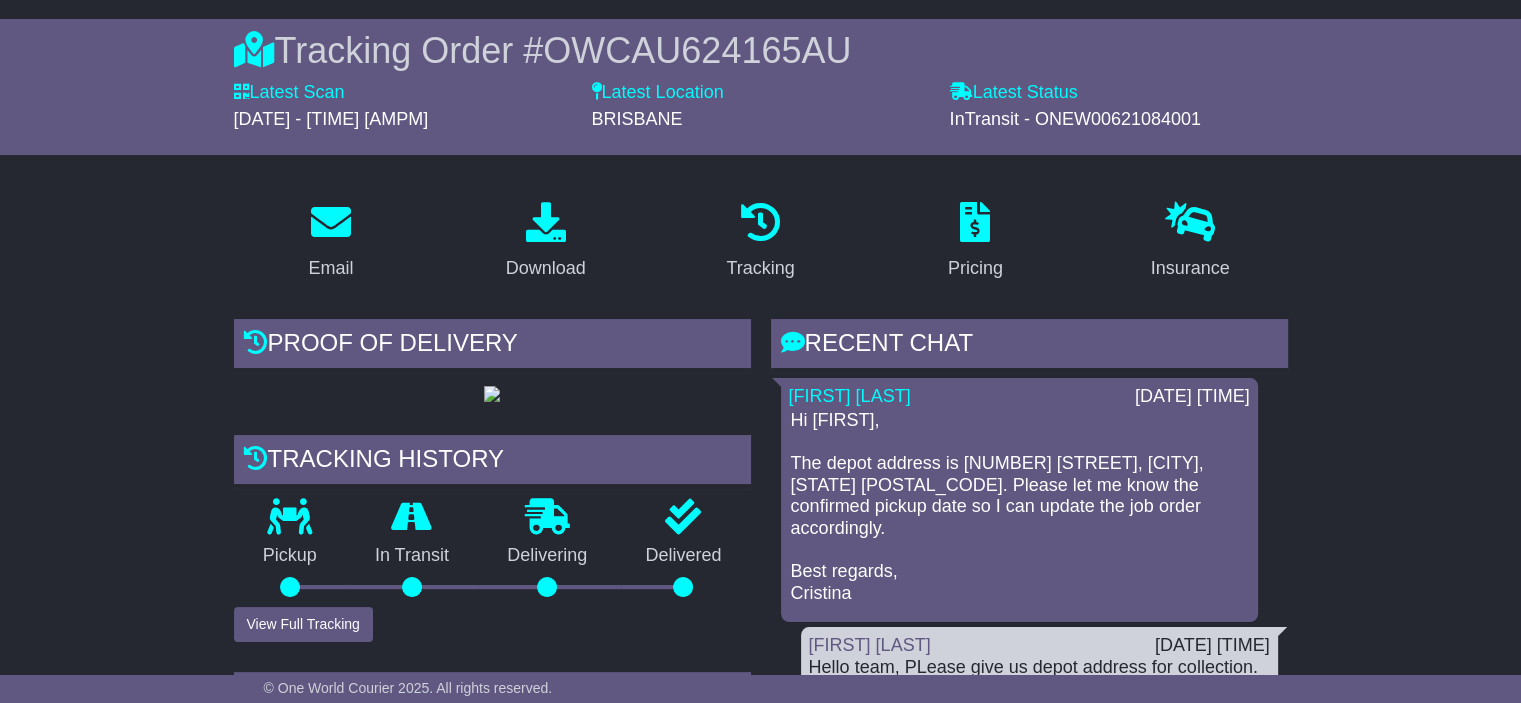 click on "Email
Download
Tracking
Pricing
Insurance" at bounding box center (760, 1239) 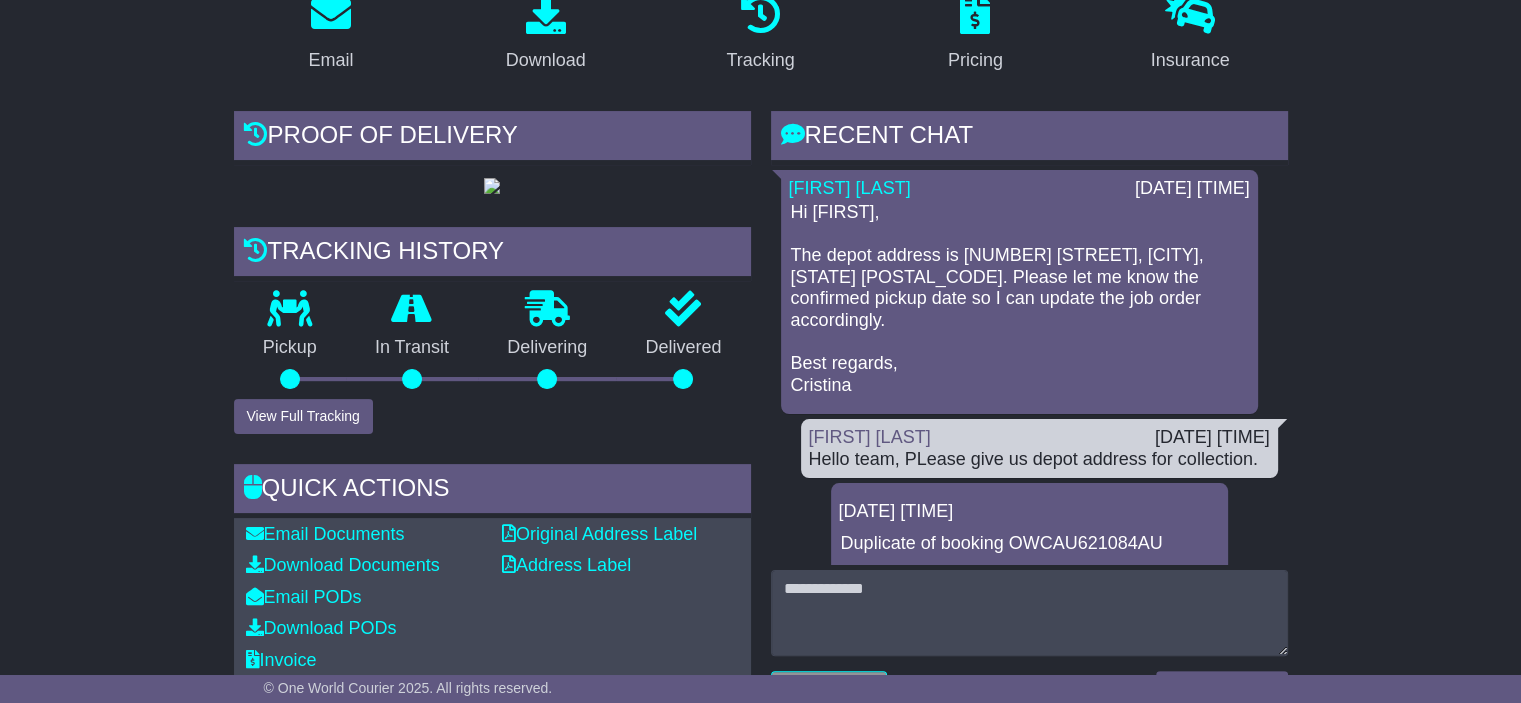 scroll, scrollTop: 371, scrollLeft: 0, axis: vertical 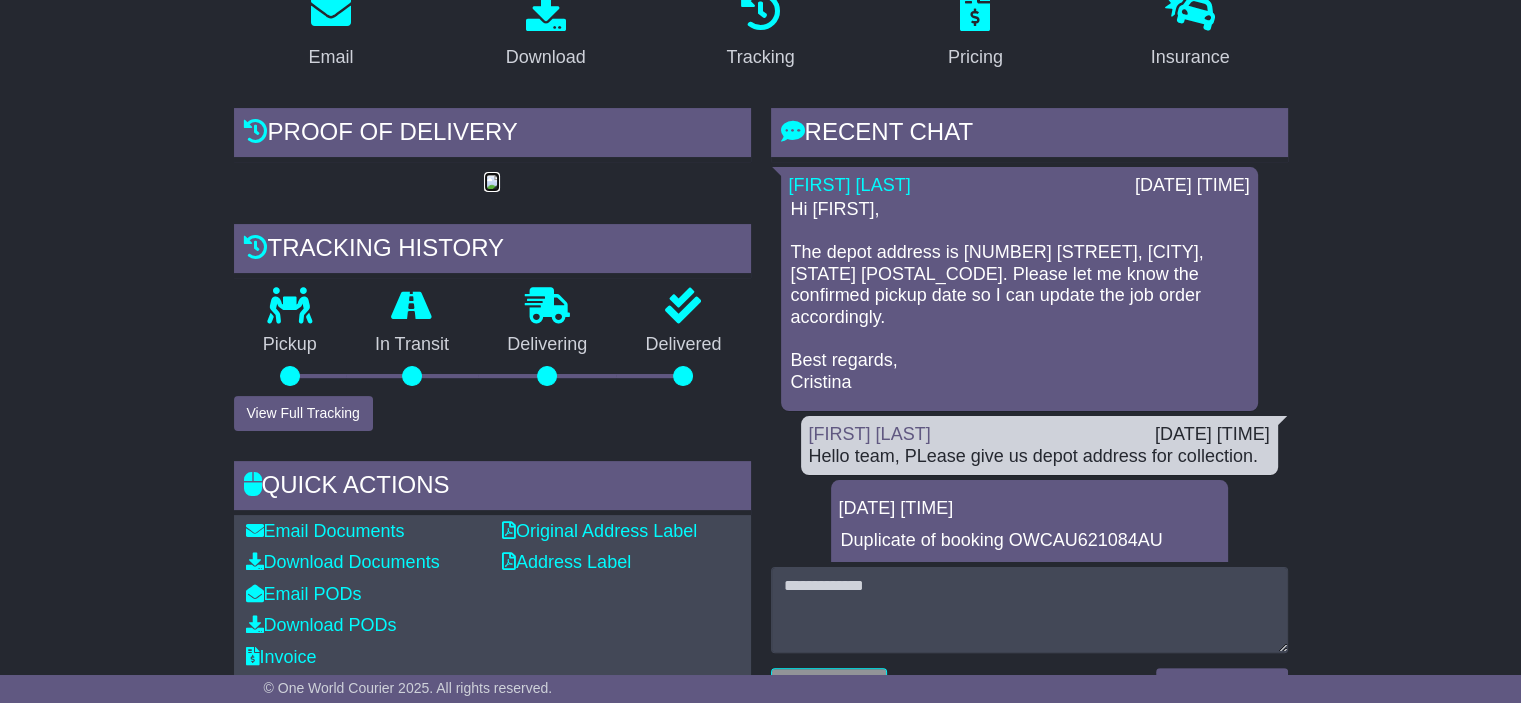 click at bounding box center (492, 183) 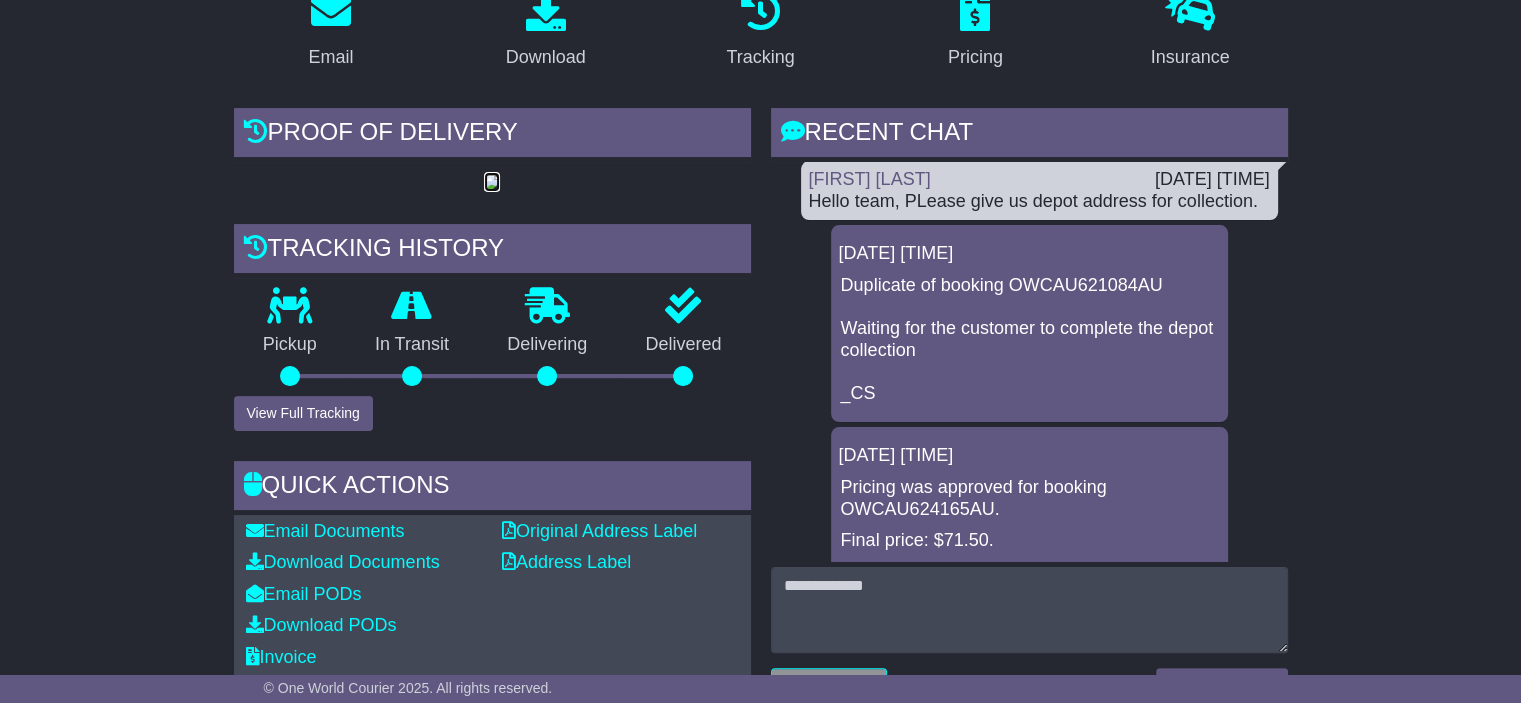 scroll, scrollTop: 277, scrollLeft: 0, axis: vertical 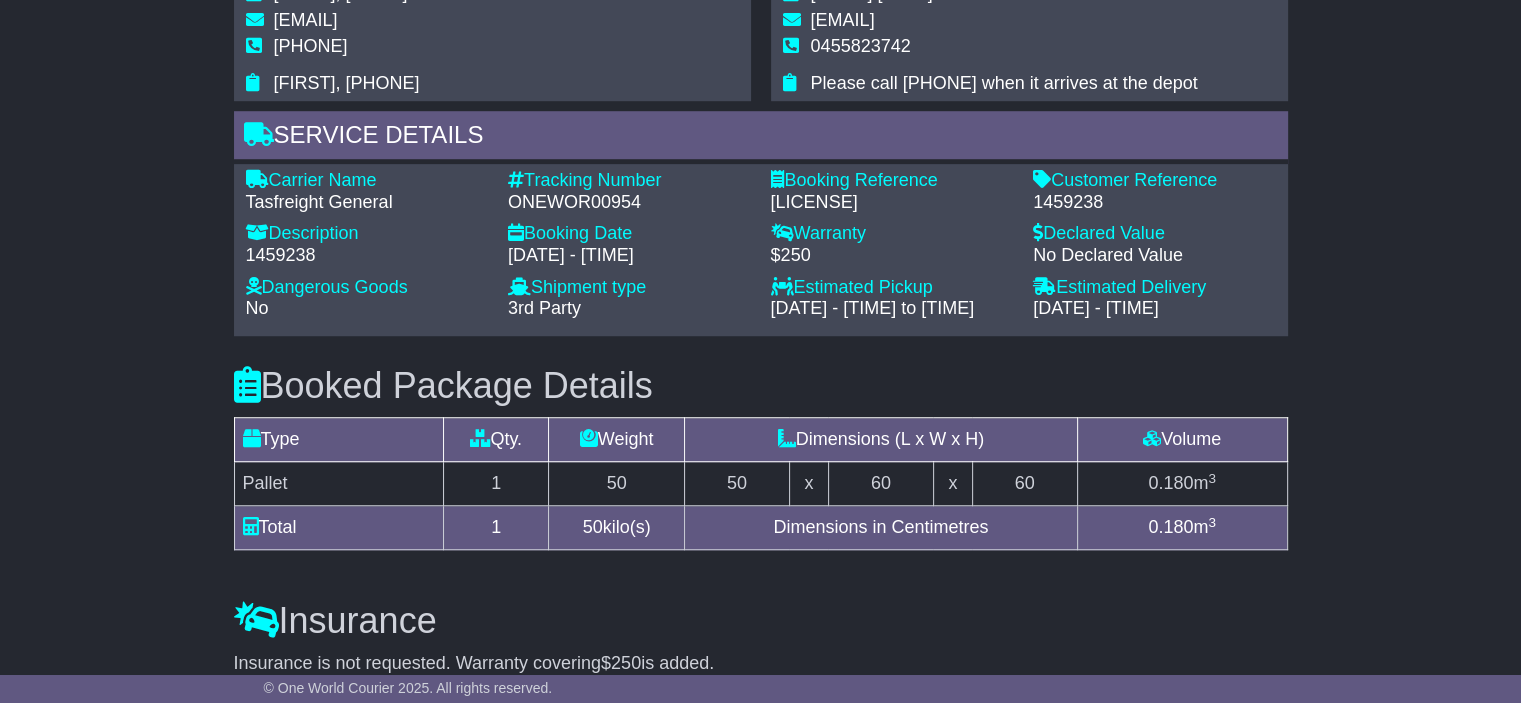 click on "1459238" at bounding box center (1154, 203) 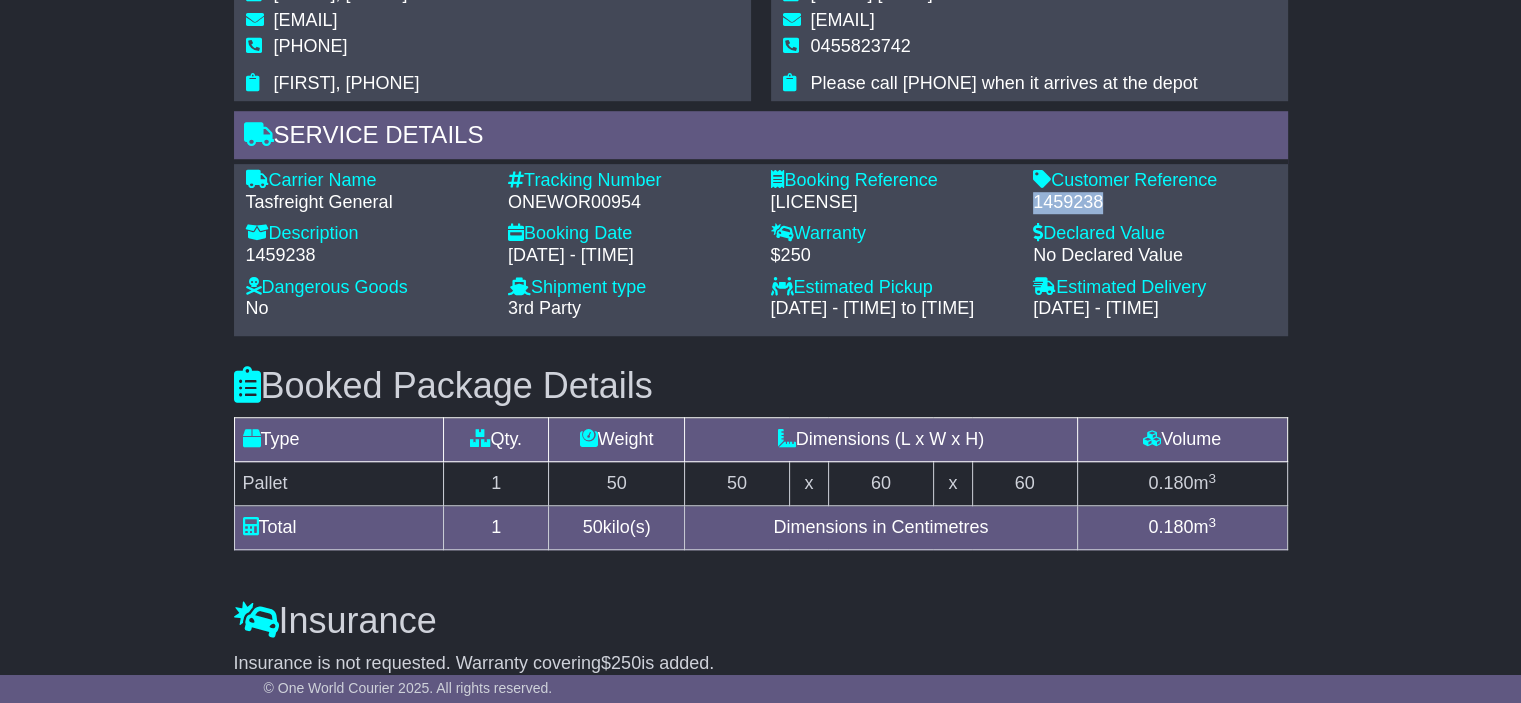 click on "1459238" at bounding box center [1154, 203] 